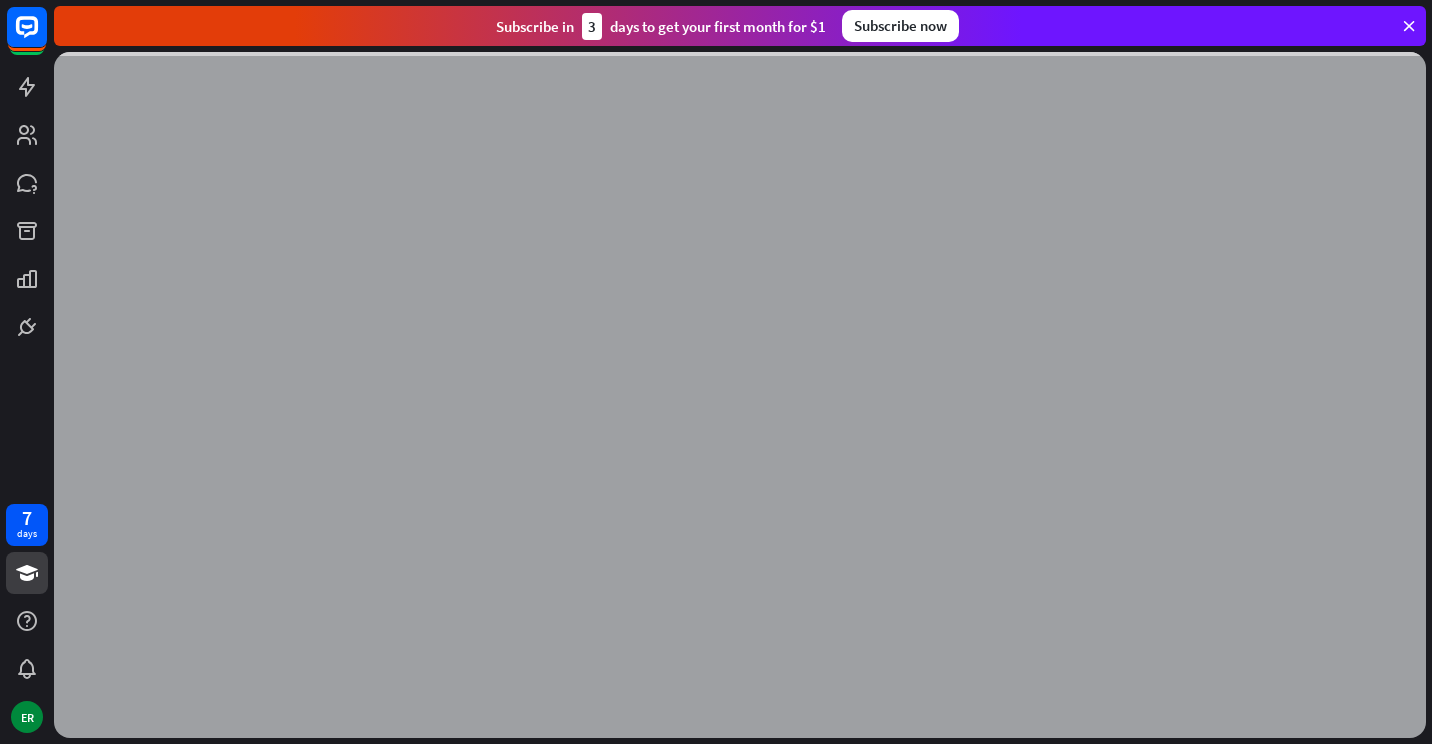 scroll, scrollTop: 0, scrollLeft: 0, axis: both 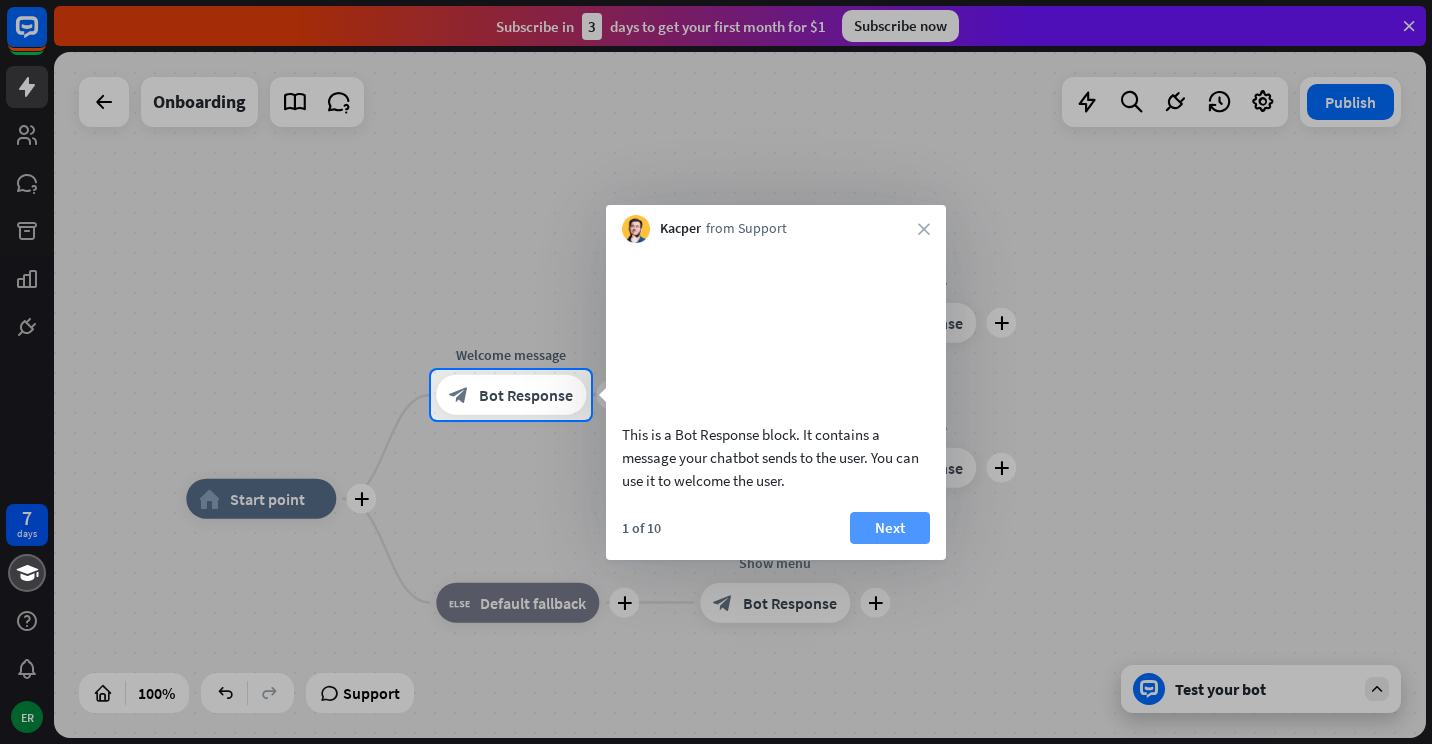 click on "Next" at bounding box center [890, 528] 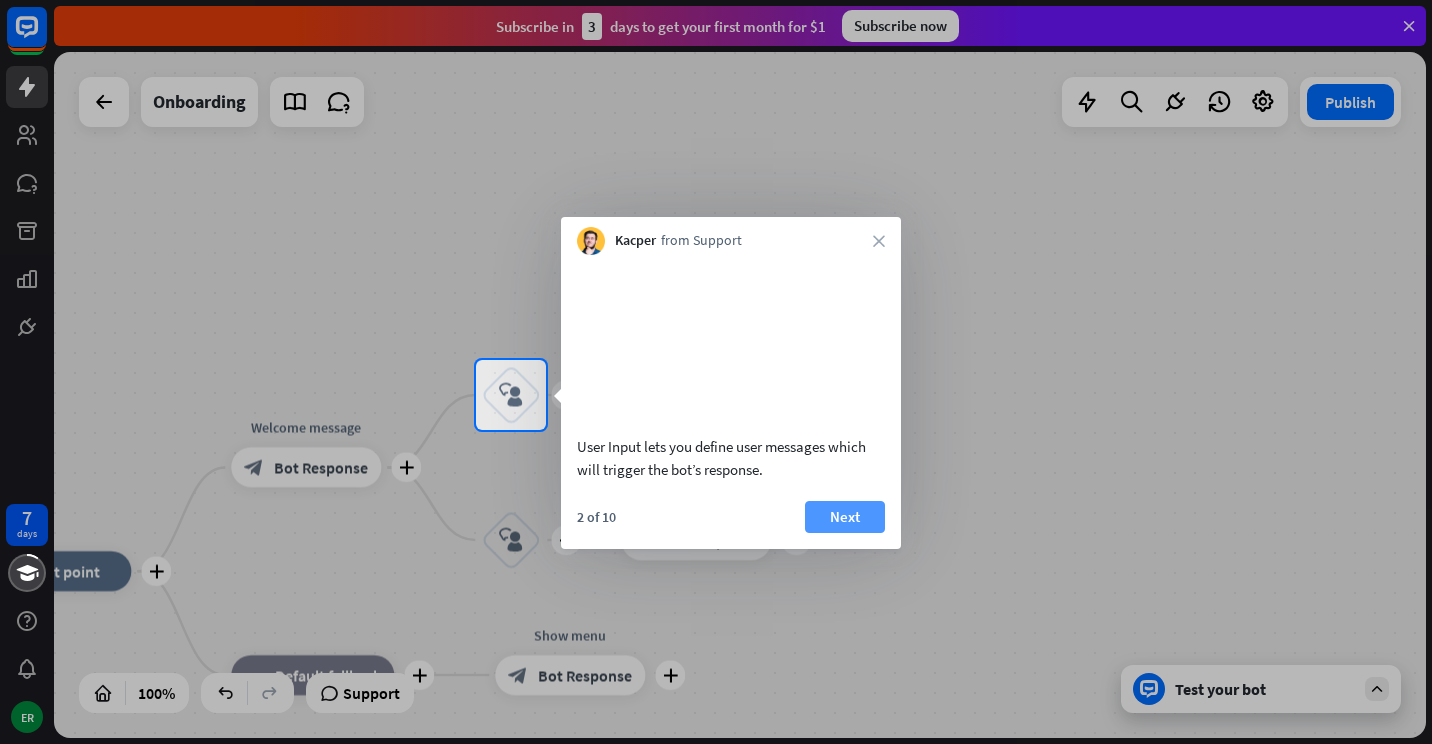 click on "Next" at bounding box center (845, 517) 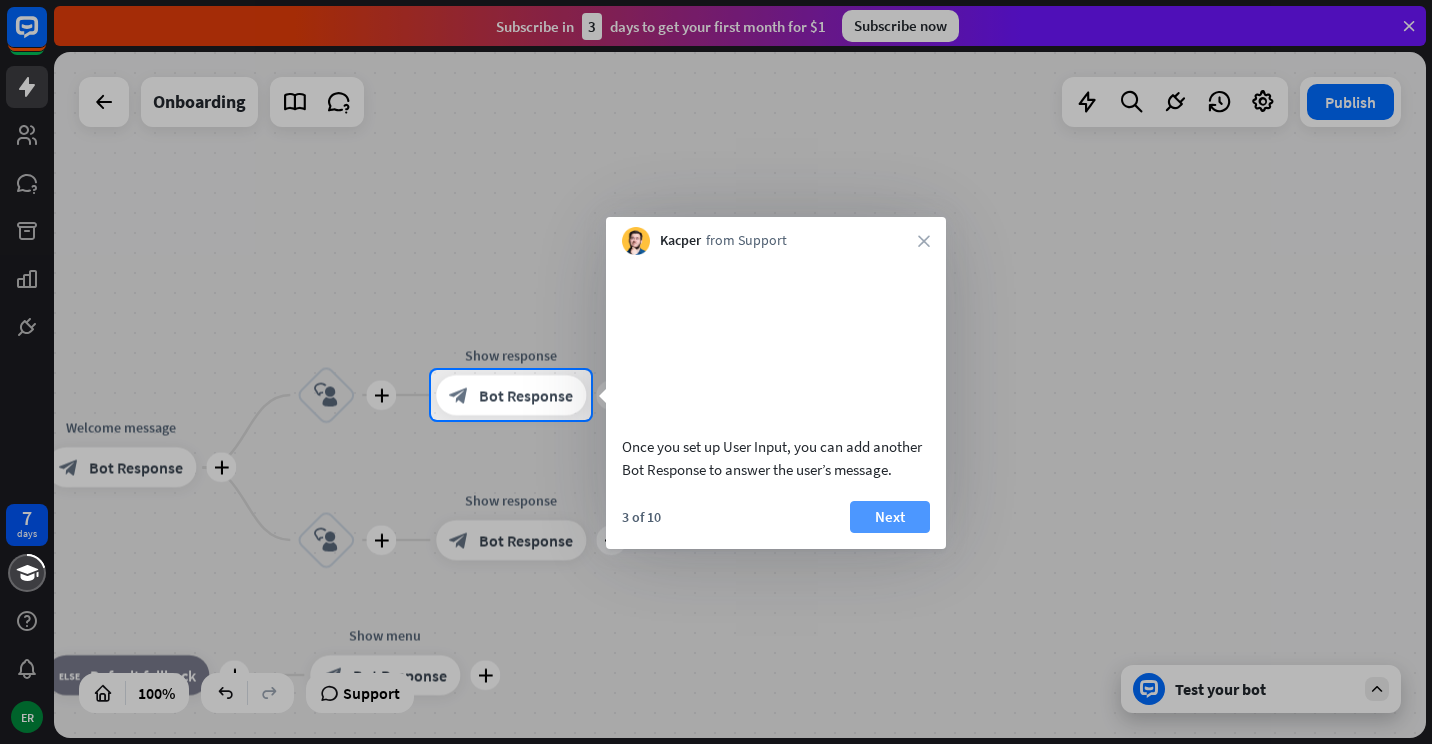 click on "Next" at bounding box center (890, 517) 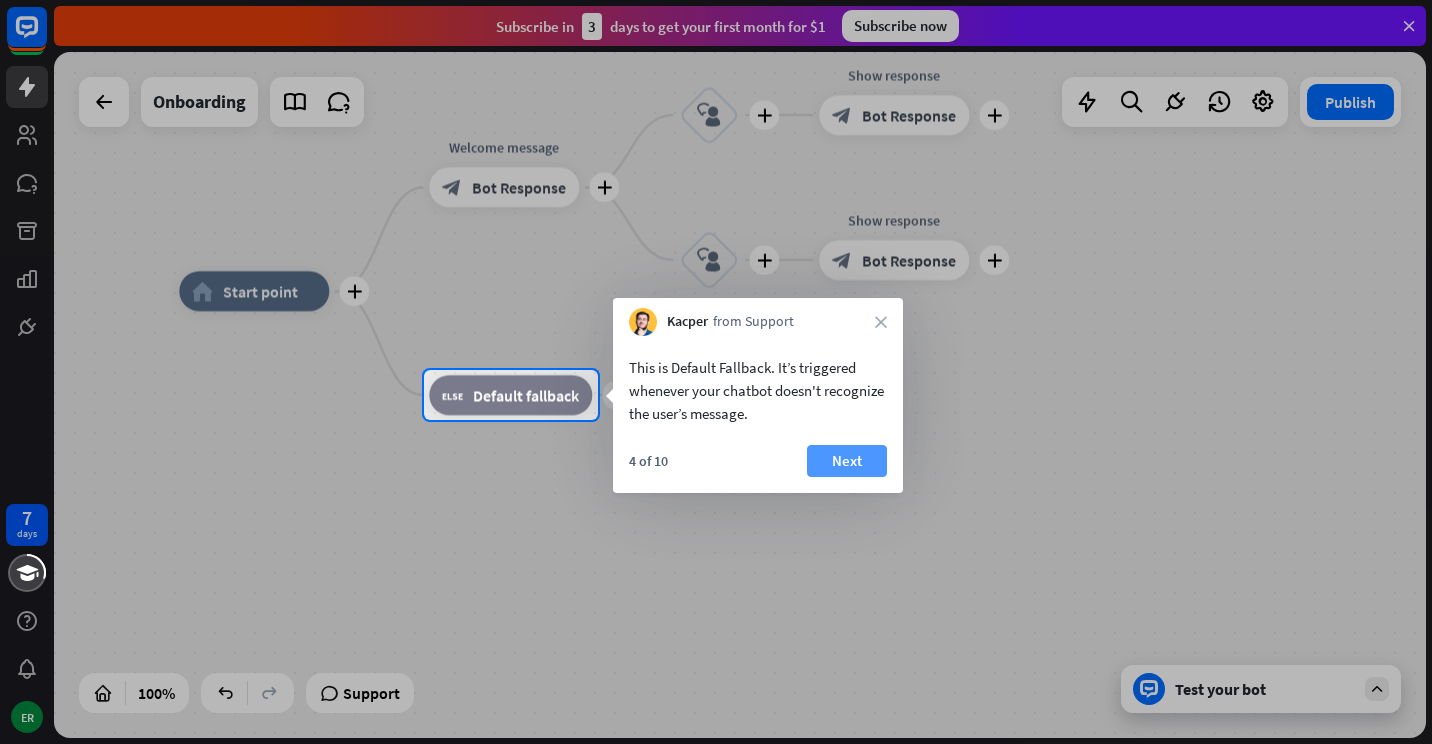 click on "Next" at bounding box center (847, 461) 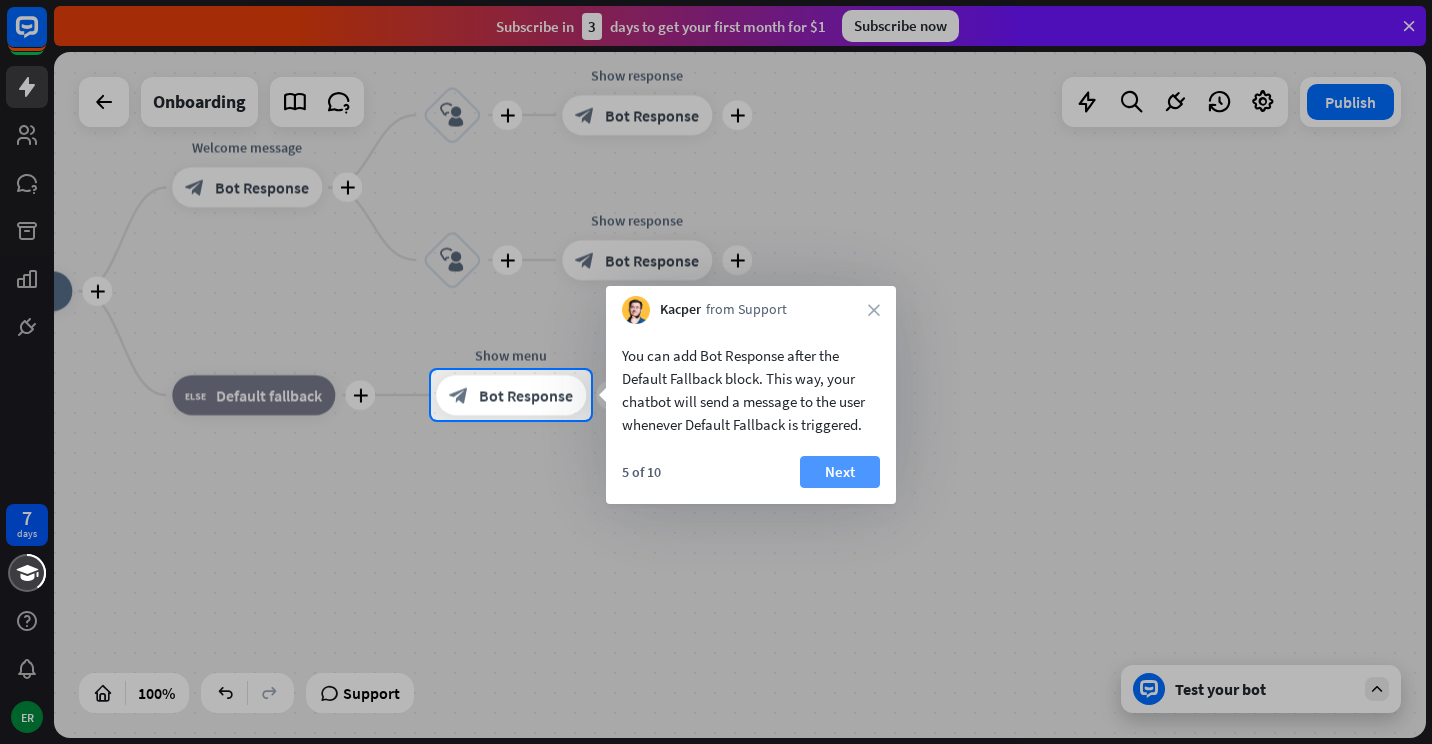 click on "Next" at bounding box center [840, 472] 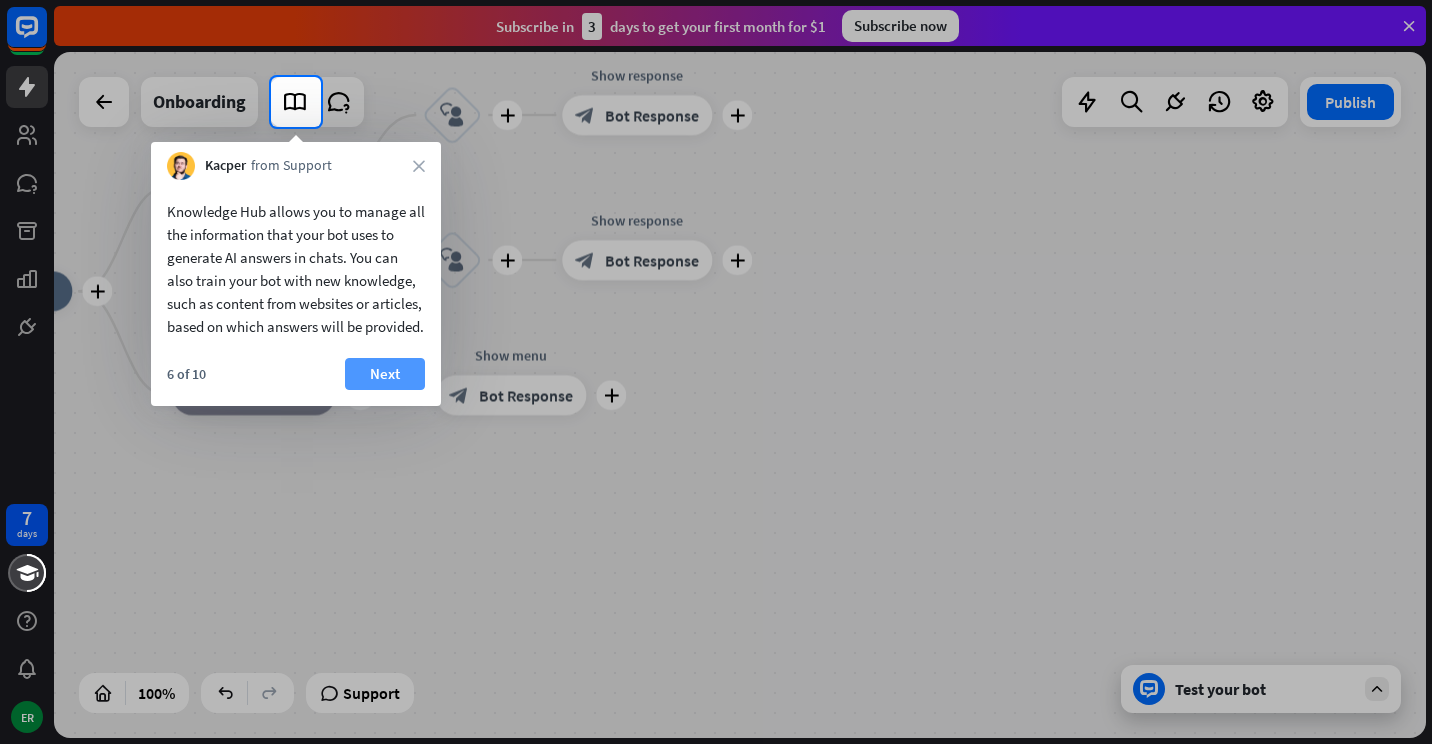 click on "Next" at bounding box center (385, 374) 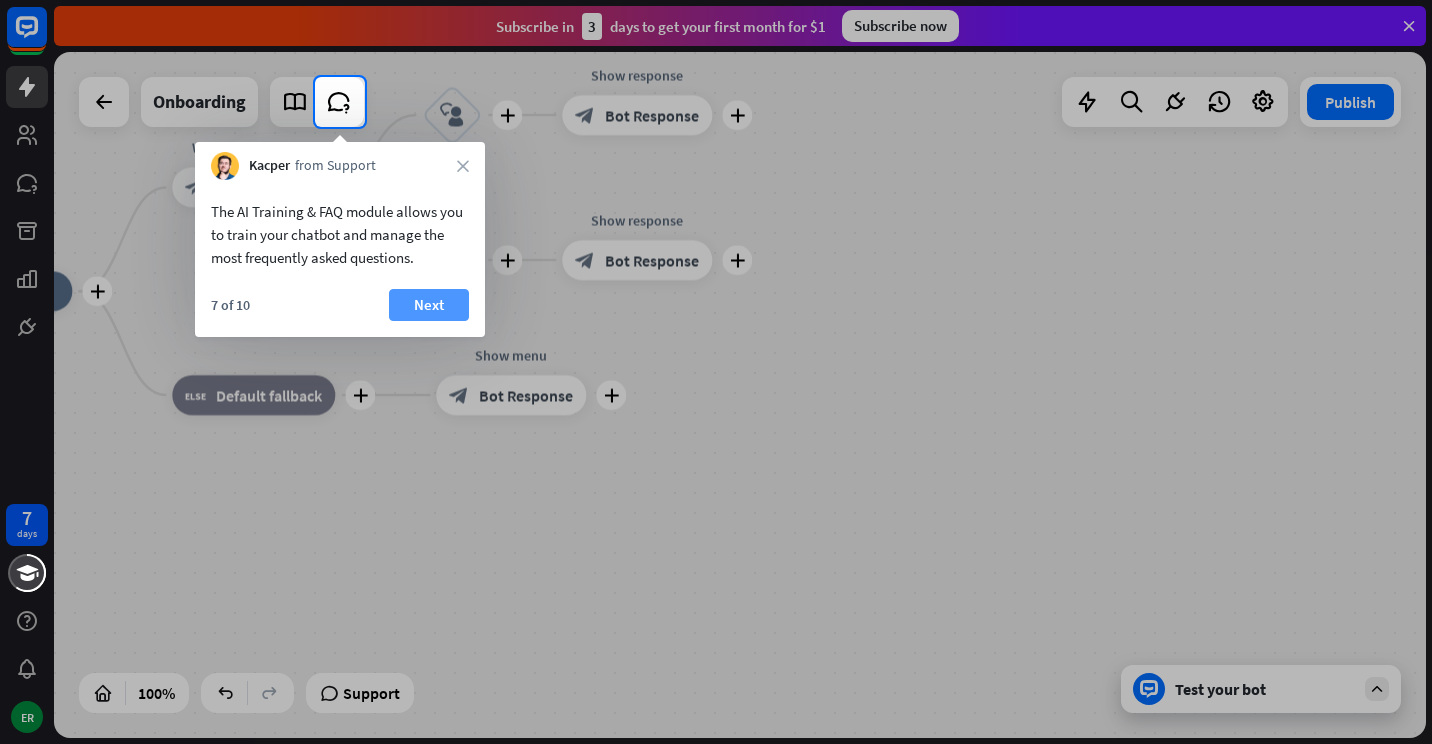 click on "Next" at bounding box center [429, 305] 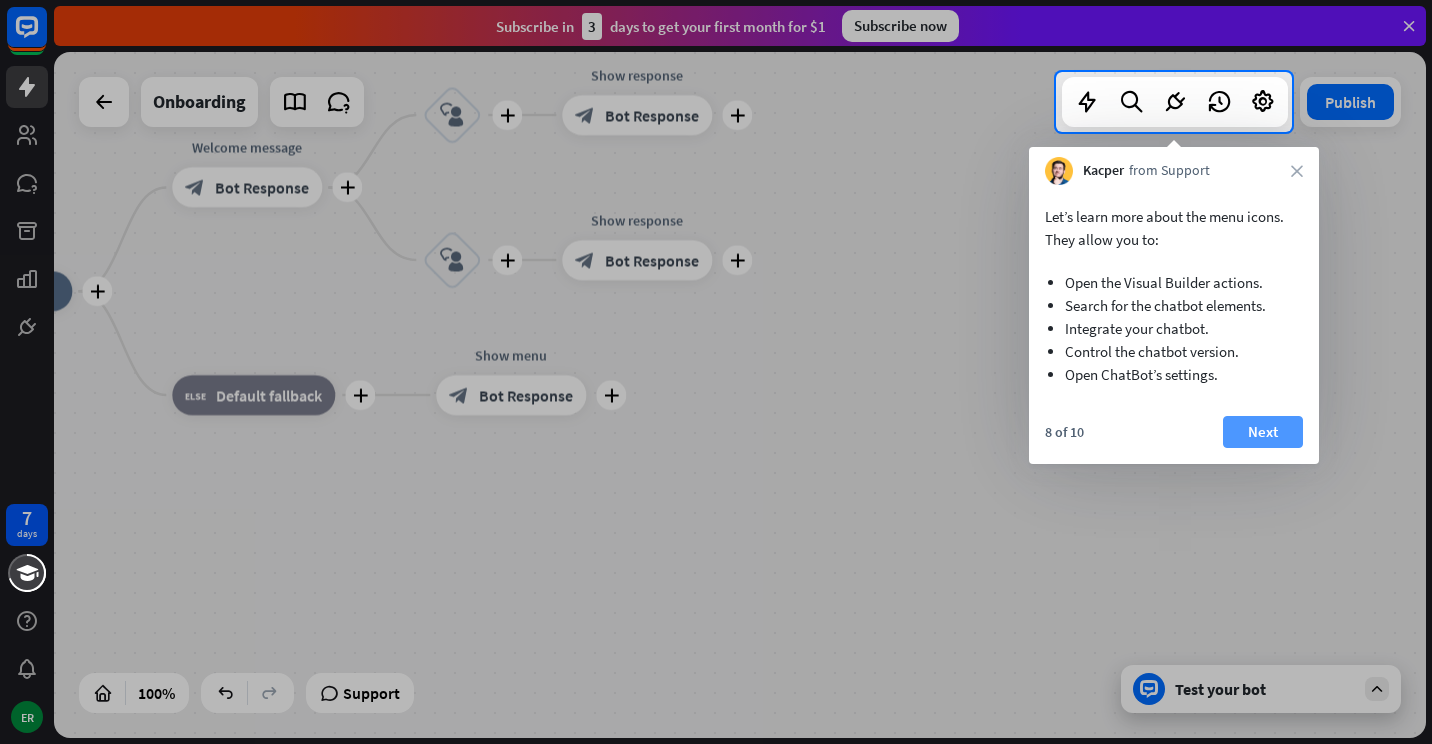 click on "Next" at bounding box center (1263, 432) 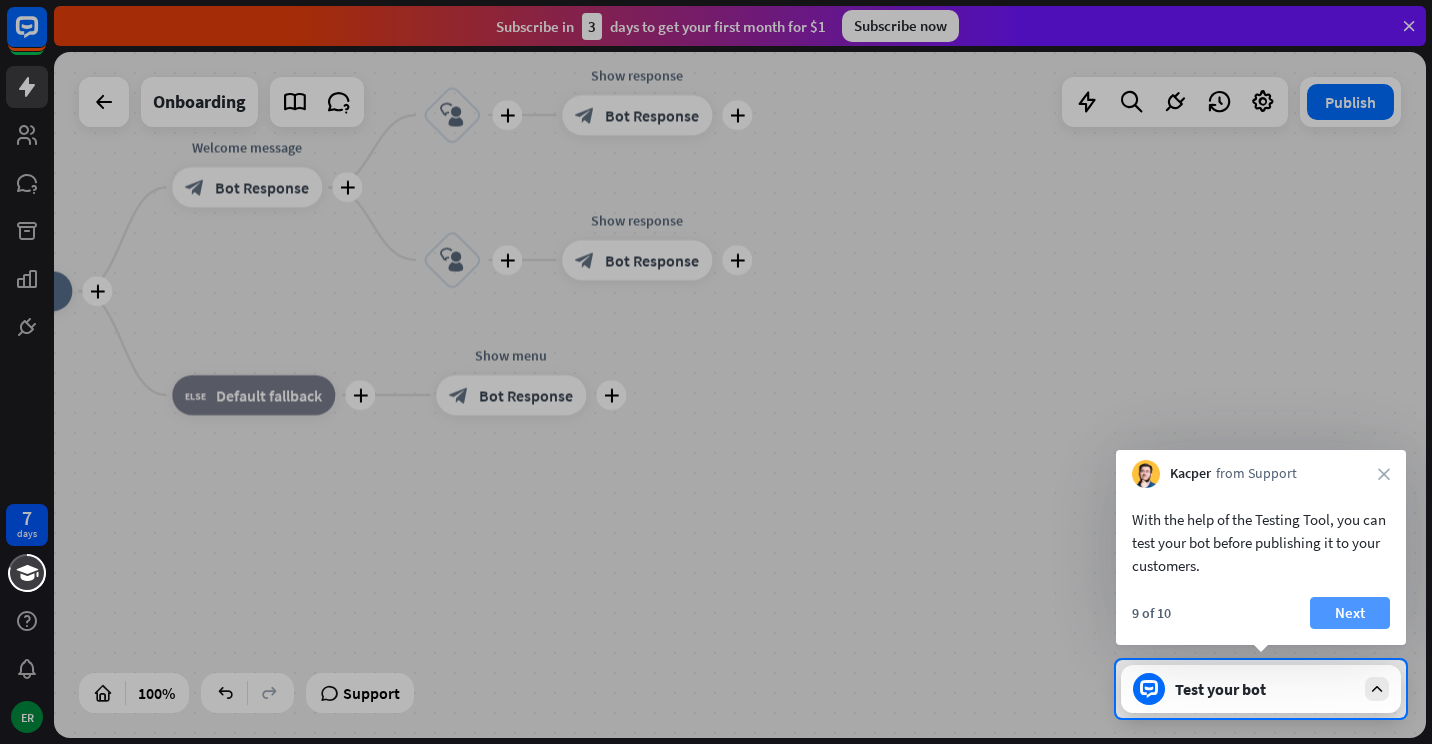 click on "Next" at bounding box center (1350, 613) 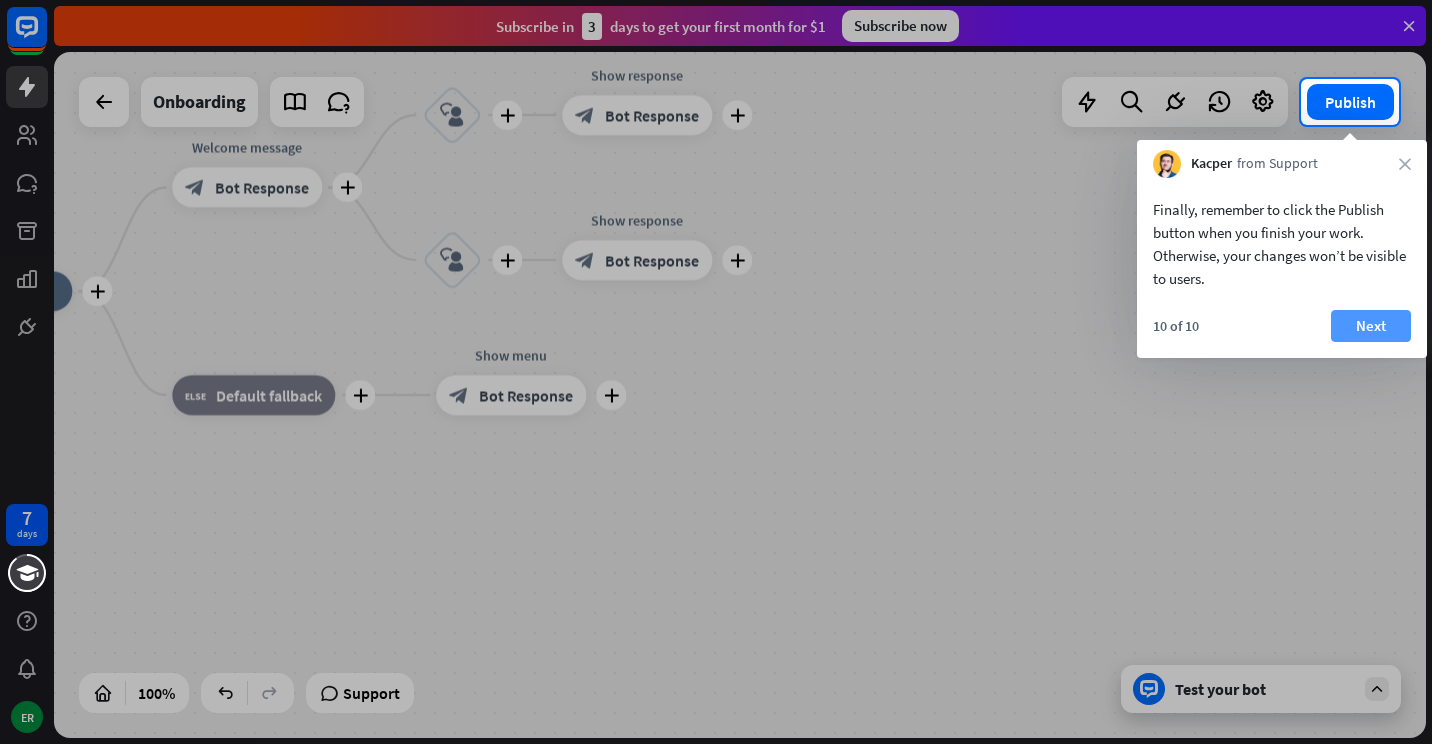 click on "Next" at bounding box center [1371, 326] 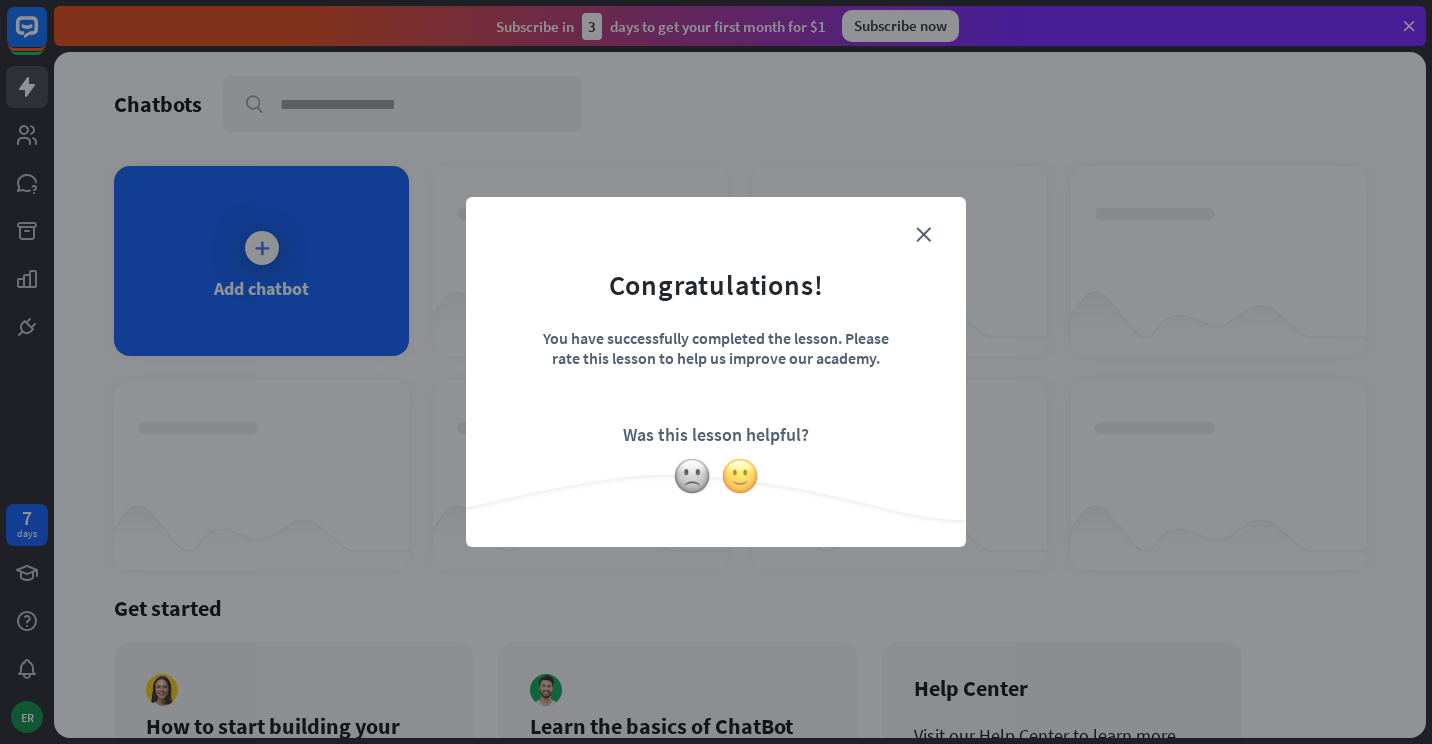 click at bounding box center [740, 476] 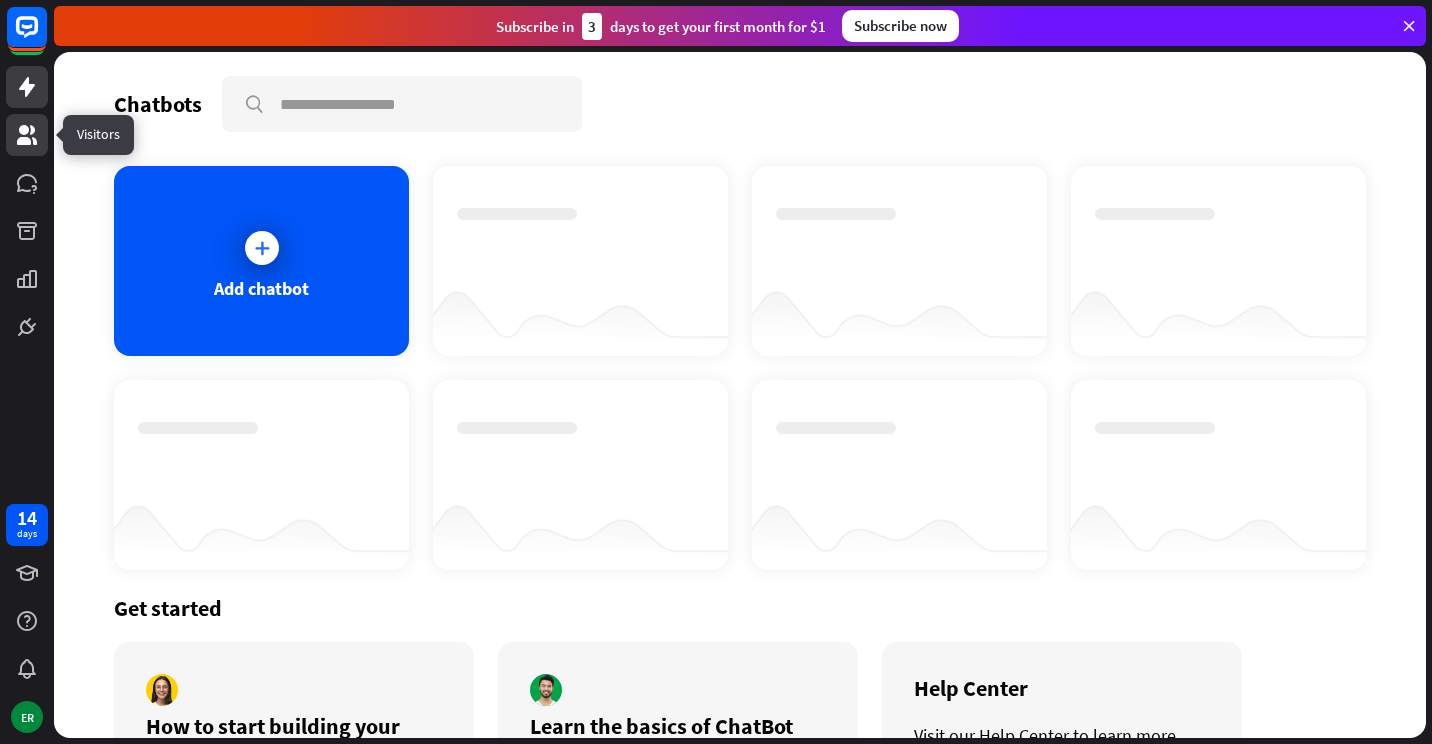 click 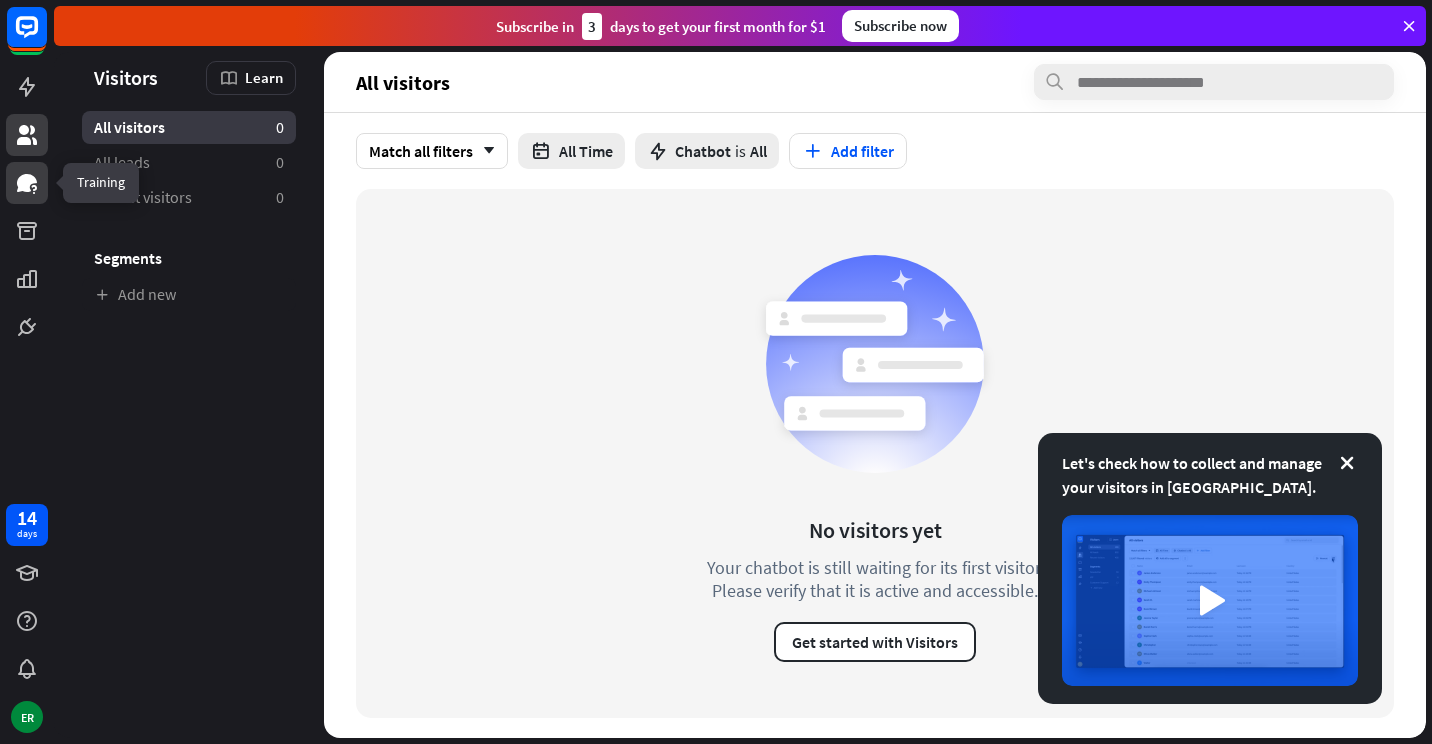 click at bounding box center (27, 183) 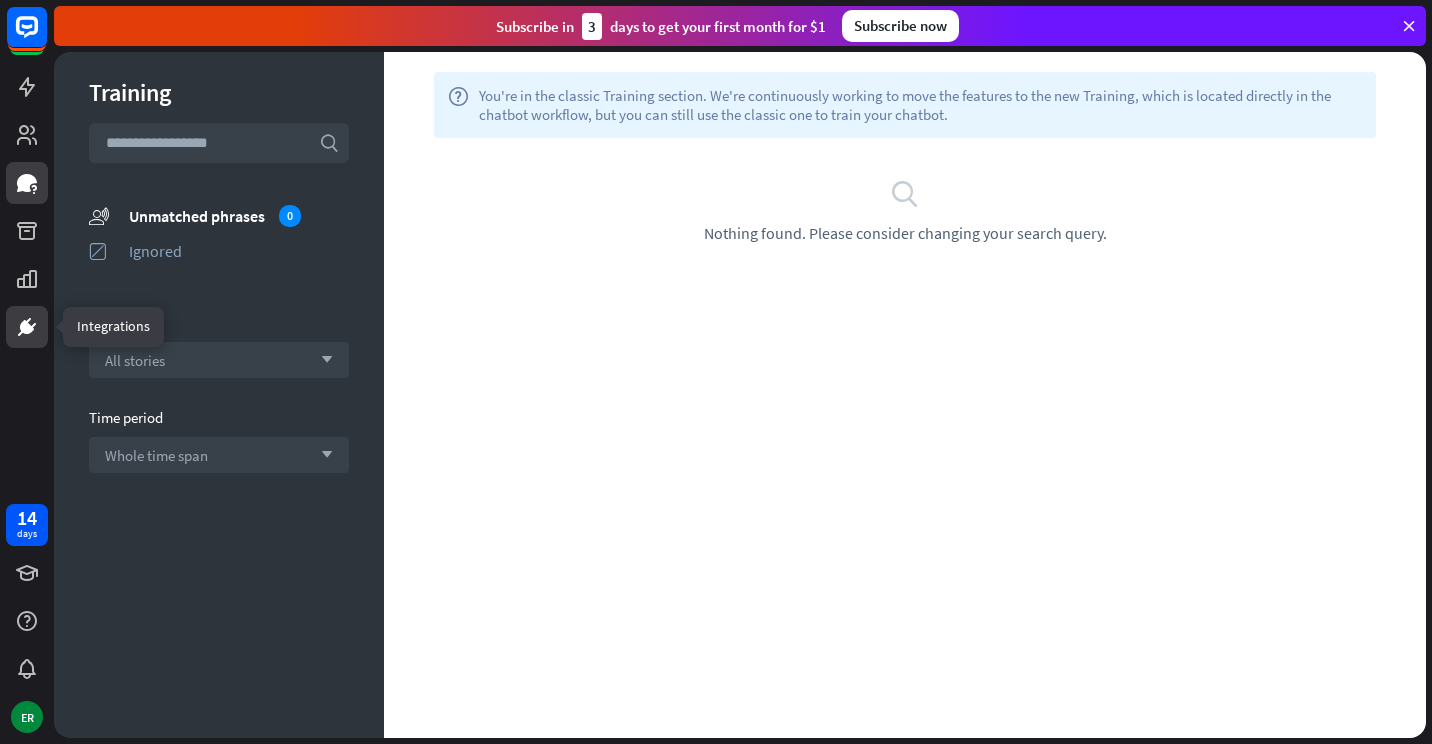 click 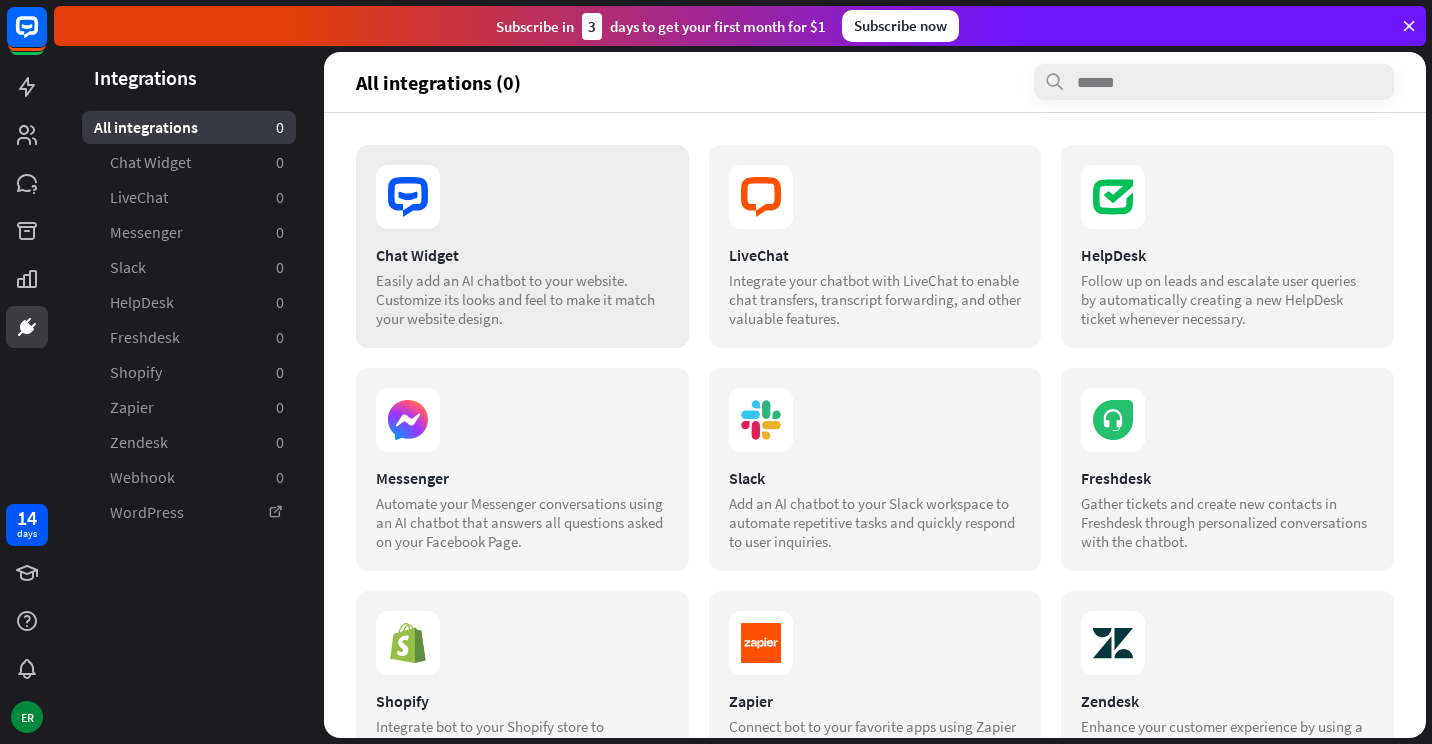 click on "Easily add an AI chatbot to your website. Customize its looks and feel to make it match your website design." at bounding box center (522, 299) 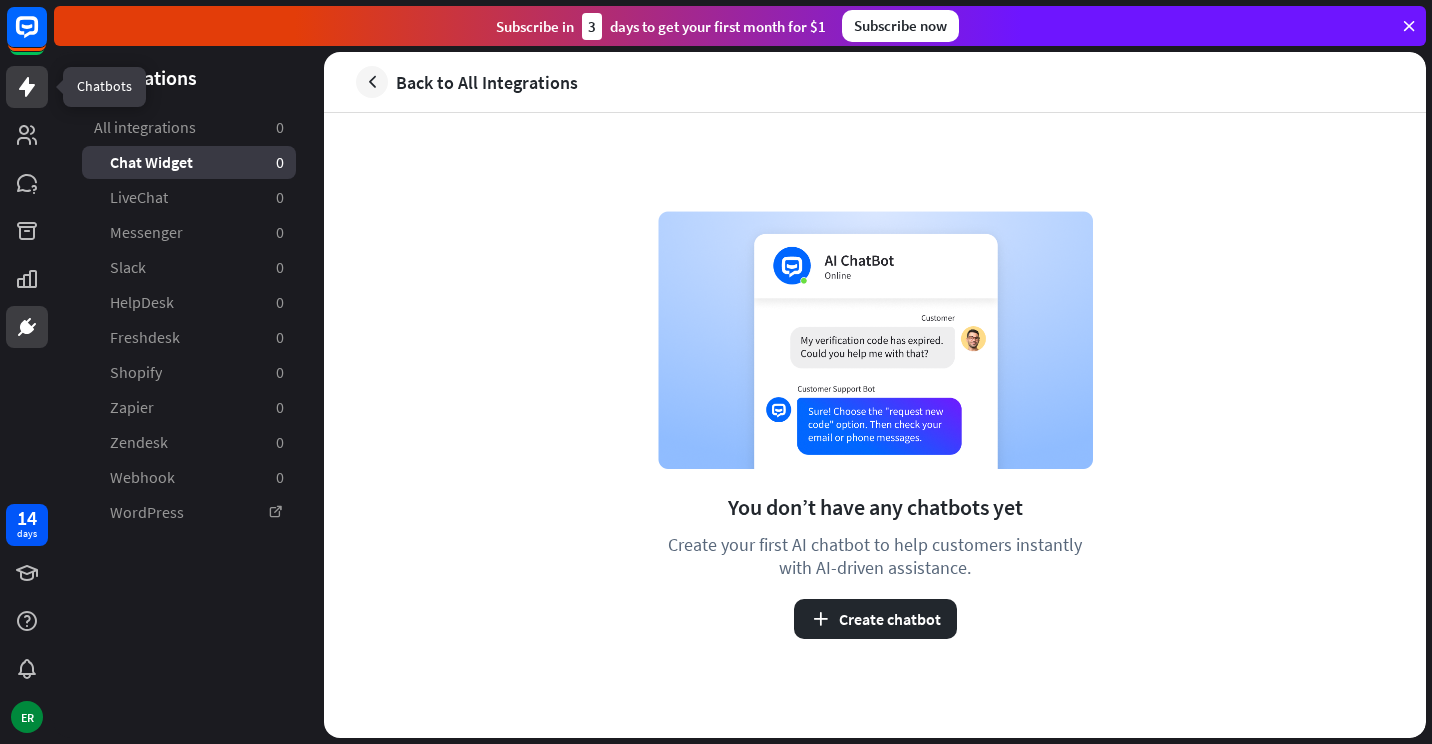 click 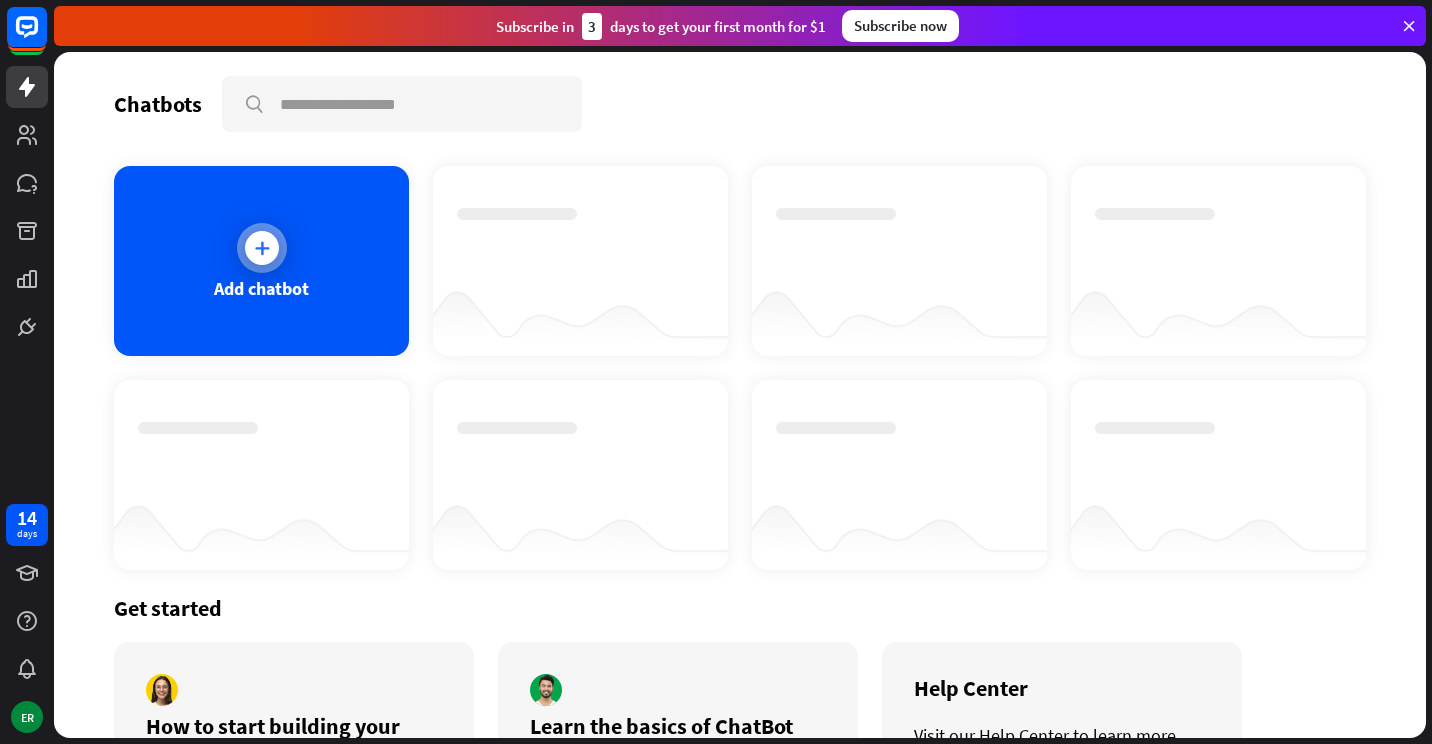 click at bounding box center (262, 248) 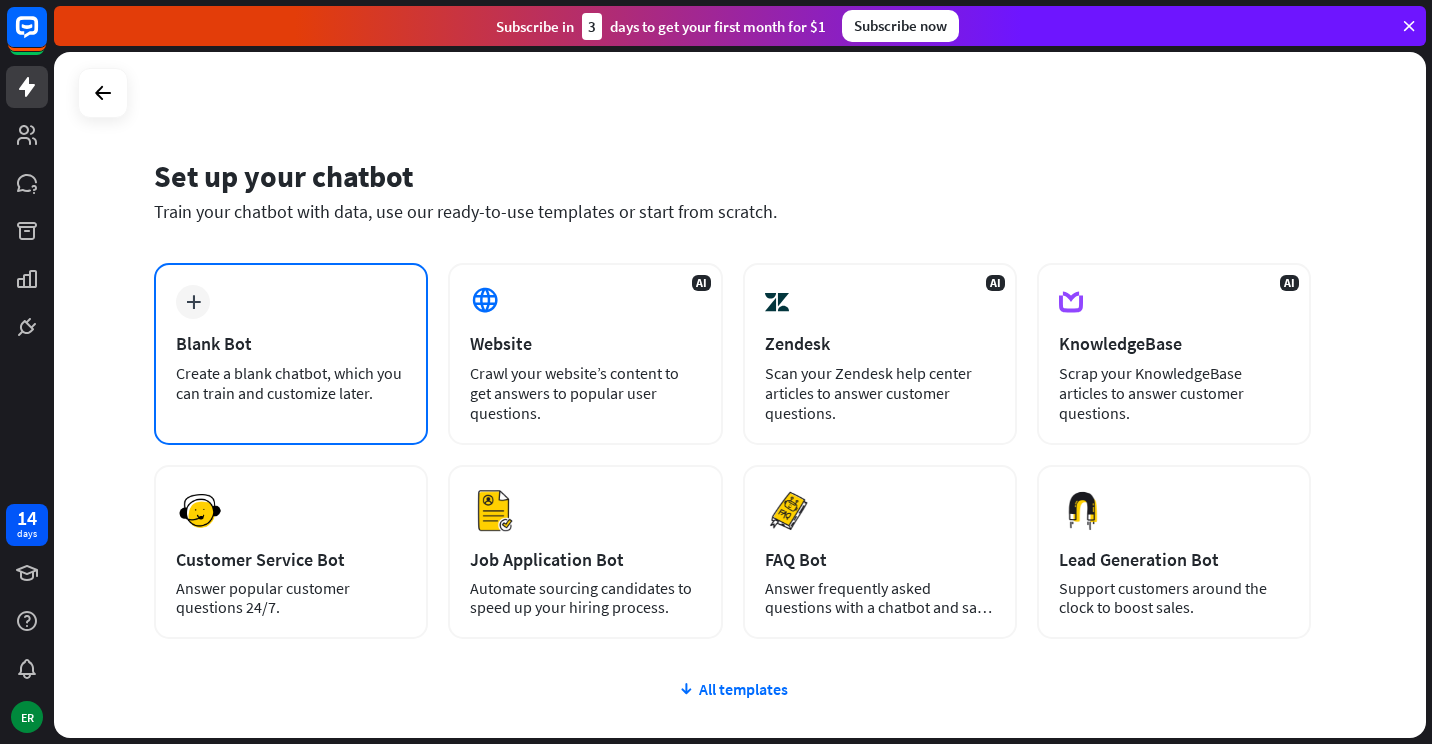 click on "plus   Blank Bot
Create a blank chatbot, which you can train and
customize later." at bounding box center (291, 354) 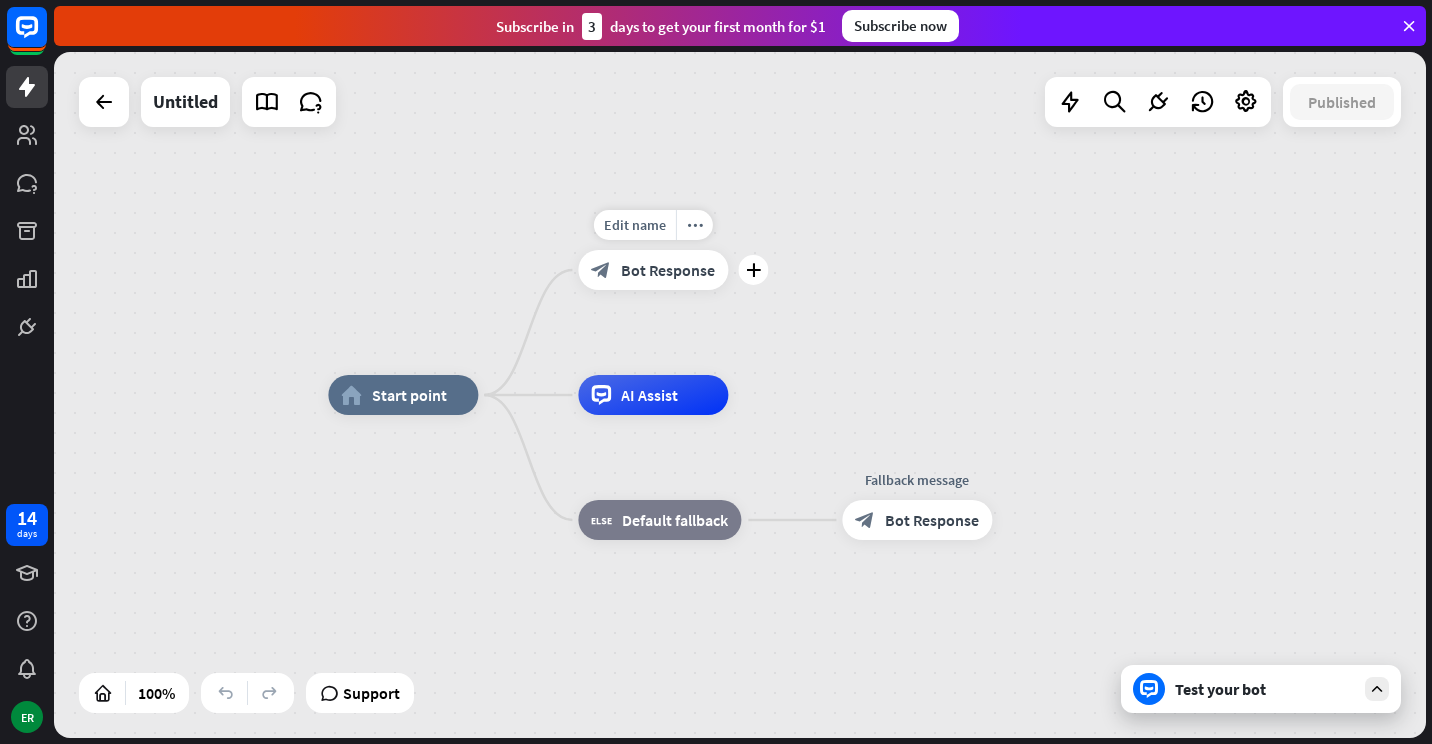 click on "Bot Response" at bounding box center (668, 270) 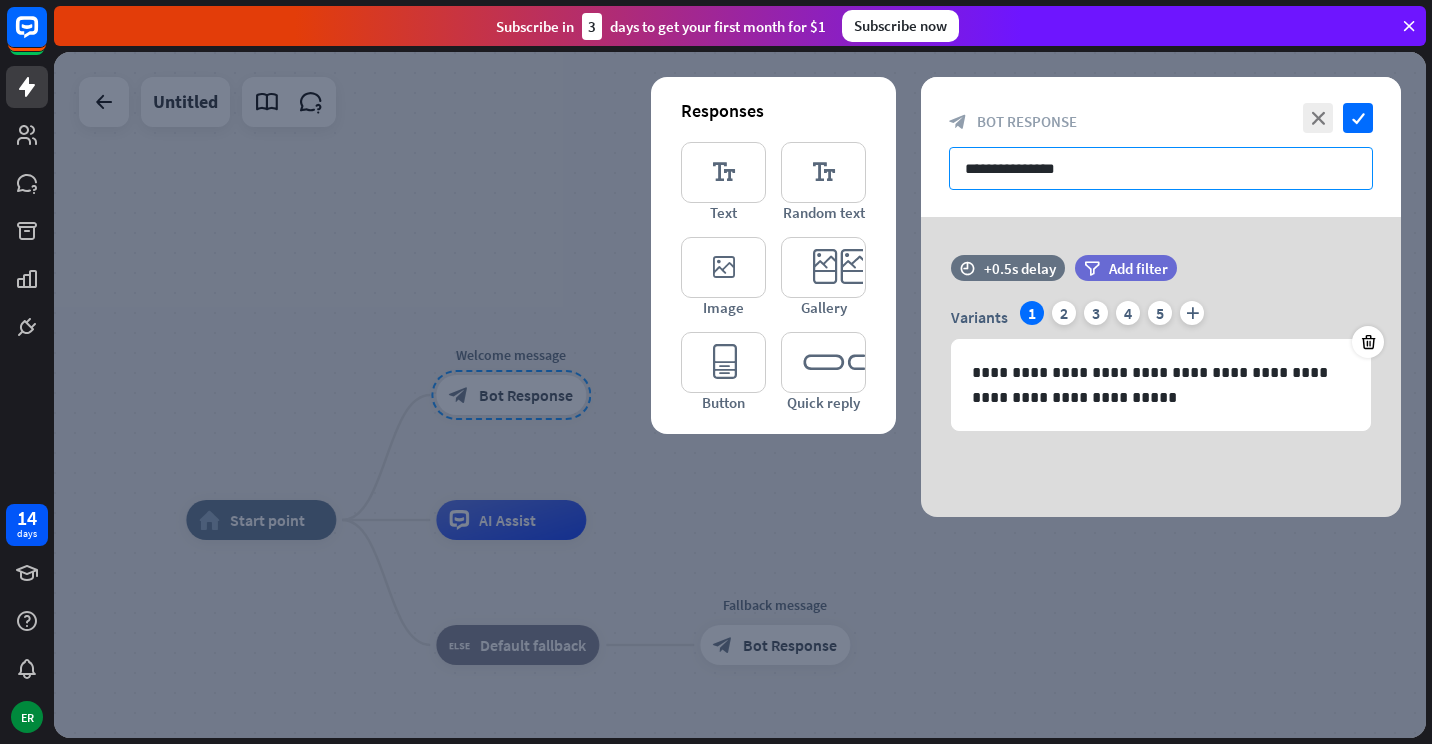 drag, startPoint x: 1126, startPoint y: 179, endPoint x: 944, endPoint y: 175, distance: 182.04395 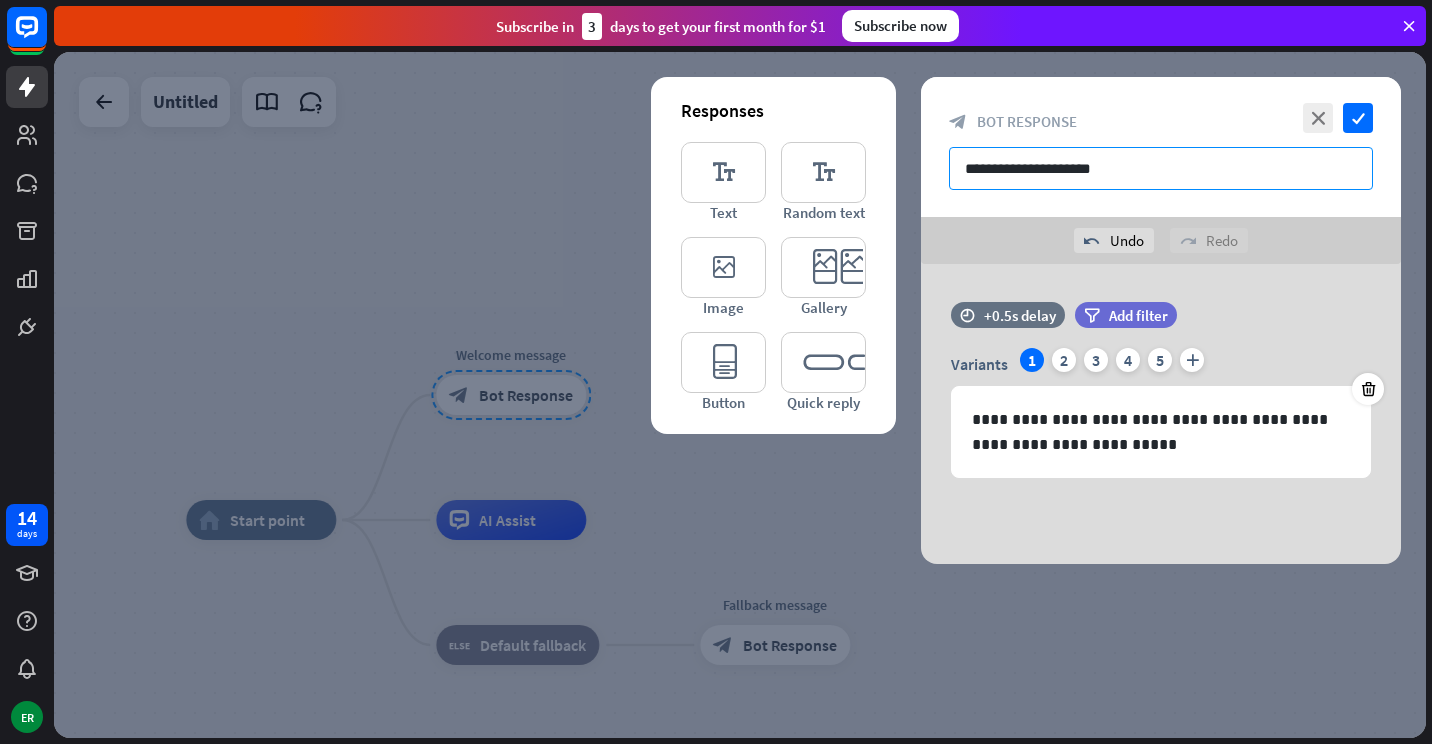 drag, startPoint x: 1130, startPoint y: 175, endPoint x: 912, endPoint y: 155, distance: 218.91551 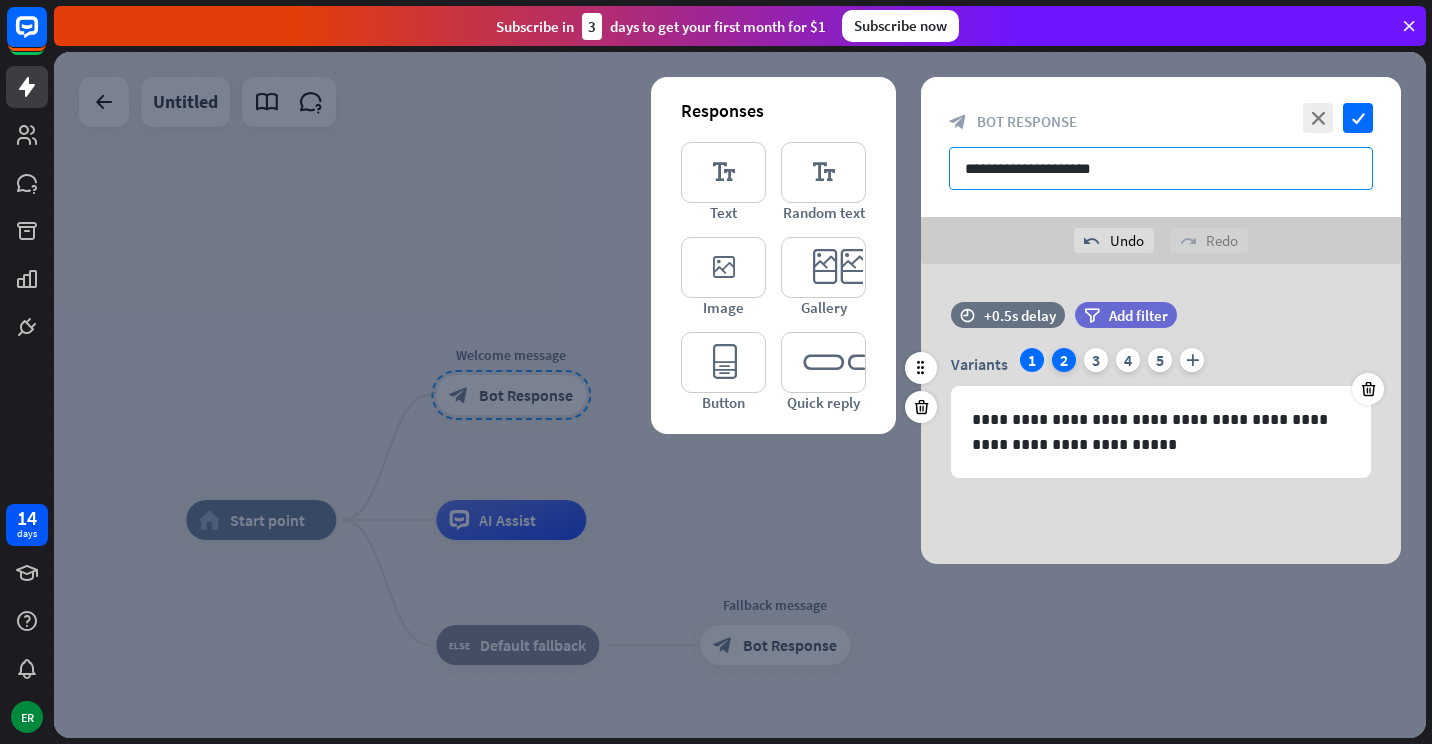 type on "**********" 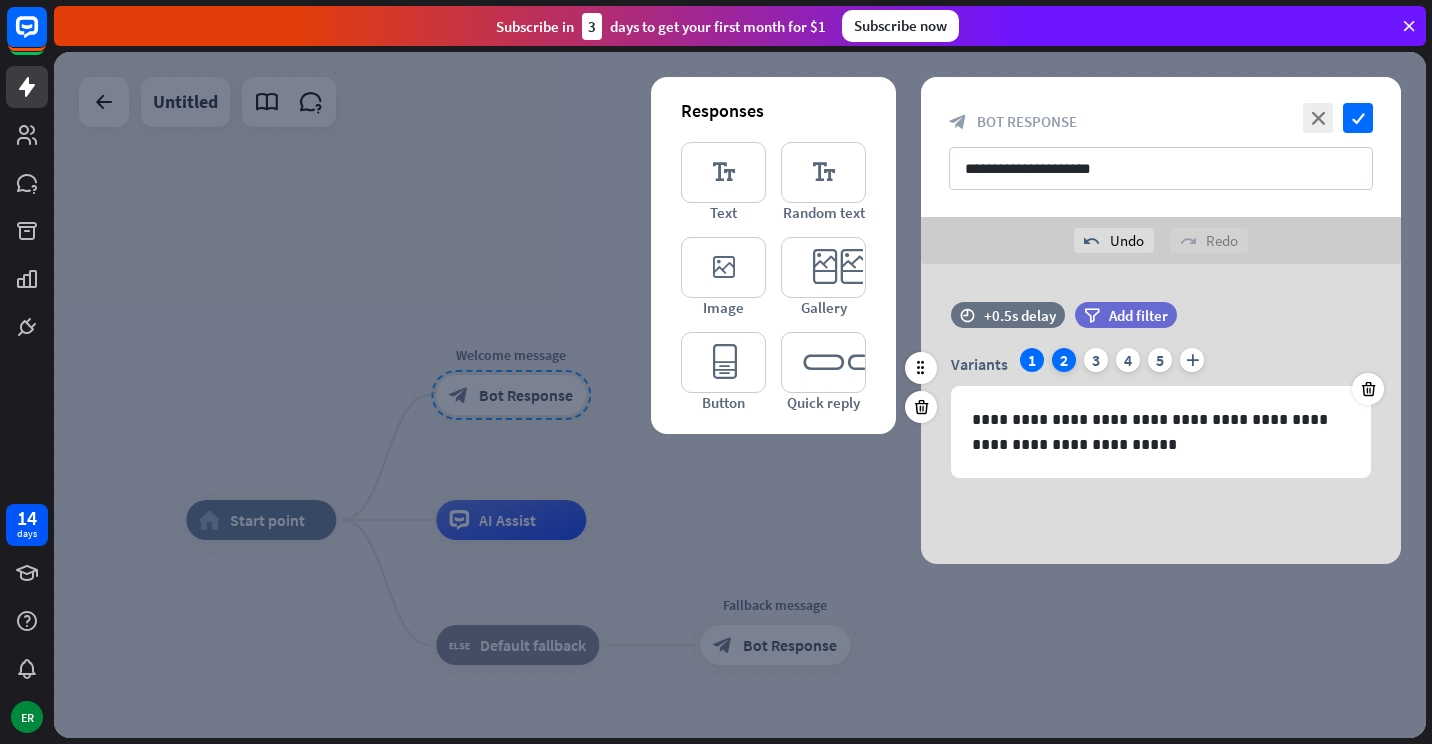 click on "2" at bounding box center (1064, 360) 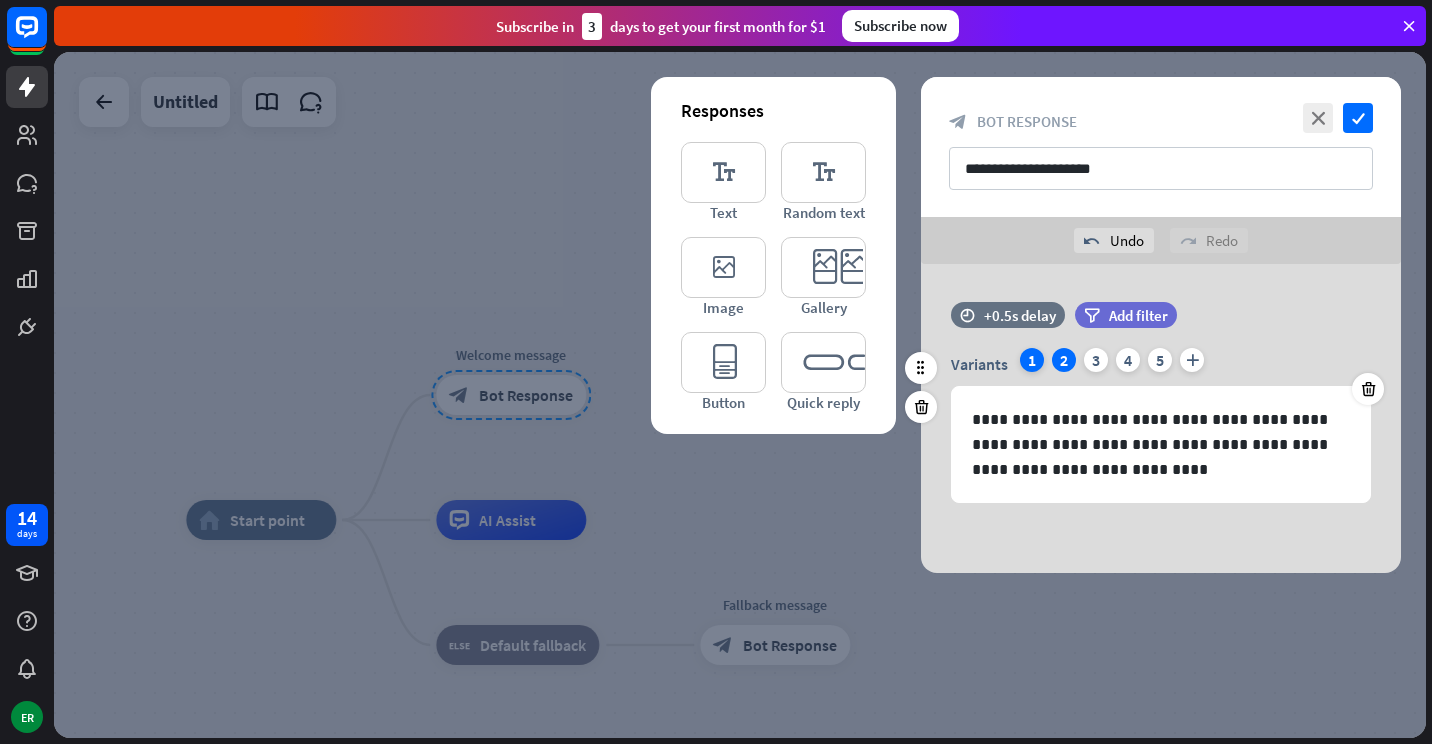 click on "1" at bounding box center [1032, 360] 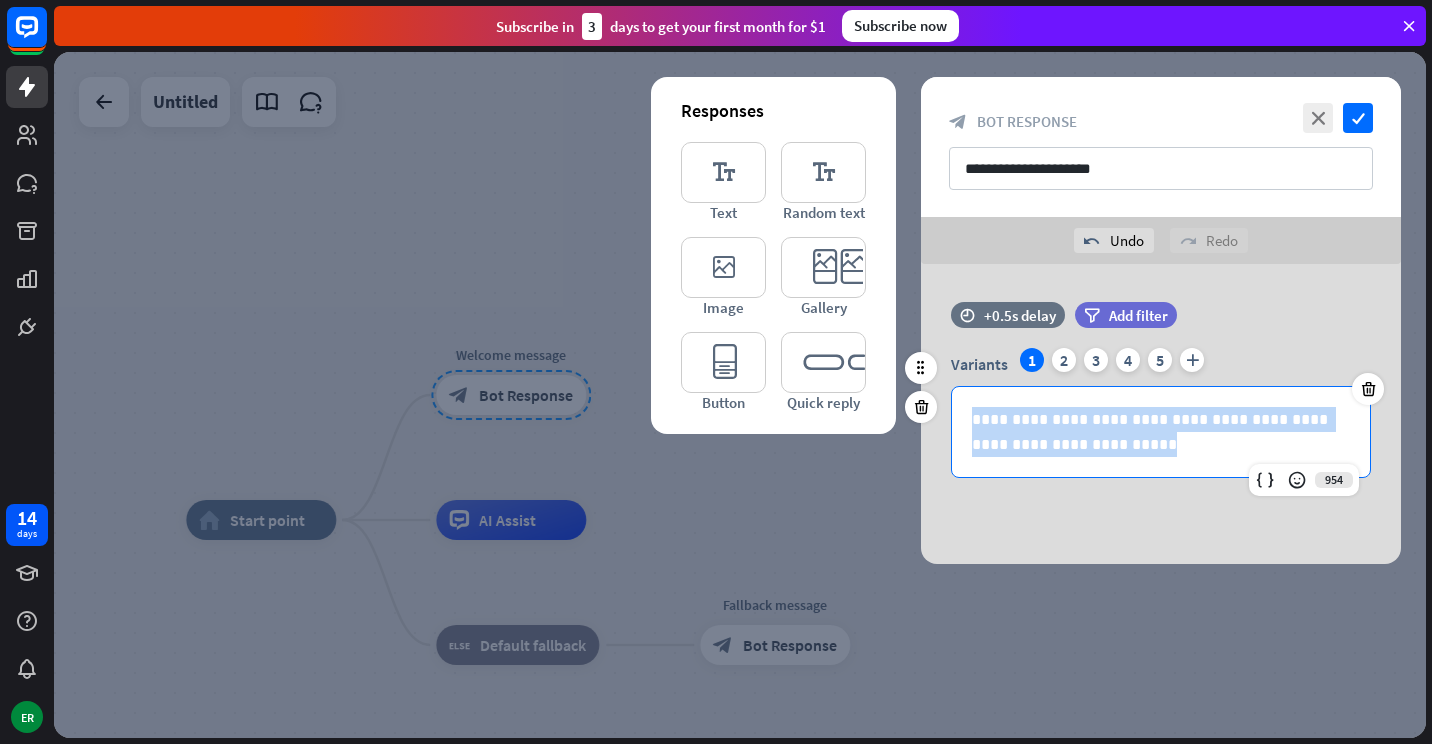 drag, startPoint x: 1099, startPoint y: 447, endPoint x: 954, endPoint y: 423, distance: 146.9728 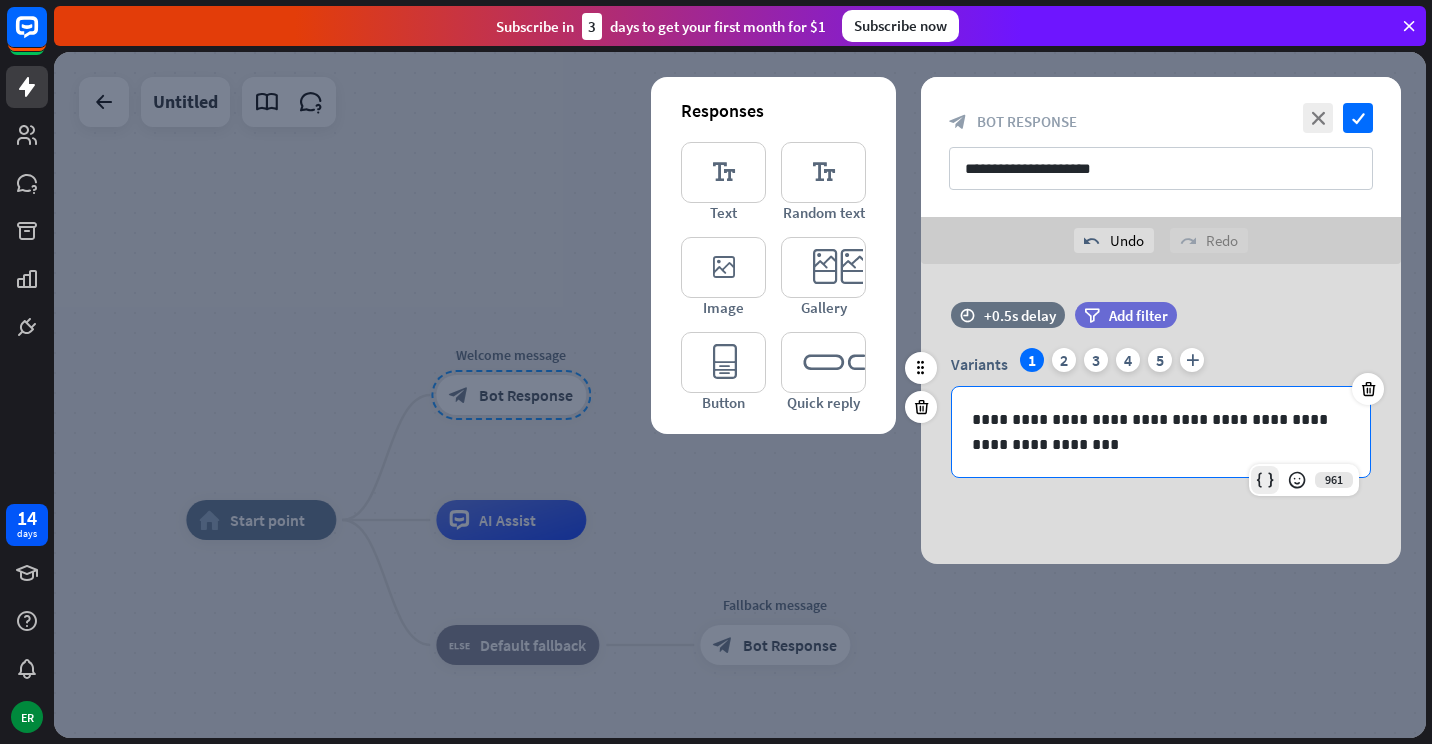 click at bounding box center [1265, 480] 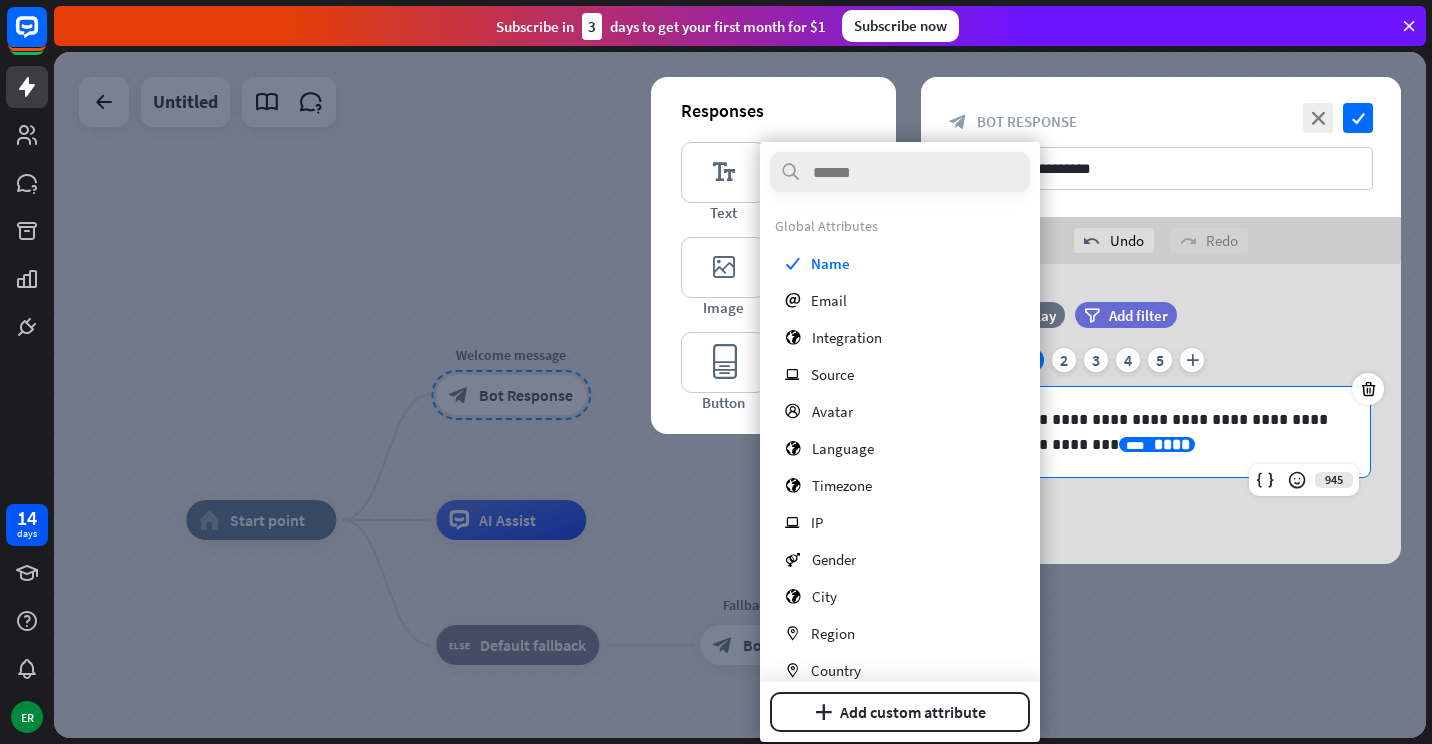 click on "**********" at bounding box center [1161, 432] 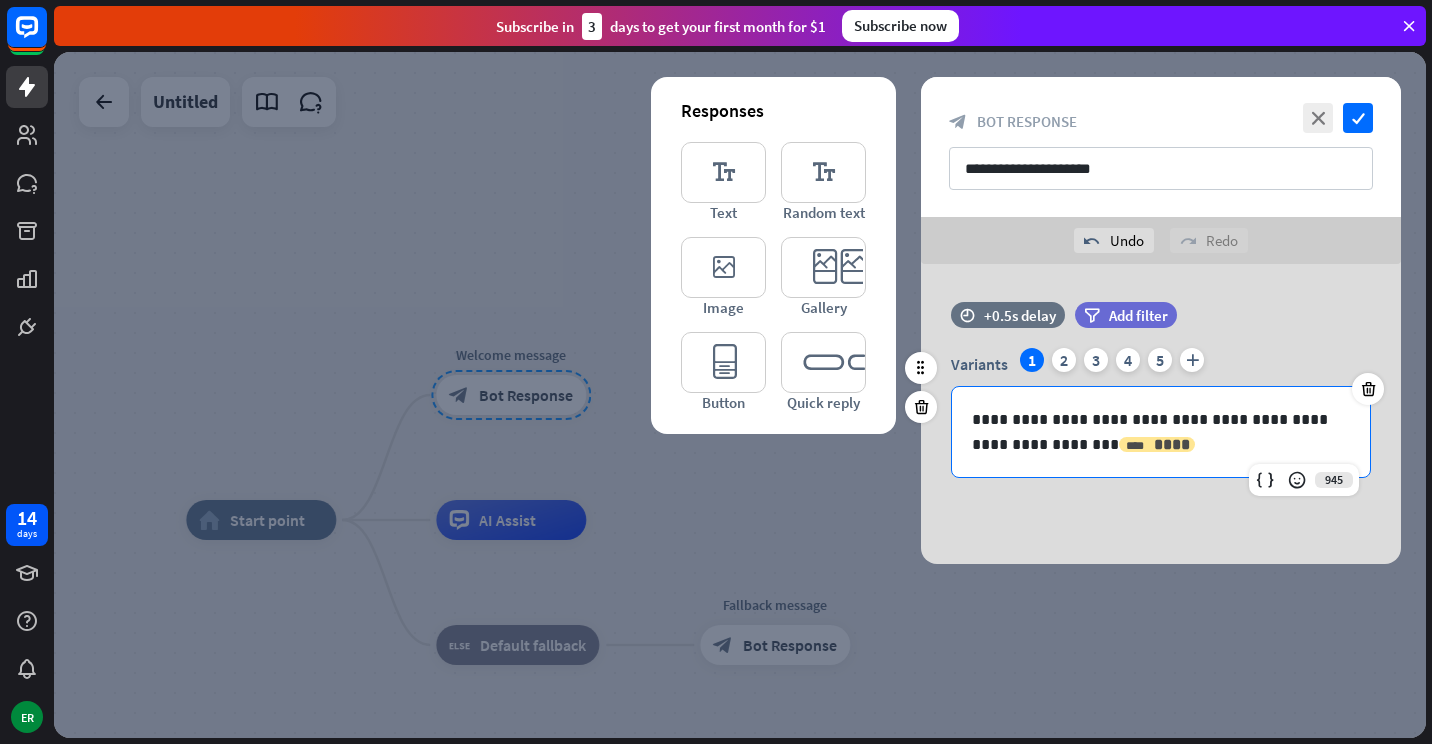 drag, startPoint x: 1142, startPoint y: 442, endPoint x: 1069, endPoint y: 439, distance: 73.061615 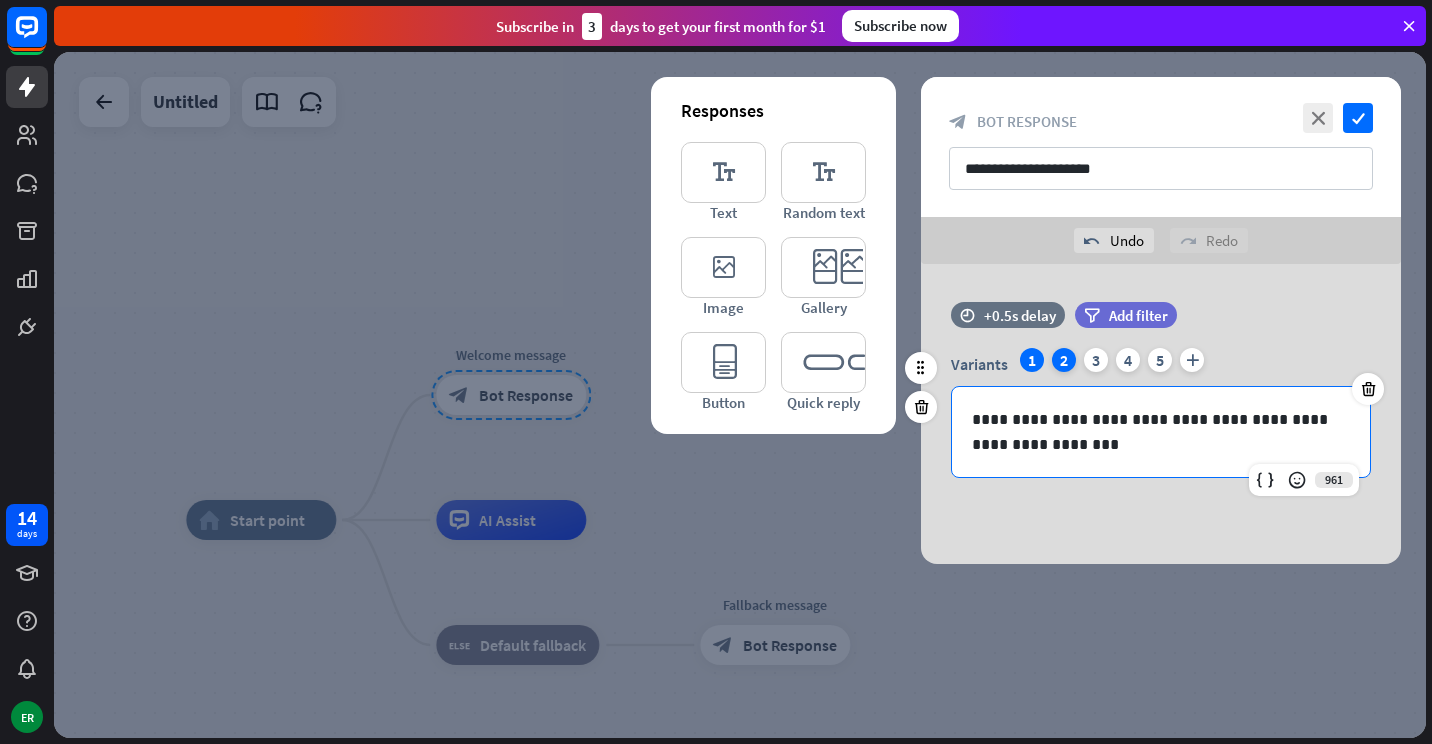 click on "2" at bounding box center (1064, 360) 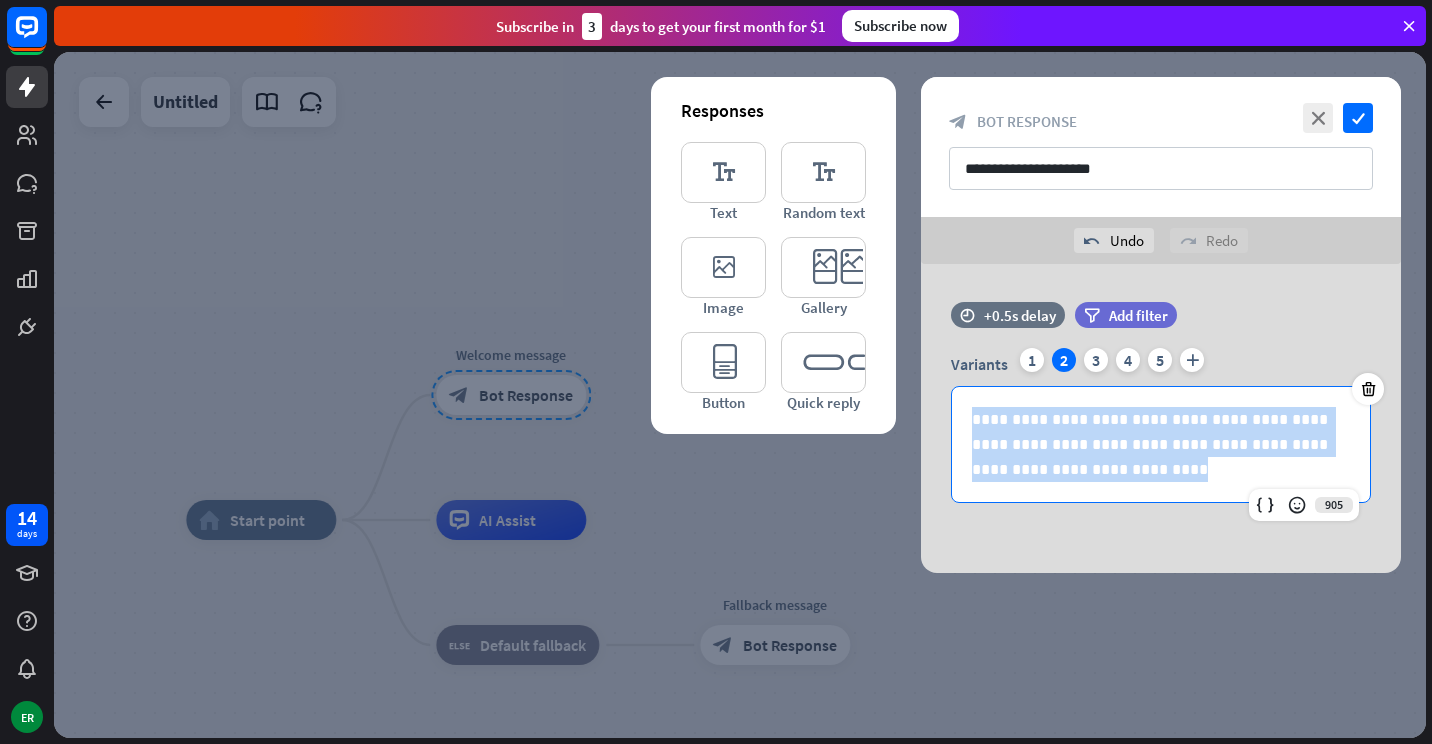 drag, startPoint x: 1064, startPoint y: 474, endPoint x: 958, endPoint y: 424, distance: 117.20068 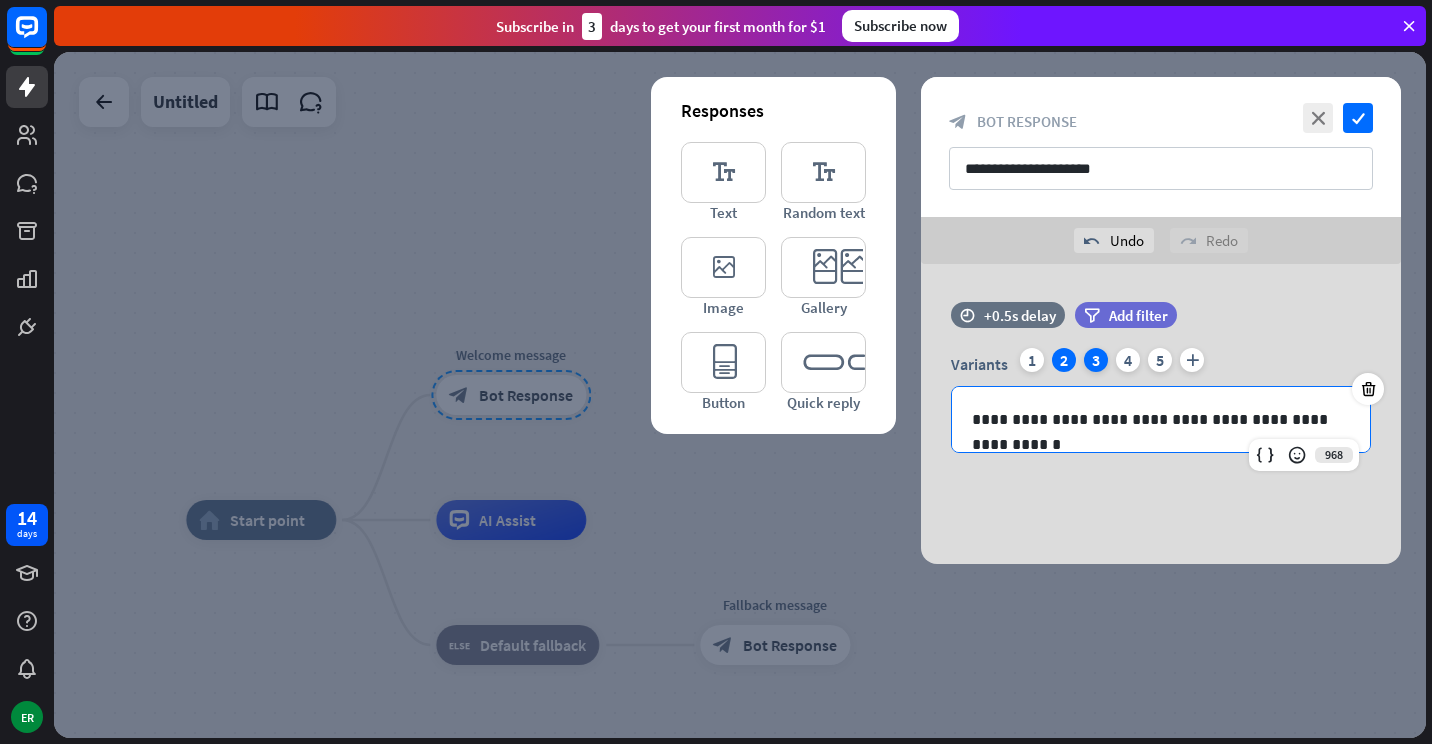 click on "3" at bounding box center [1096, 360] 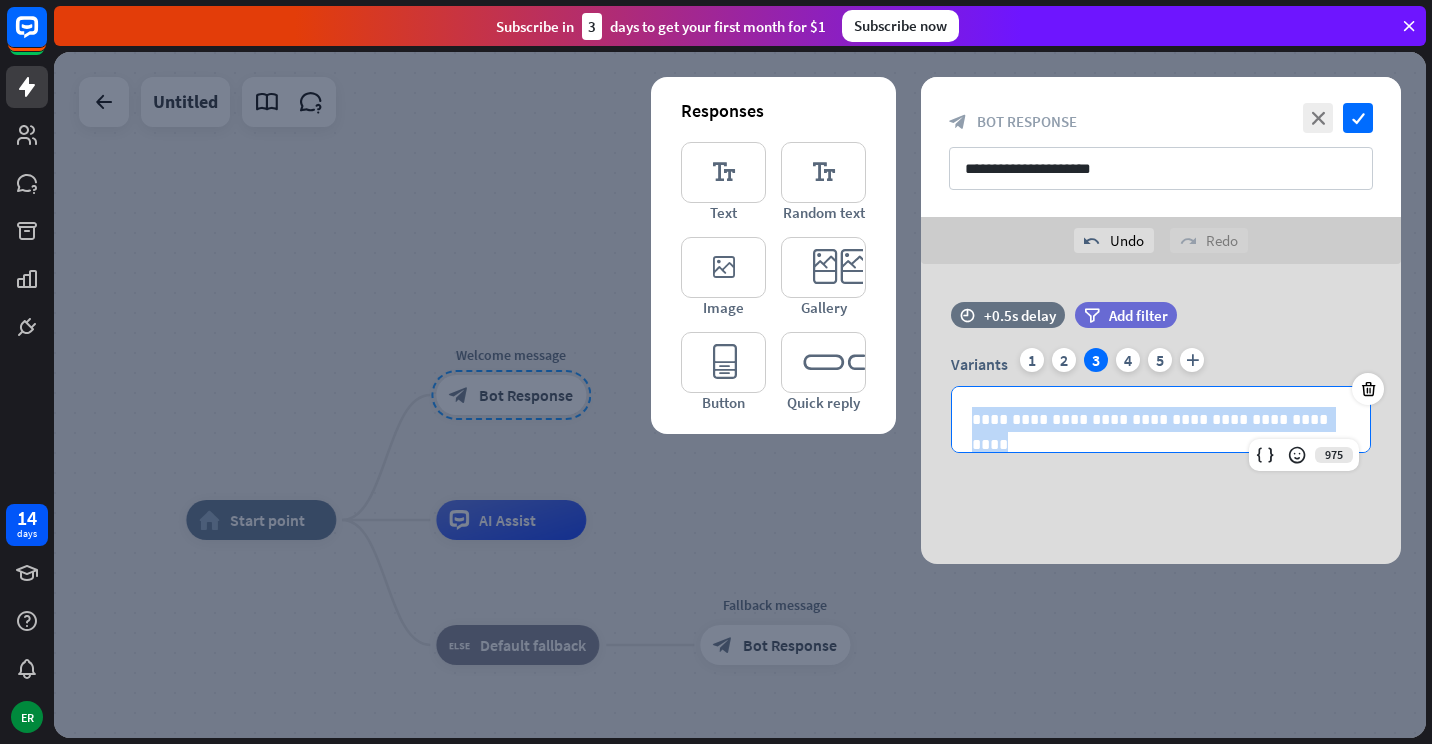 drag, startPoint x: 1333, startPoint y: 422, endPoint x: 958, endPoint y: 423, distance: 375.00134 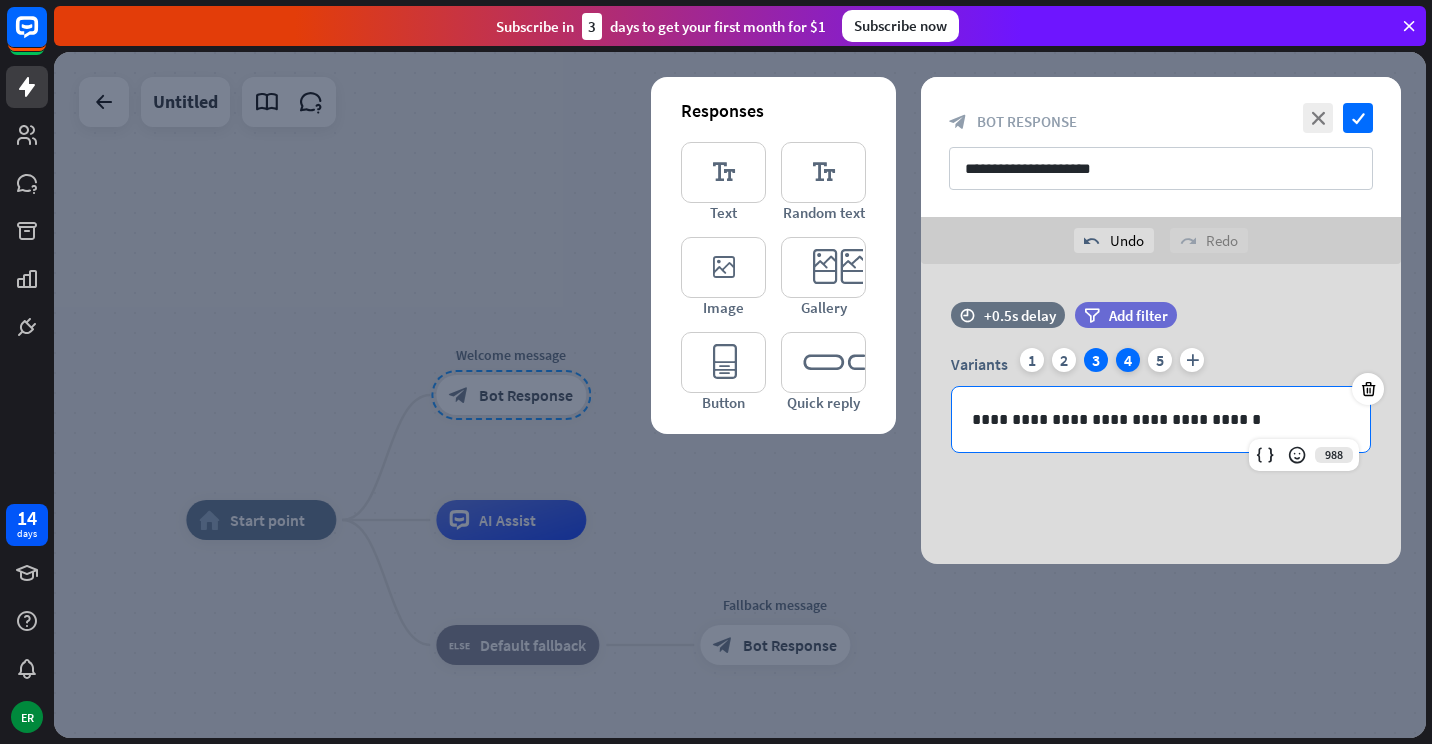 click on "4" at bounding box center (1128, 360) 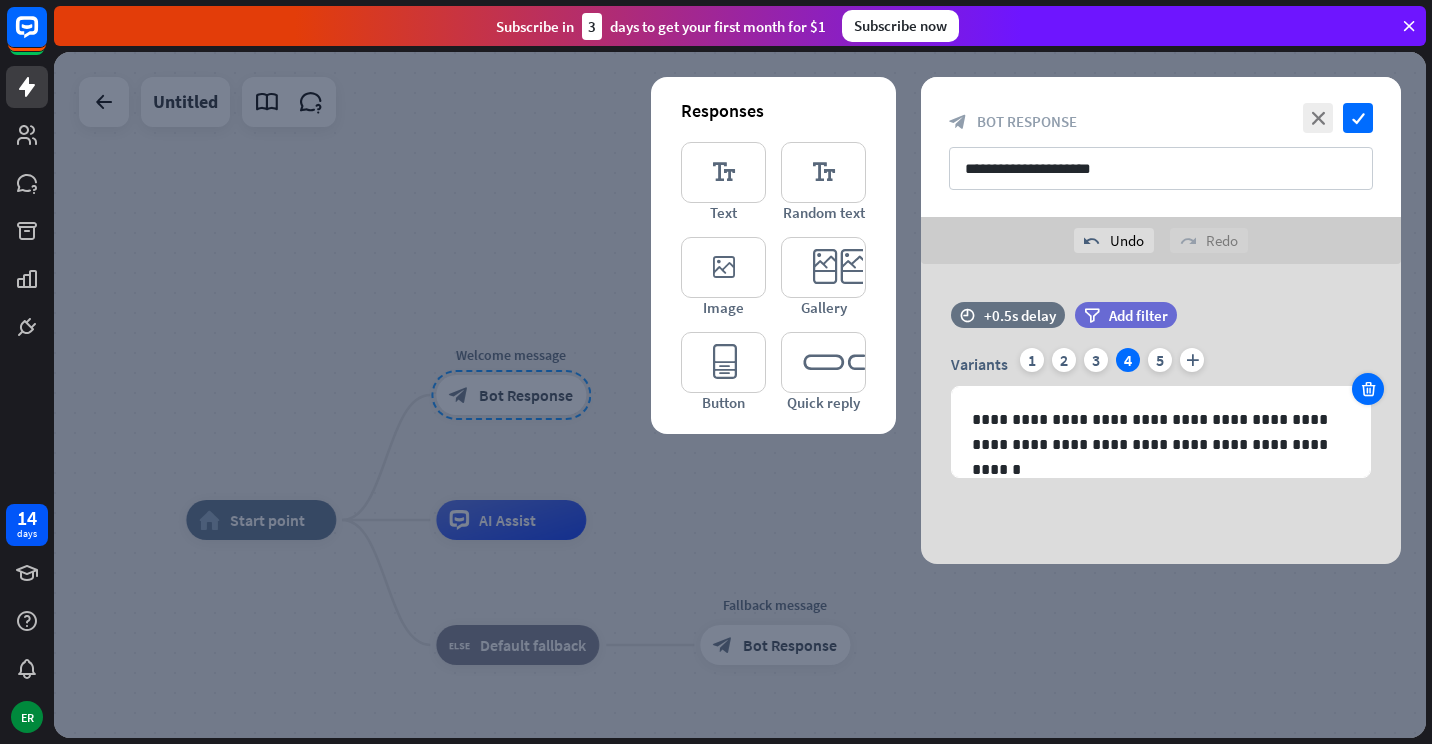click at bounding box center [1368, 389] 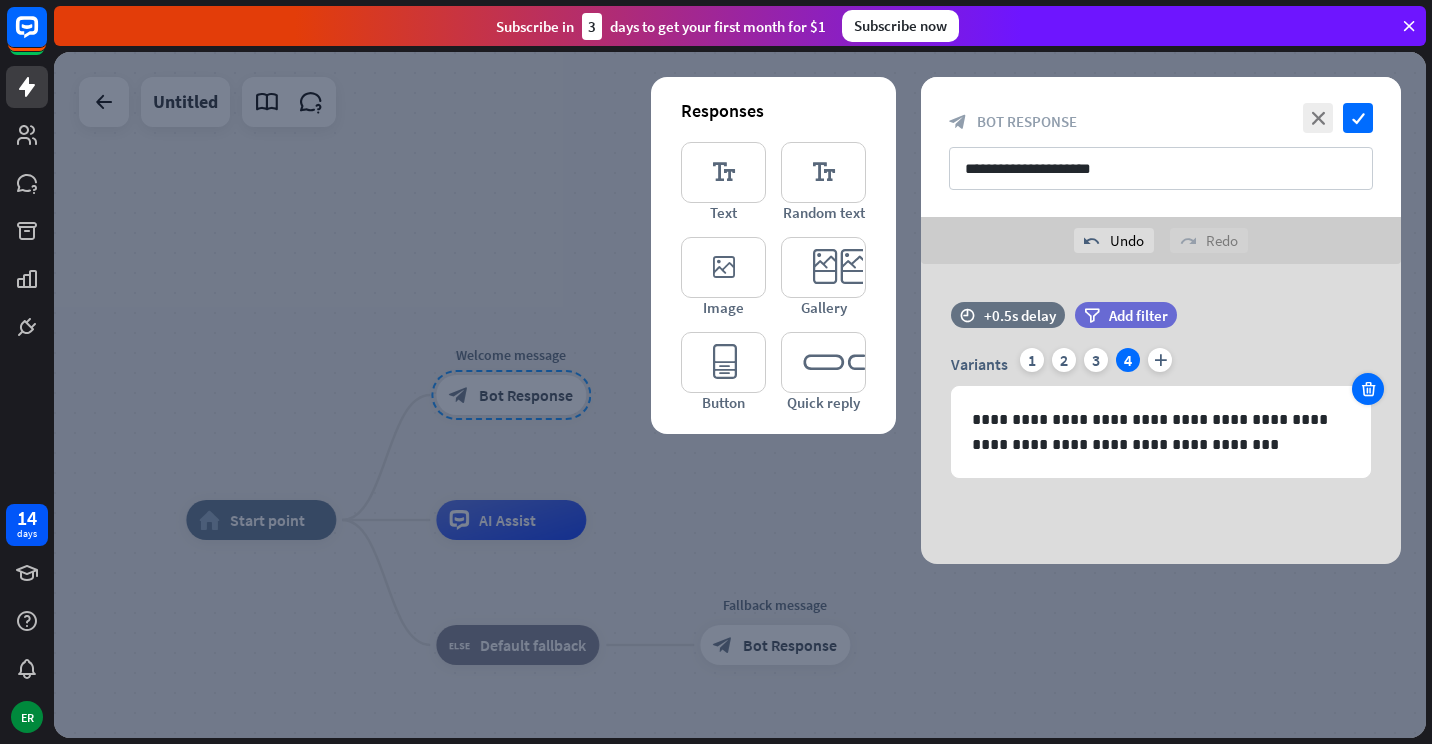 click at bounding box center [1368, 389] 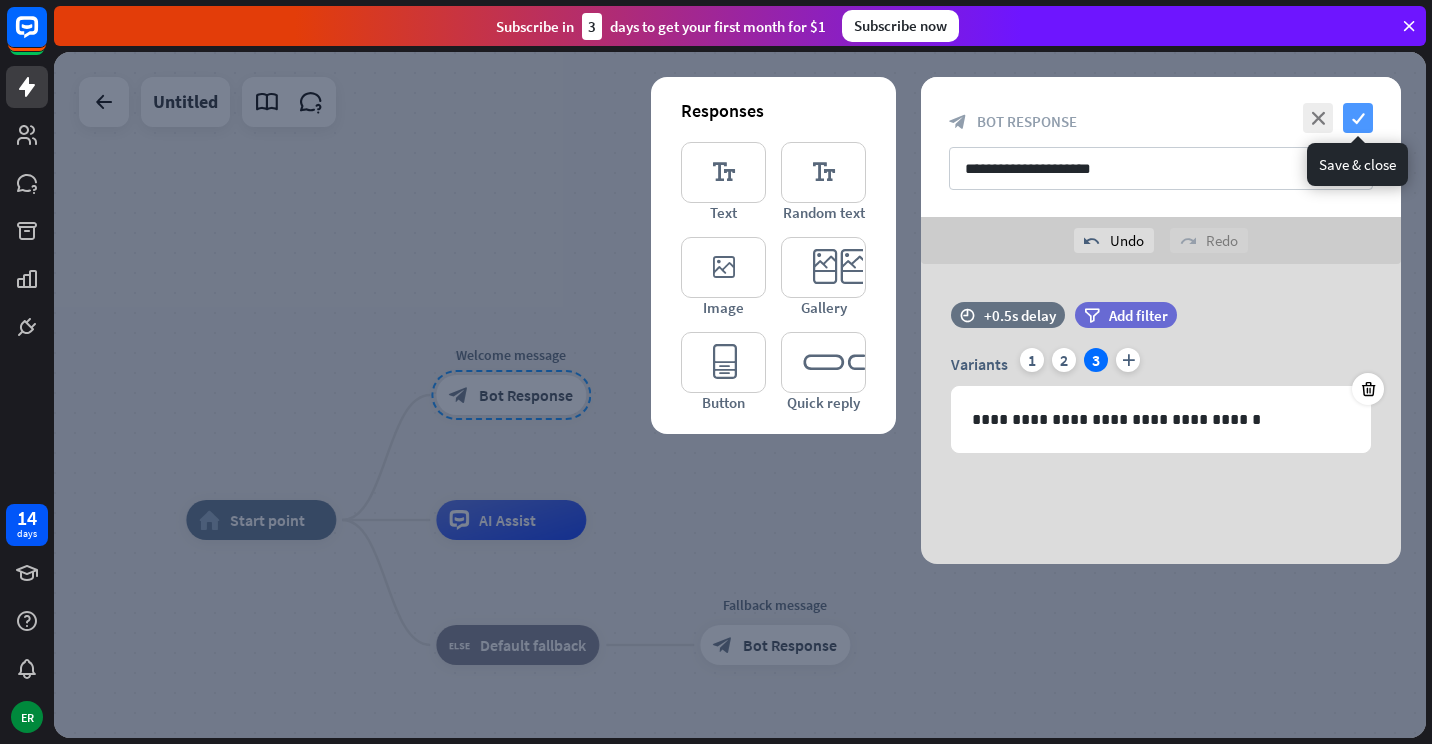 click on "check" at bounding box center (1358, 118) 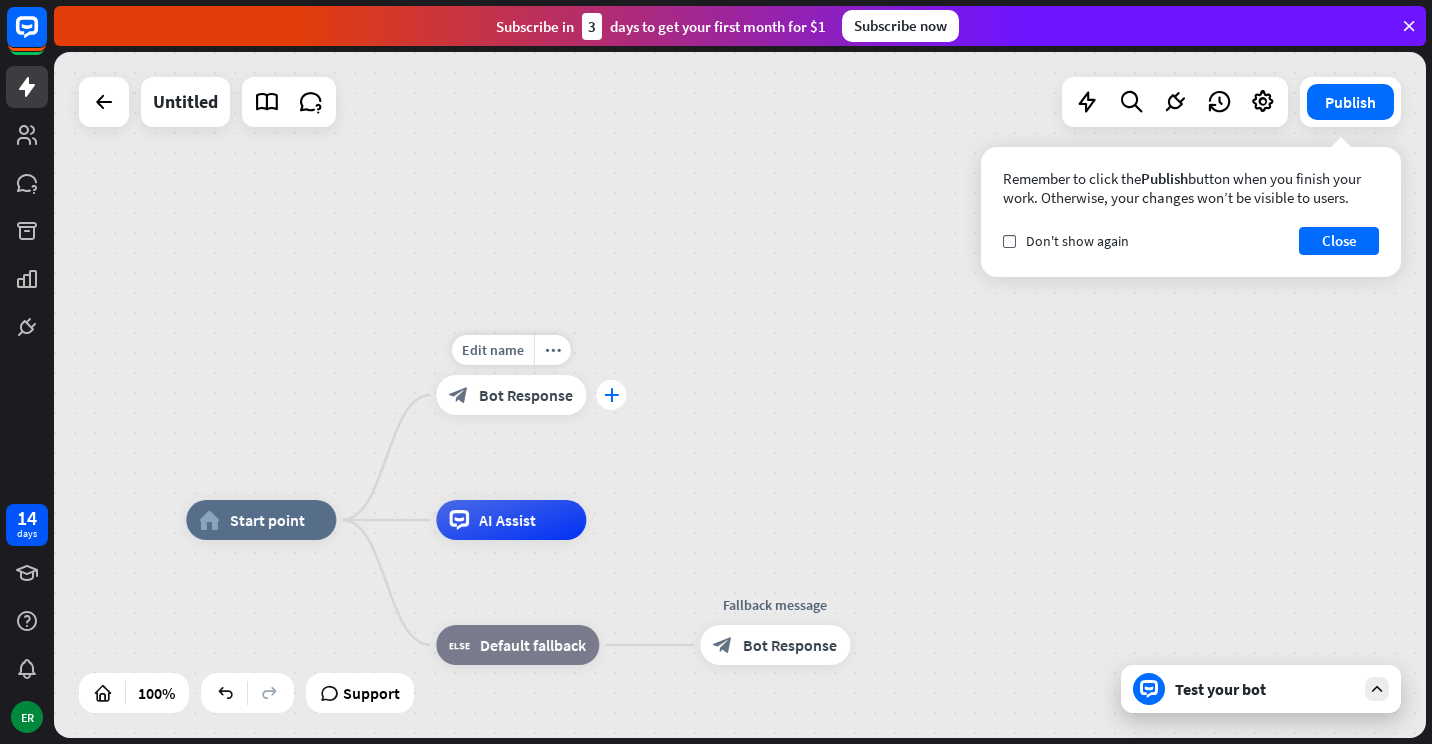 click on "plus" at bounding box center [611, 395] 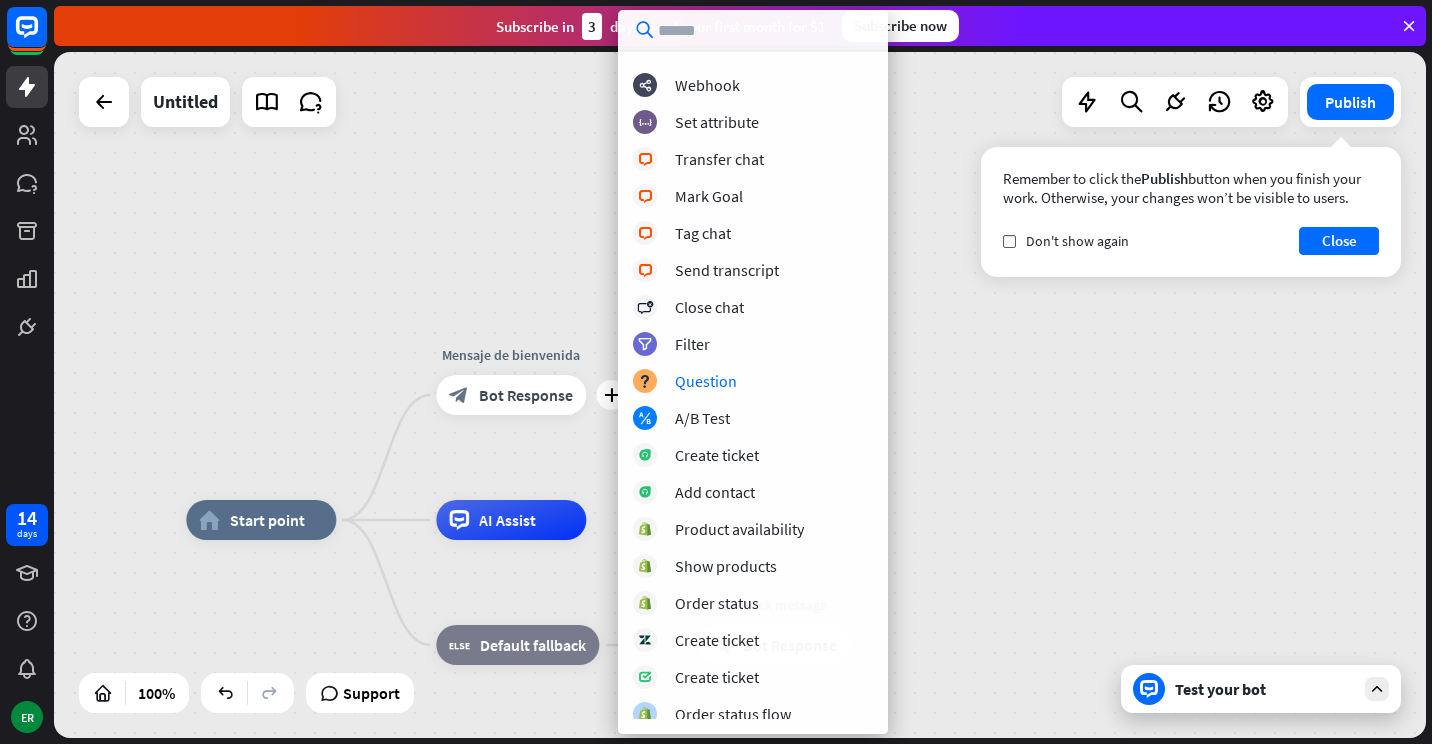 scroll, scrollTop: 444, scrollLeft: 0, axis: vertical 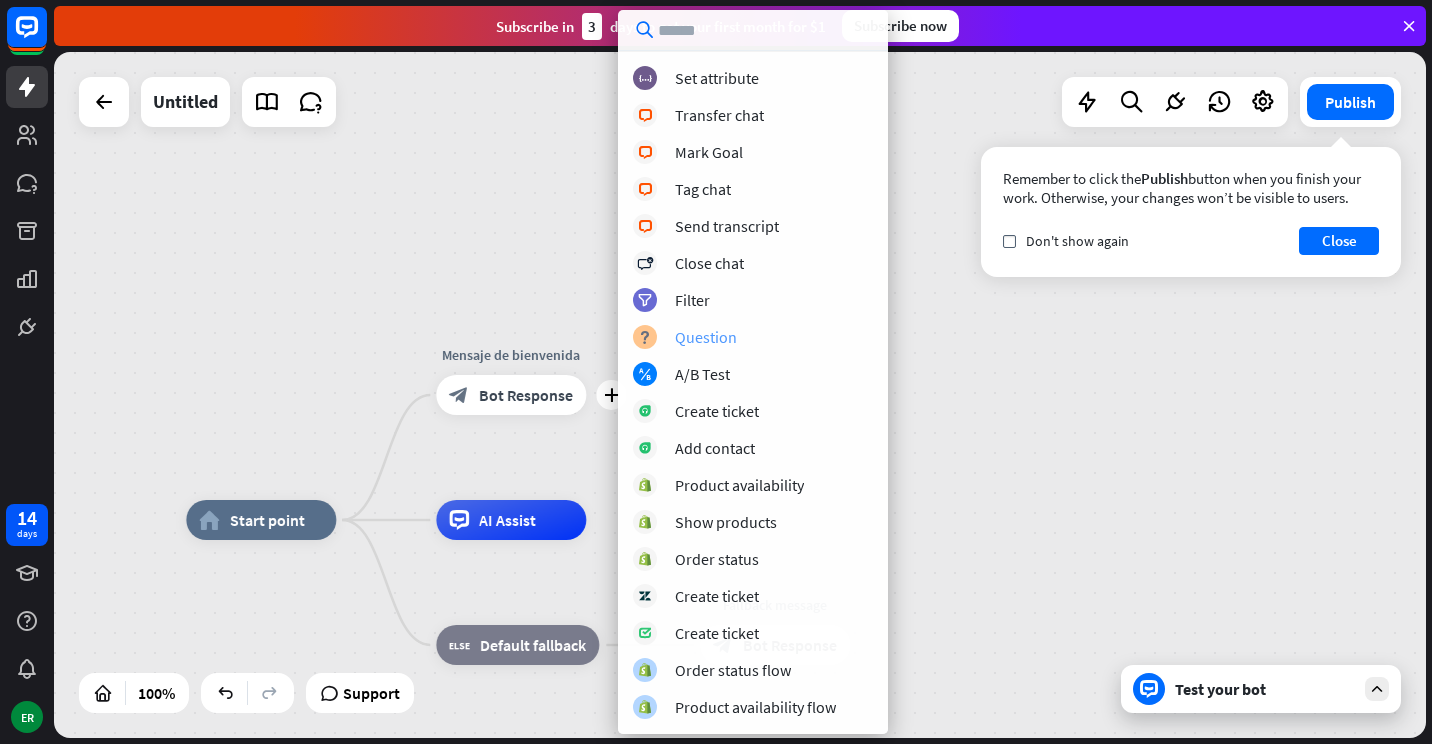 click on "block_question
Question" at bounding box center (753, 337) 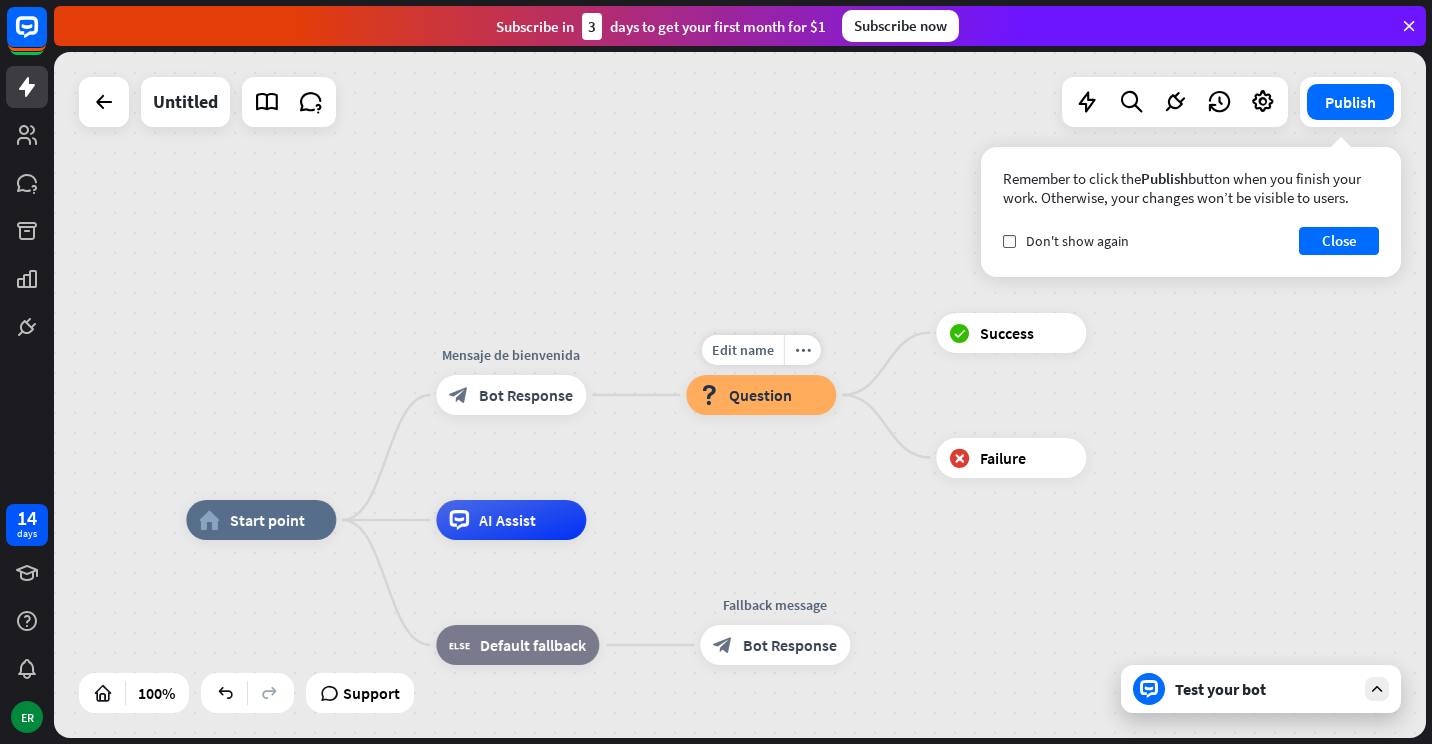 click on "Question" at bounding box center [760, 395] 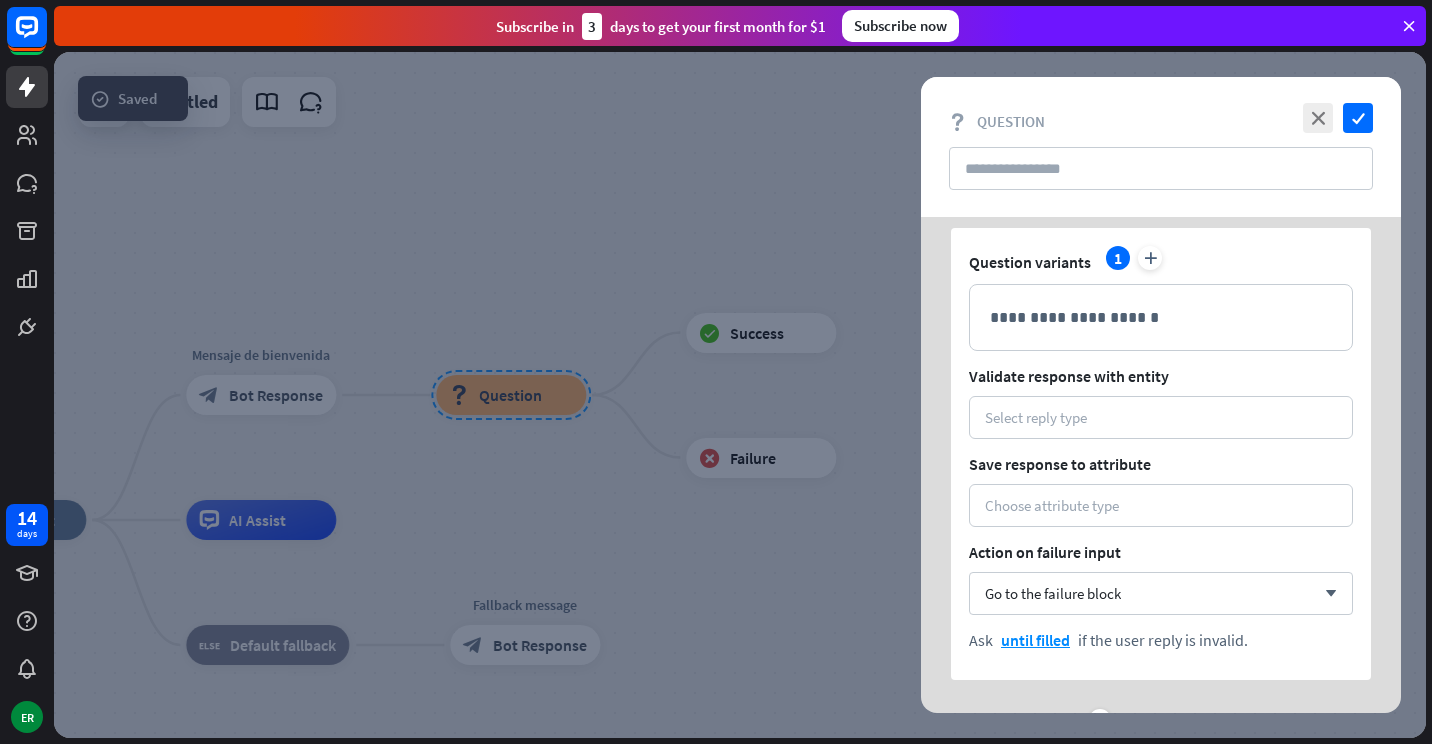 scroll, scrollTop: 100, scrollLeft: 0, axis: vertical 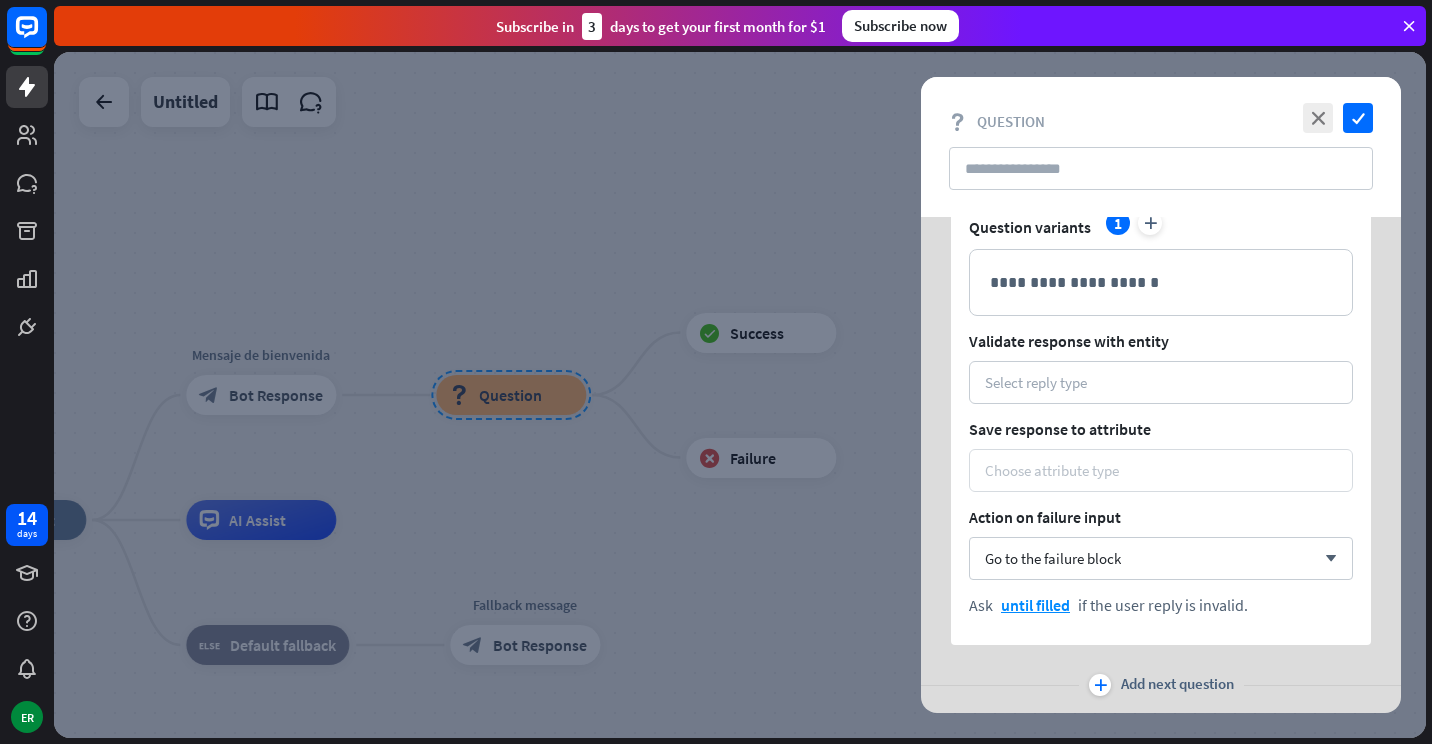 click on "Choose attribute type" at bounding box center [1161, 470] 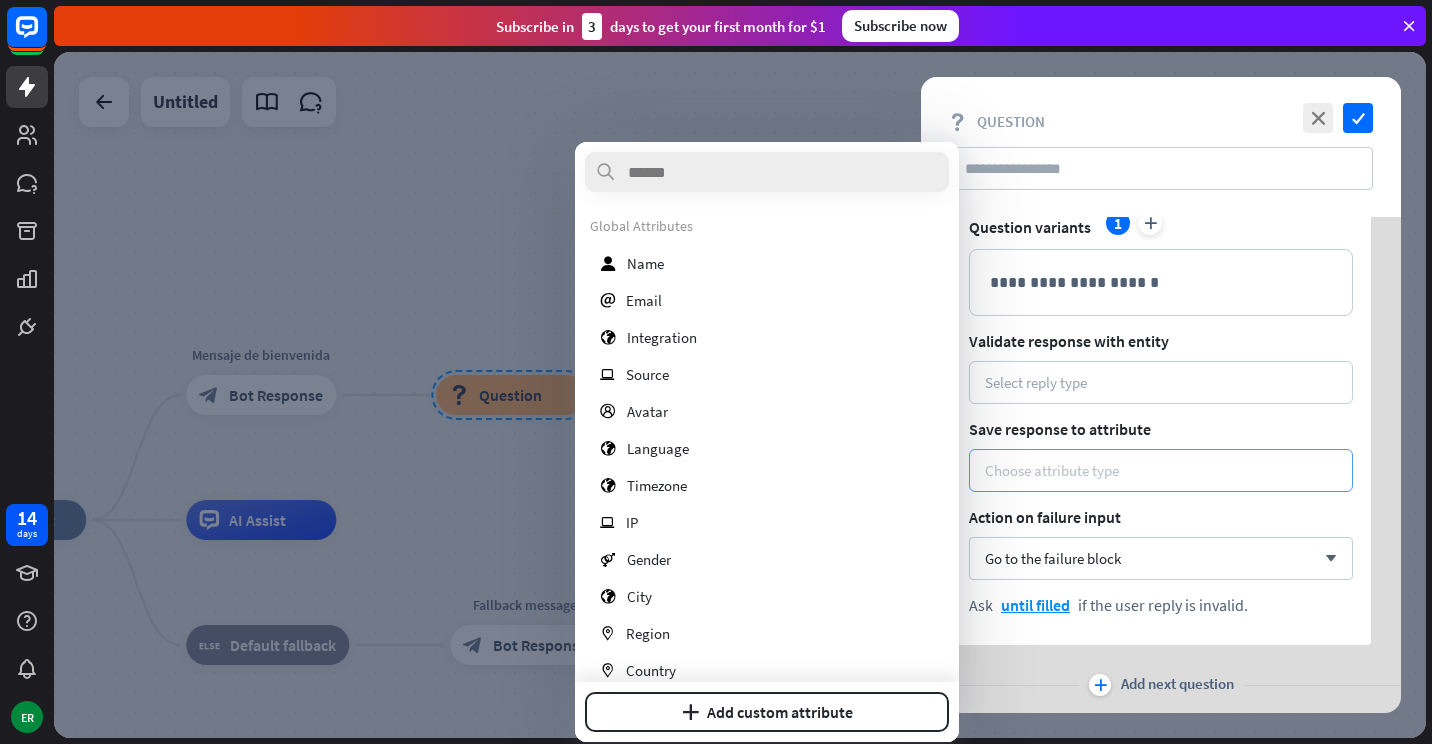 click on "Choose attribute type" at bounding box center (1161, 470) 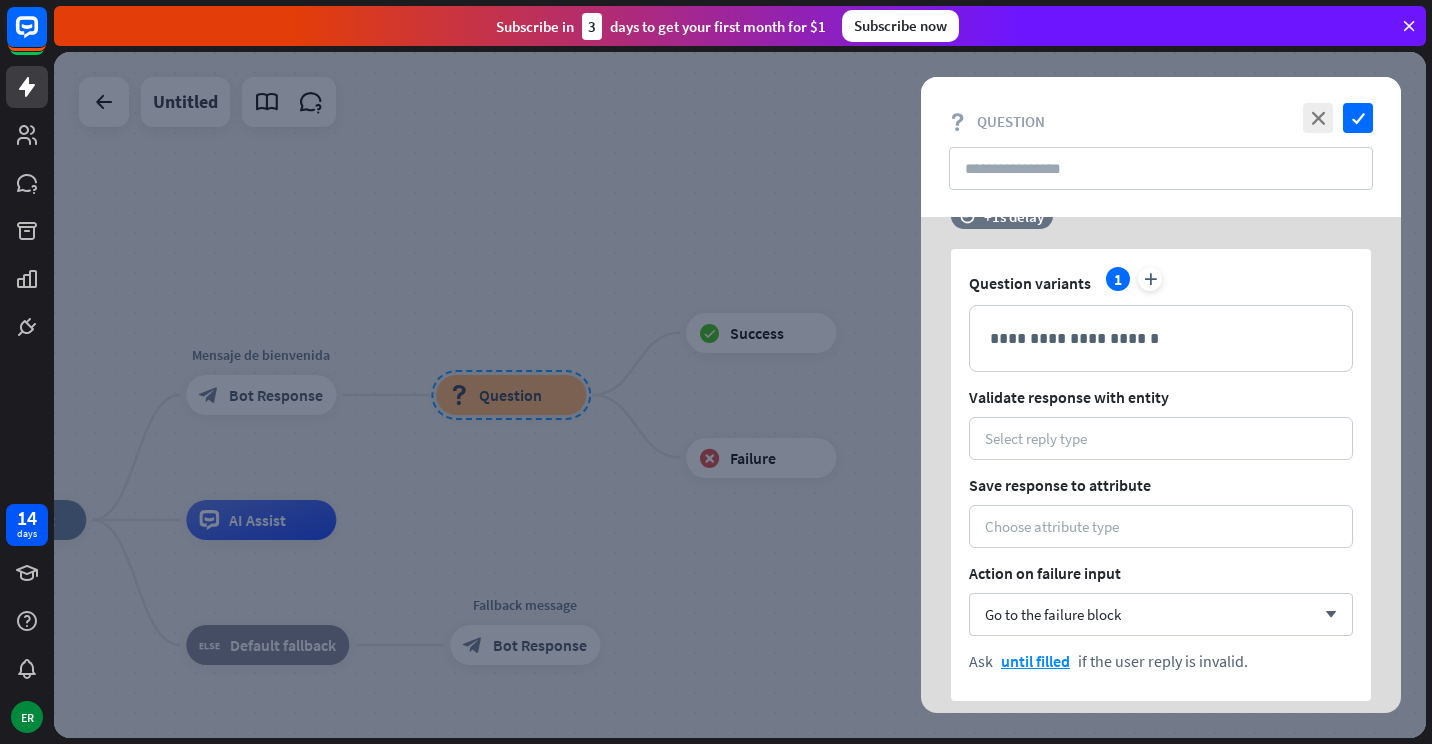 scroll, scrollTop: 0, scrollLeft: 0, axis: both 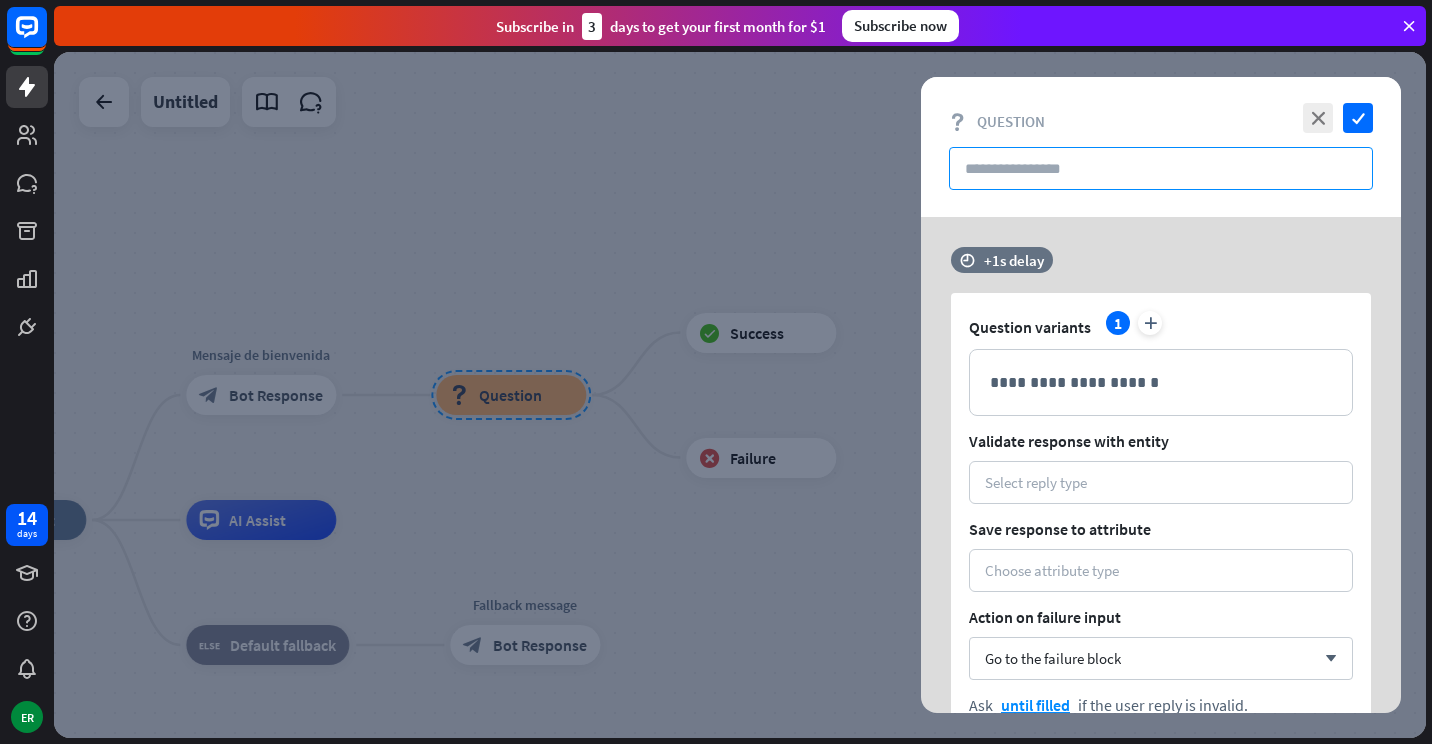 click at bounding box center (1161, 168) 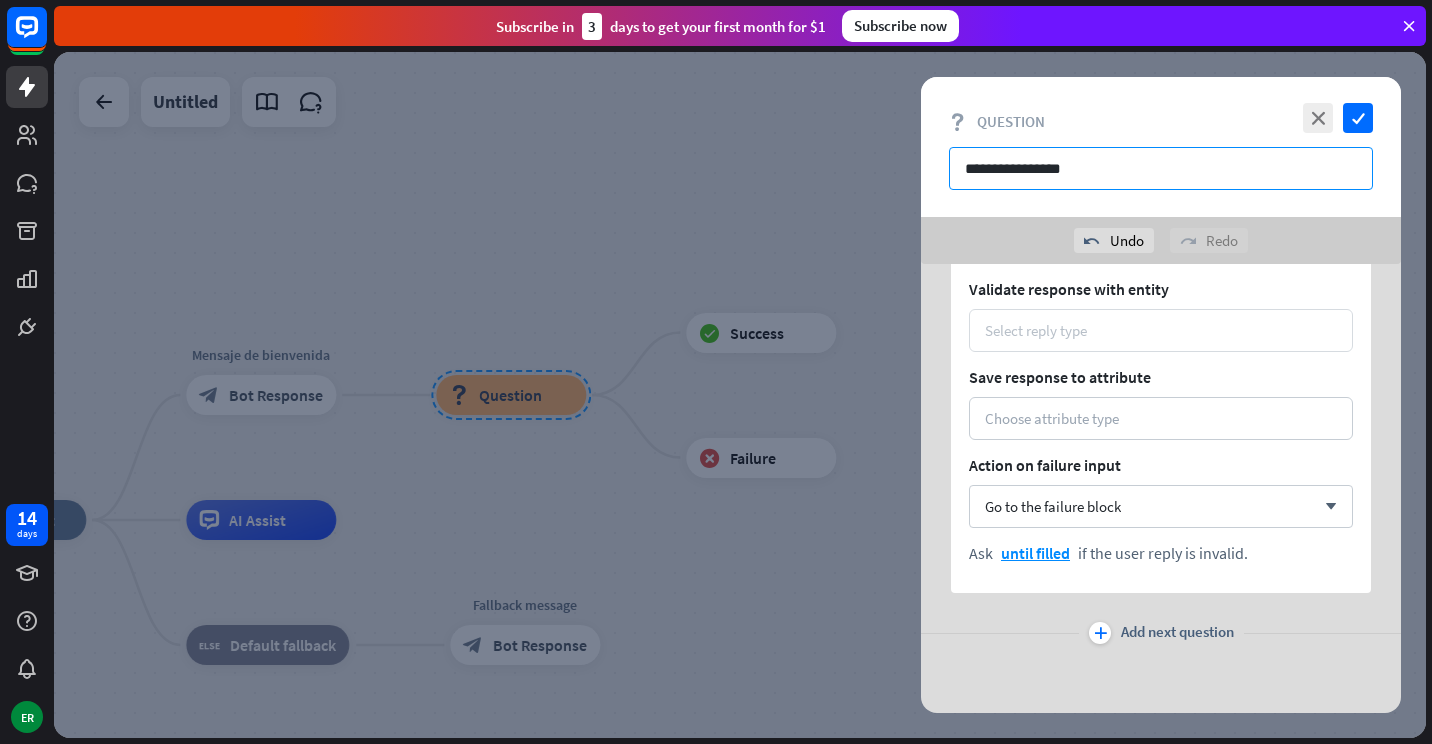 scroll, scrollTop: 99, scrollLeft: 0, axis: vertical 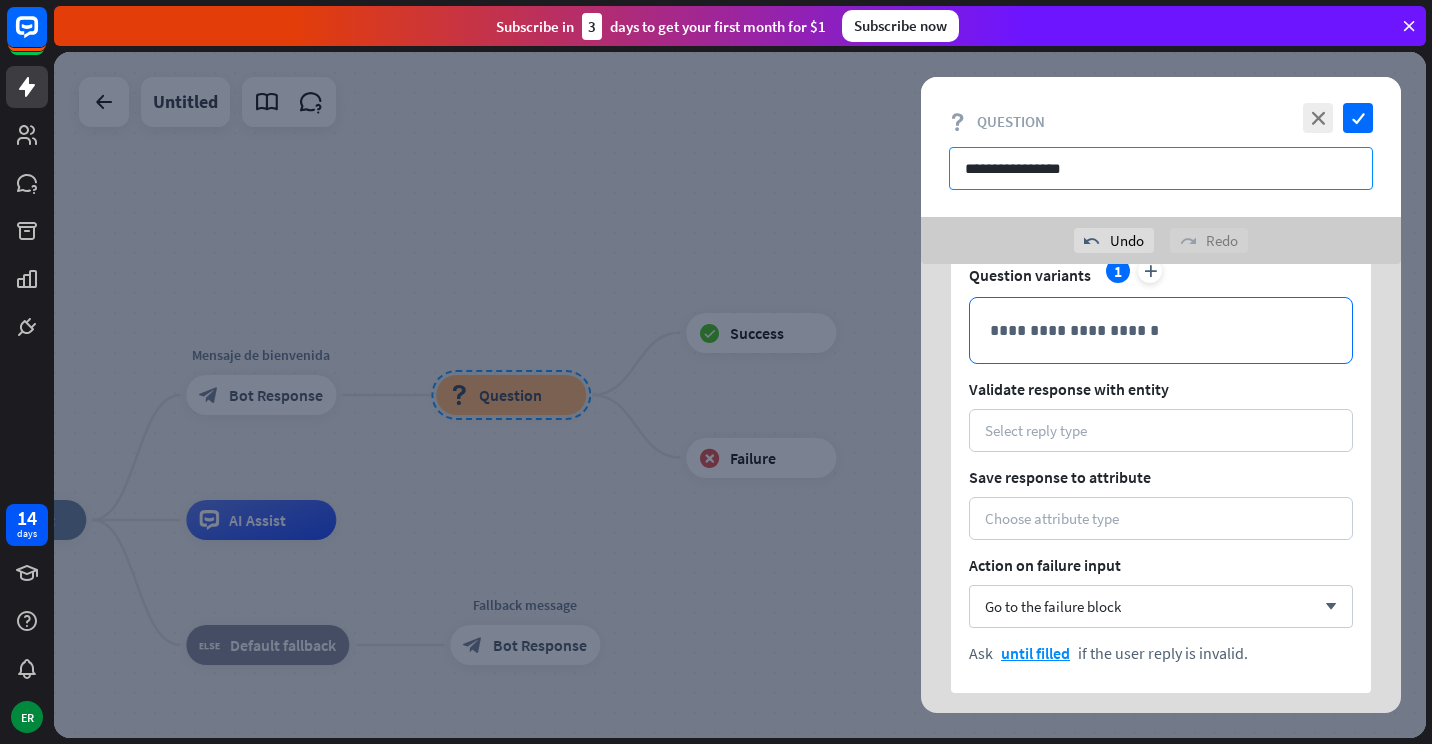 type on "**********" 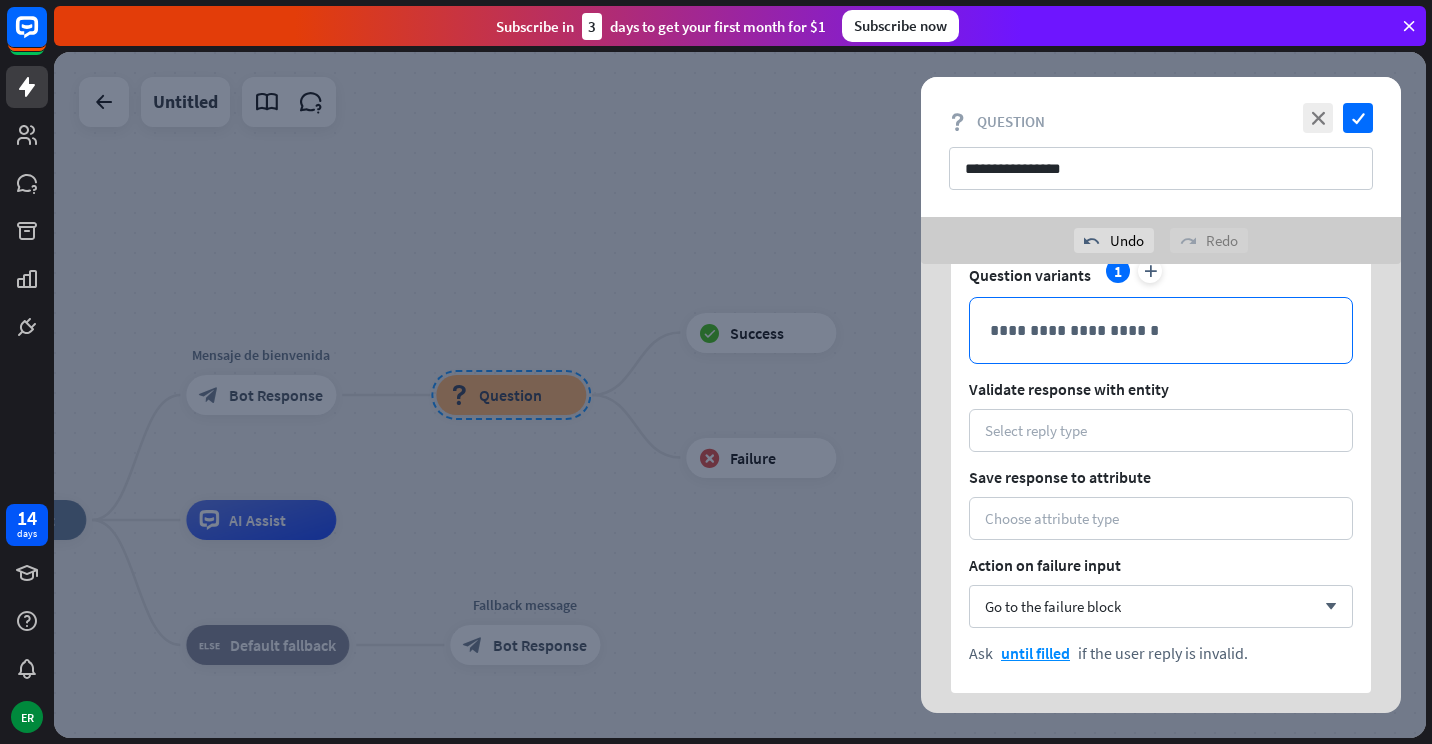click on "**********" at bounding box center [1161, 330] 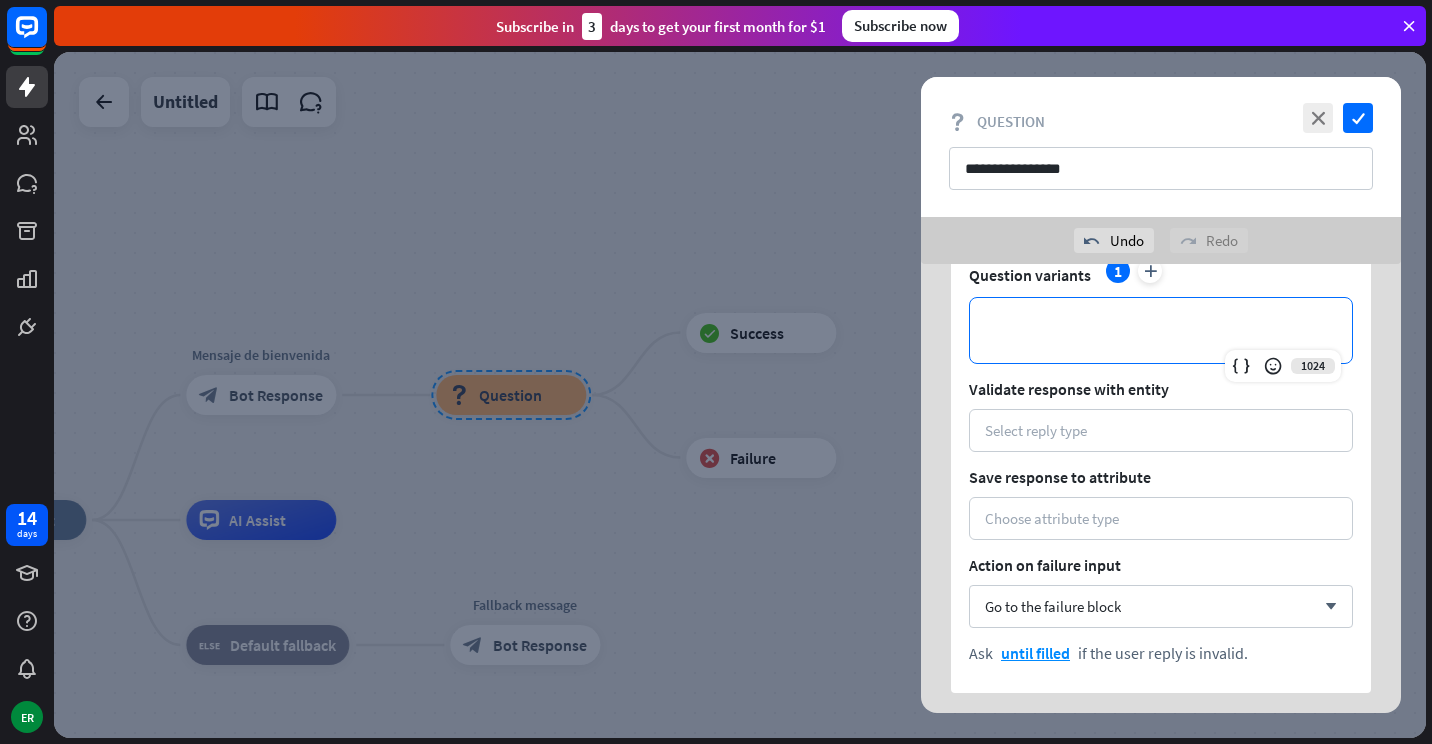 type 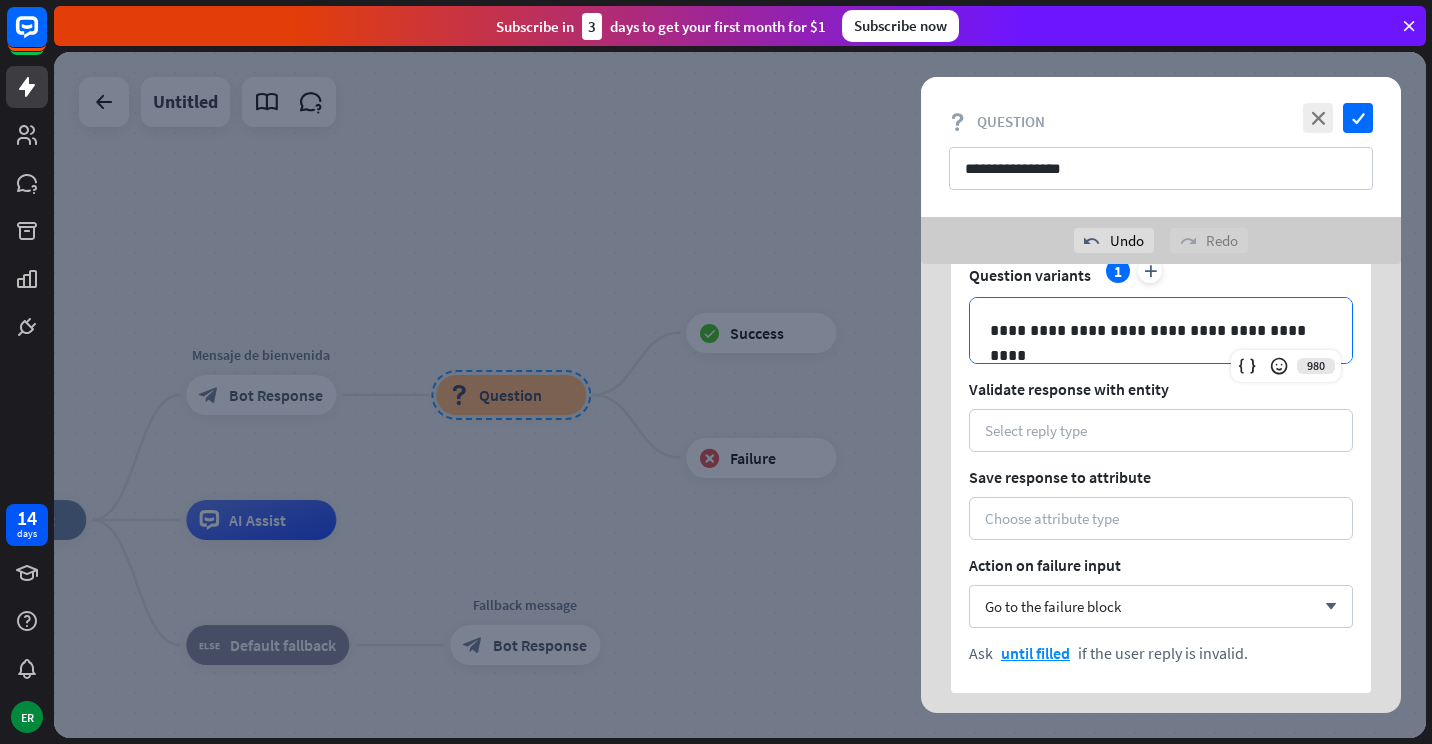 scroll, scrollTop: 199, scrollLeft: 0, axis: vertical 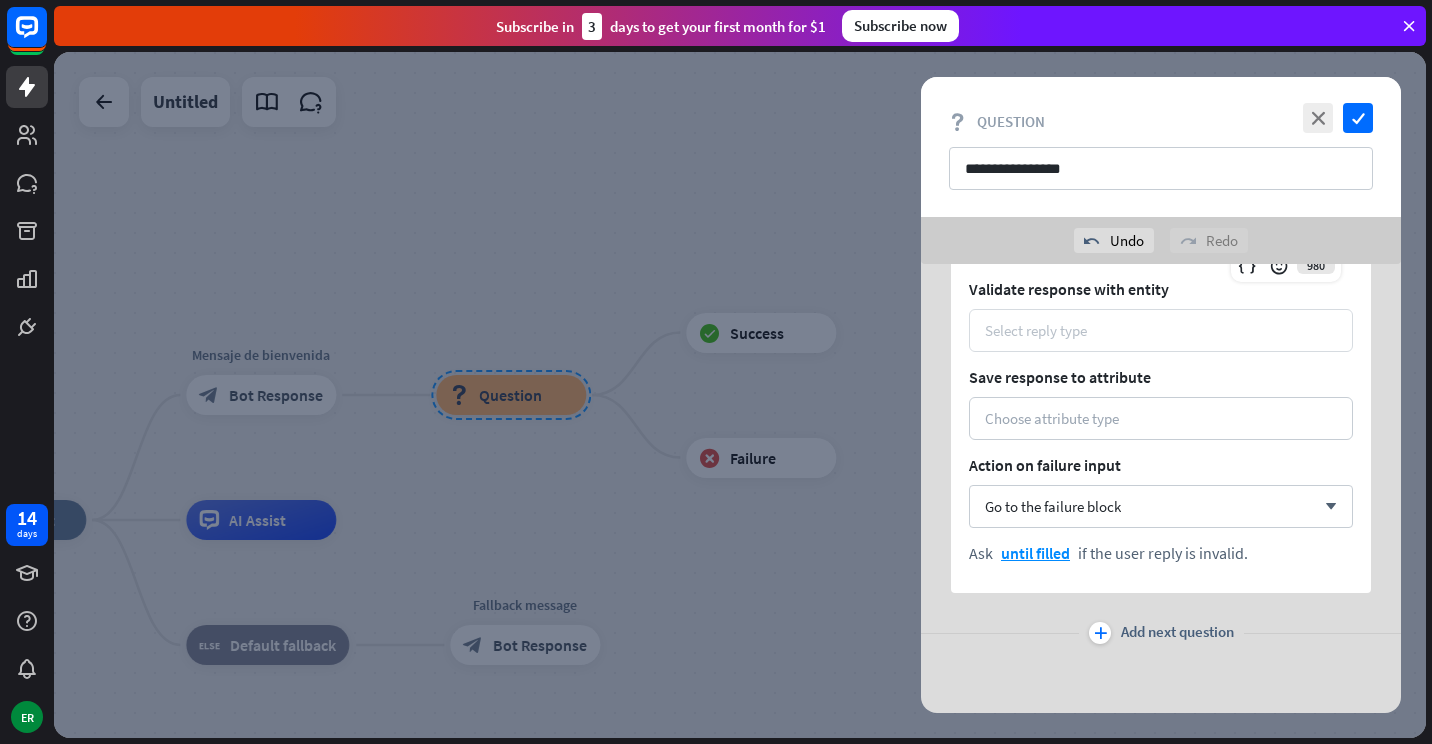 click on "Select reply type" at bounding box center (1036, 330) 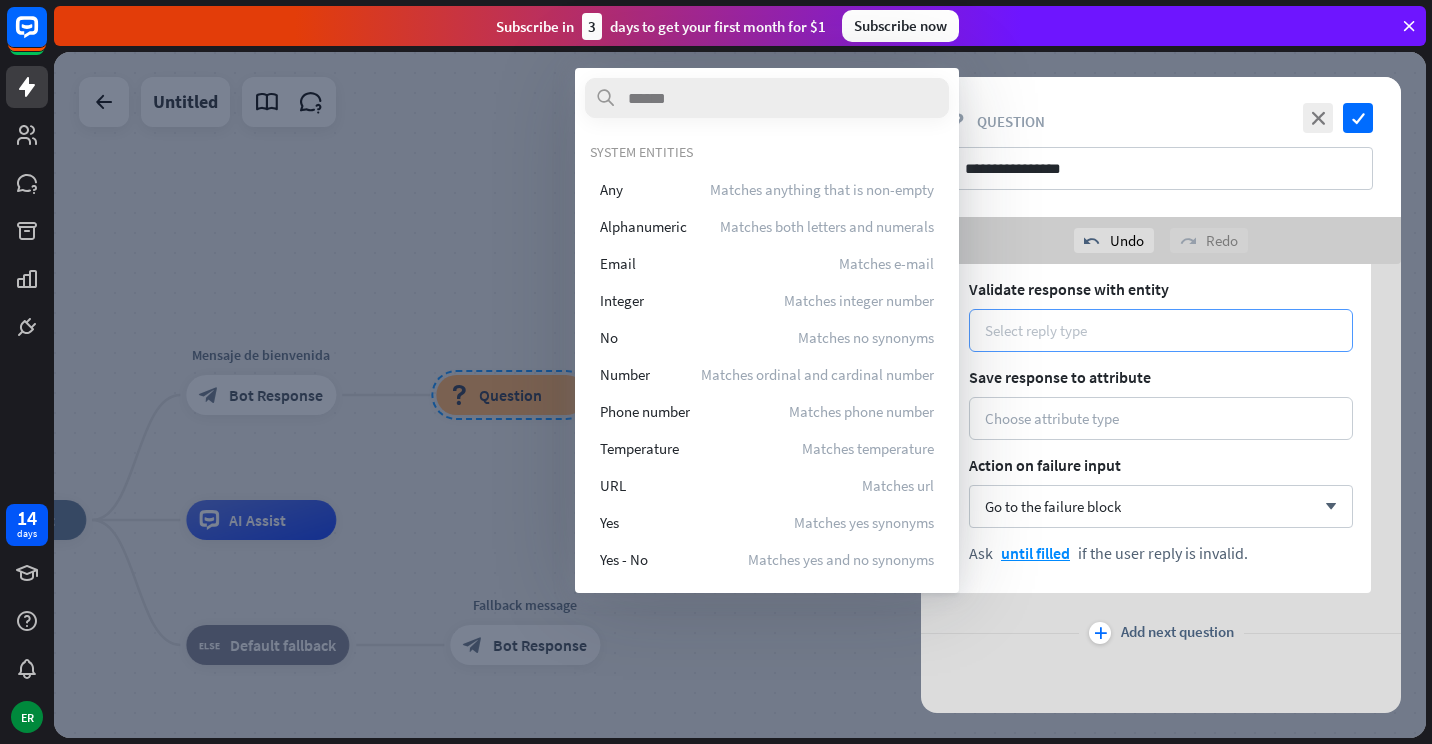 click on "Select reply type" at bounding box center (1036, 330) 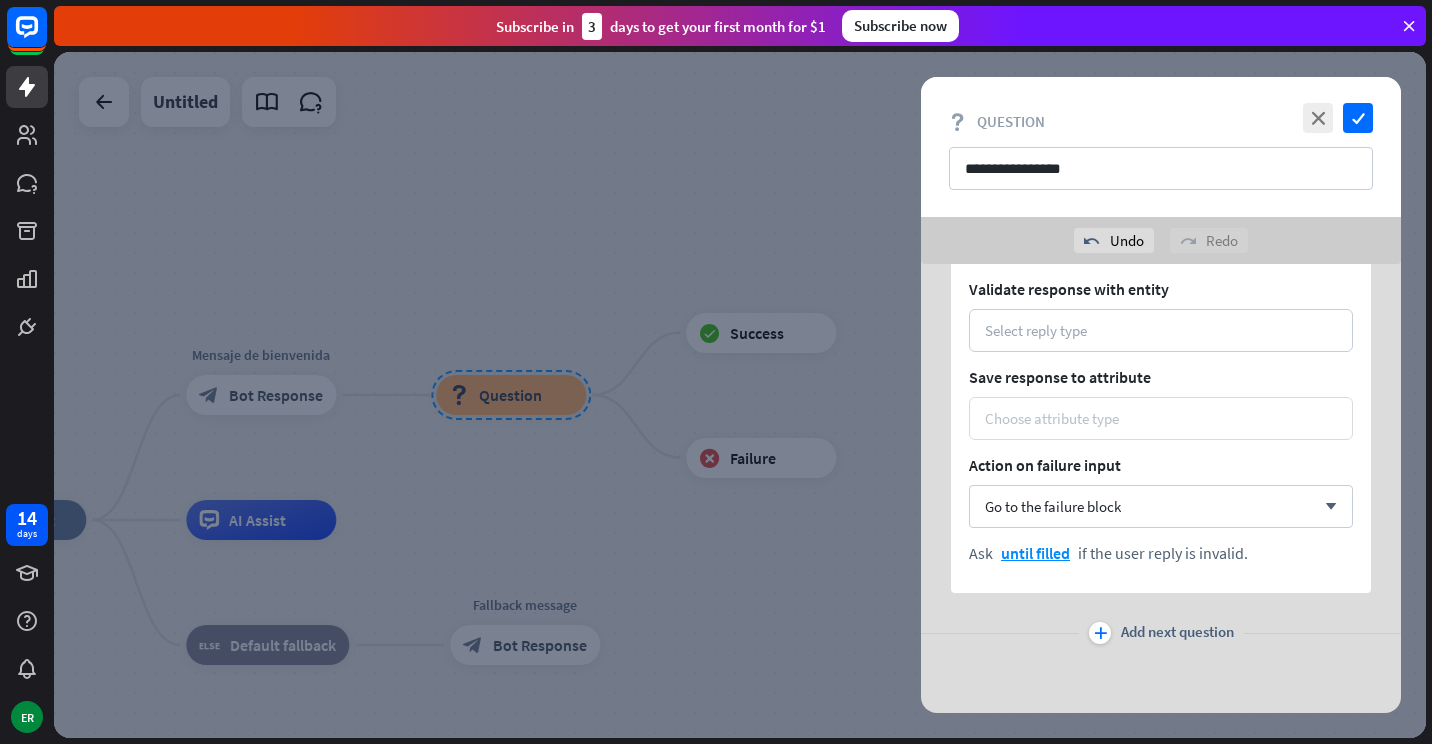 click on "Choose attribute type" at bounding box center [1052, 418] 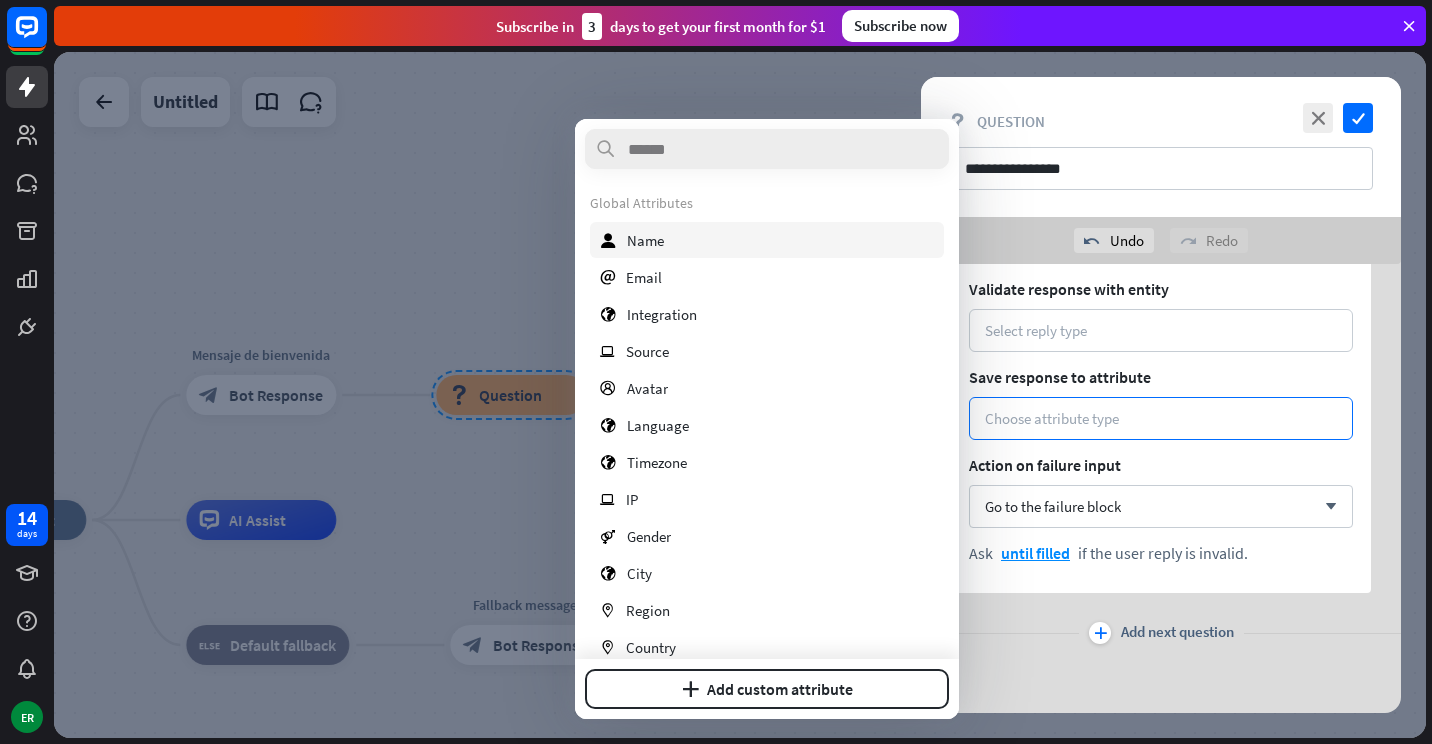 click on "user
Name" at bounding box center (767, 240) 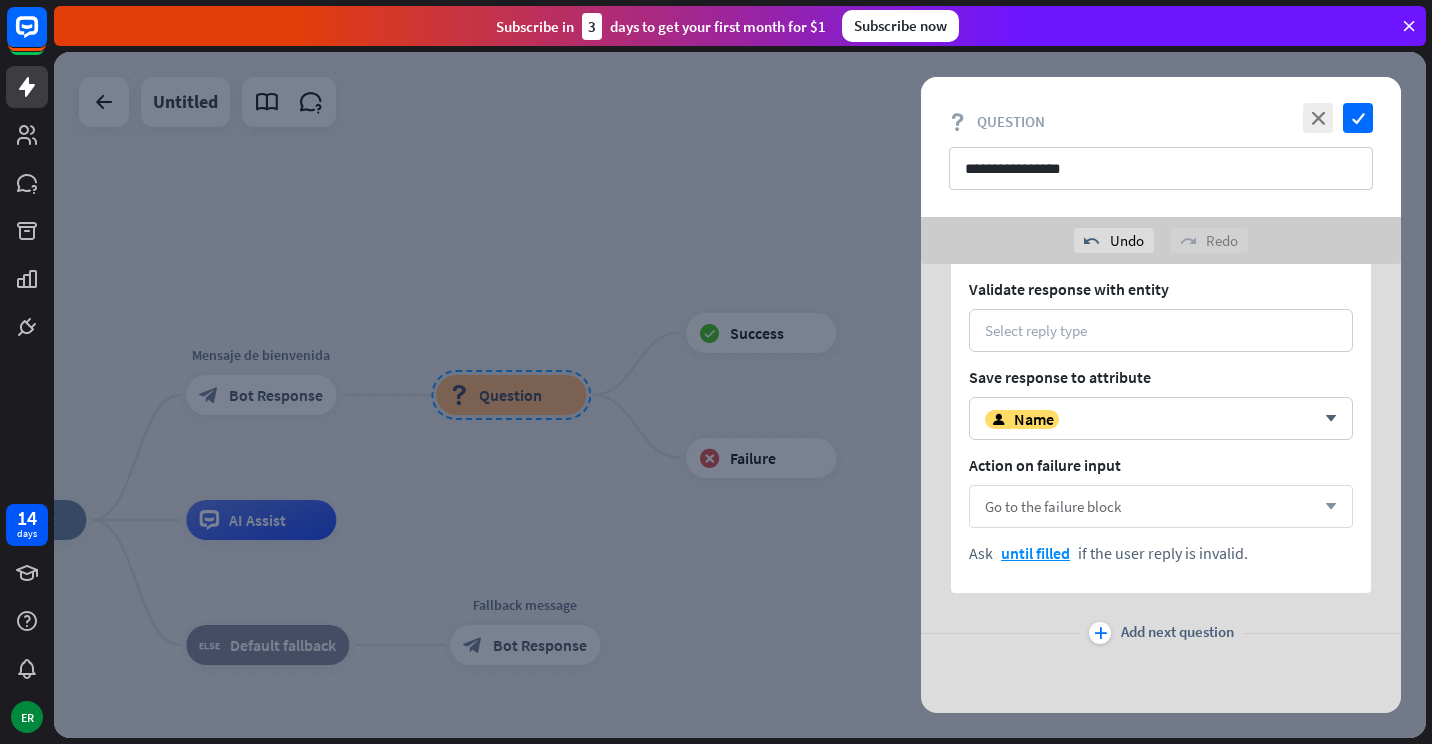 click on "Go to the failure block
arrow_down" at bounding box center [1161, 506] 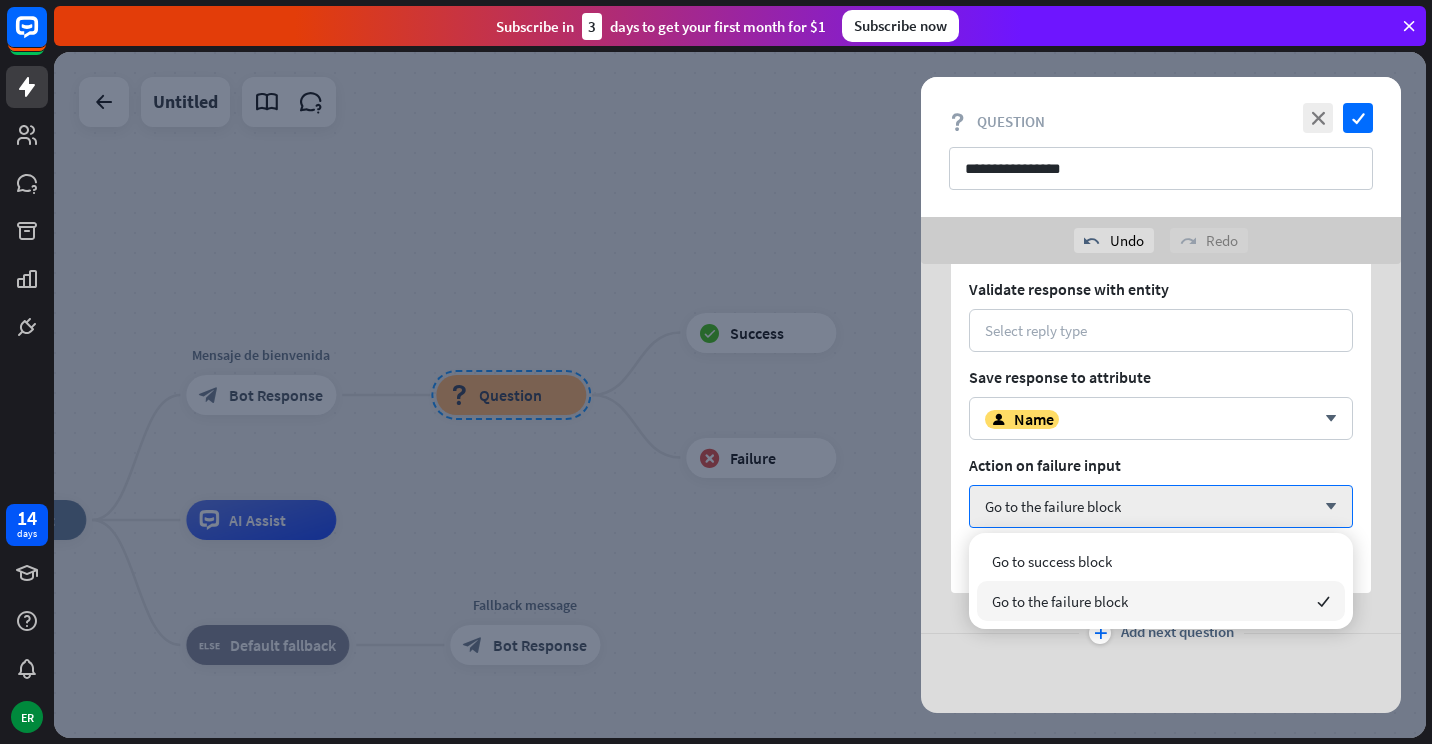 click on "Go to the failure block
checked" at bounding box center [1161, 601] 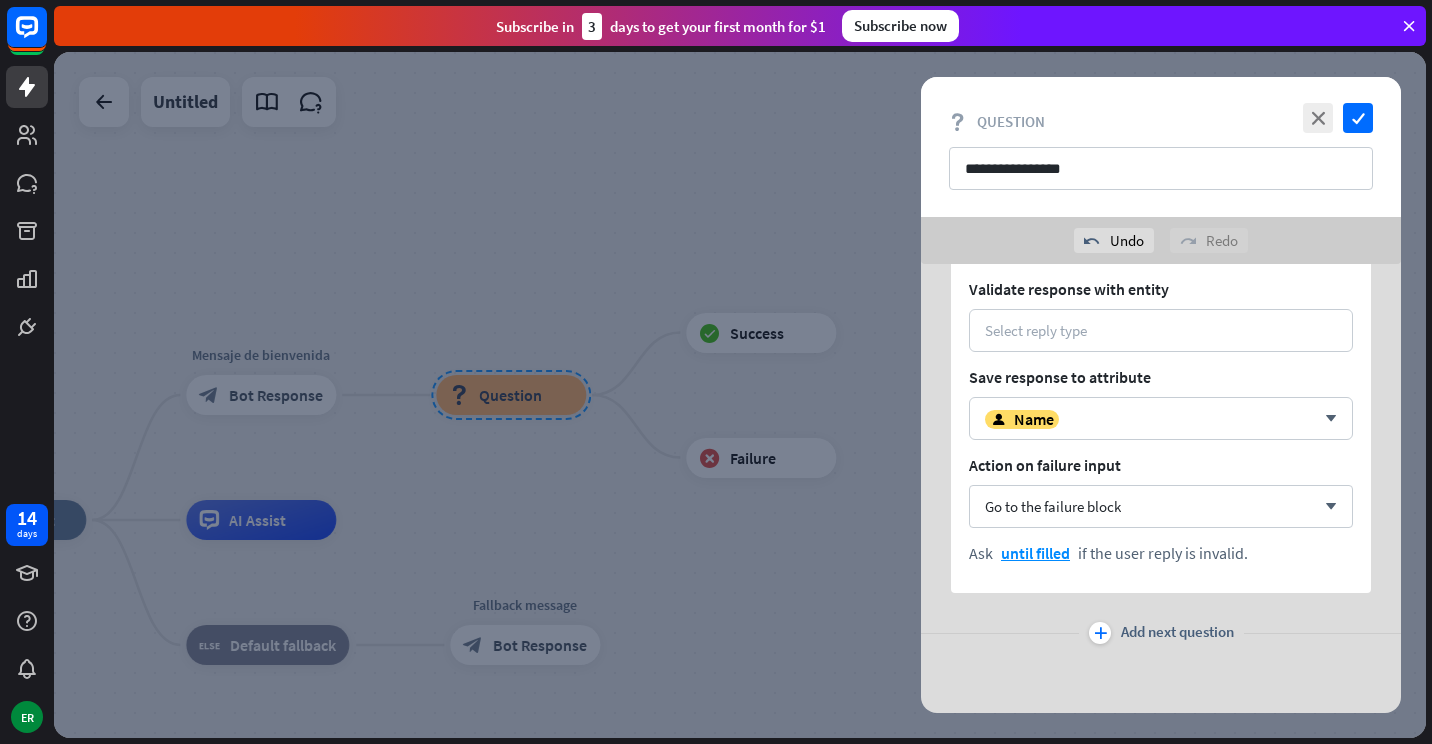 click on "plus" at bounding box center [1100, 633] 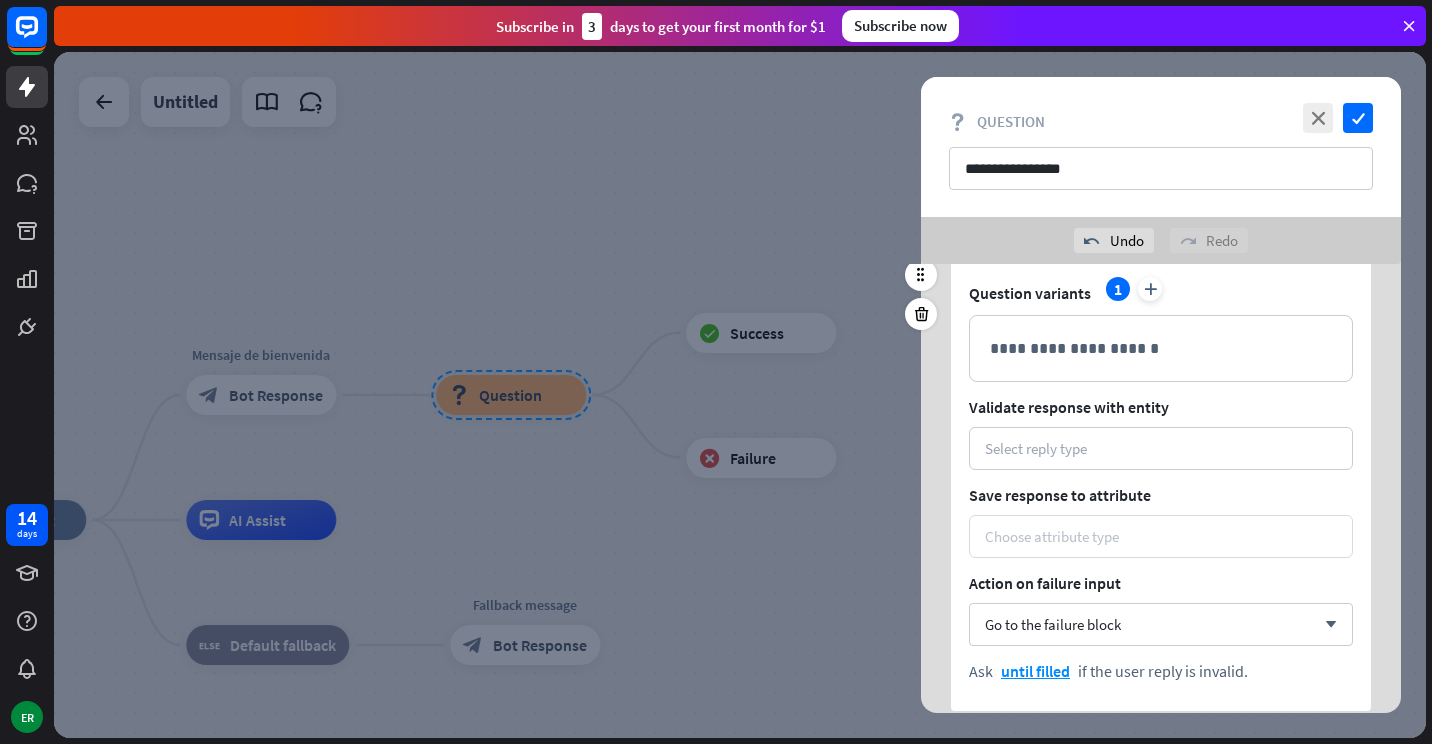 scroll, scrollTop: 499, scrollLeft: 0, axis: vertical 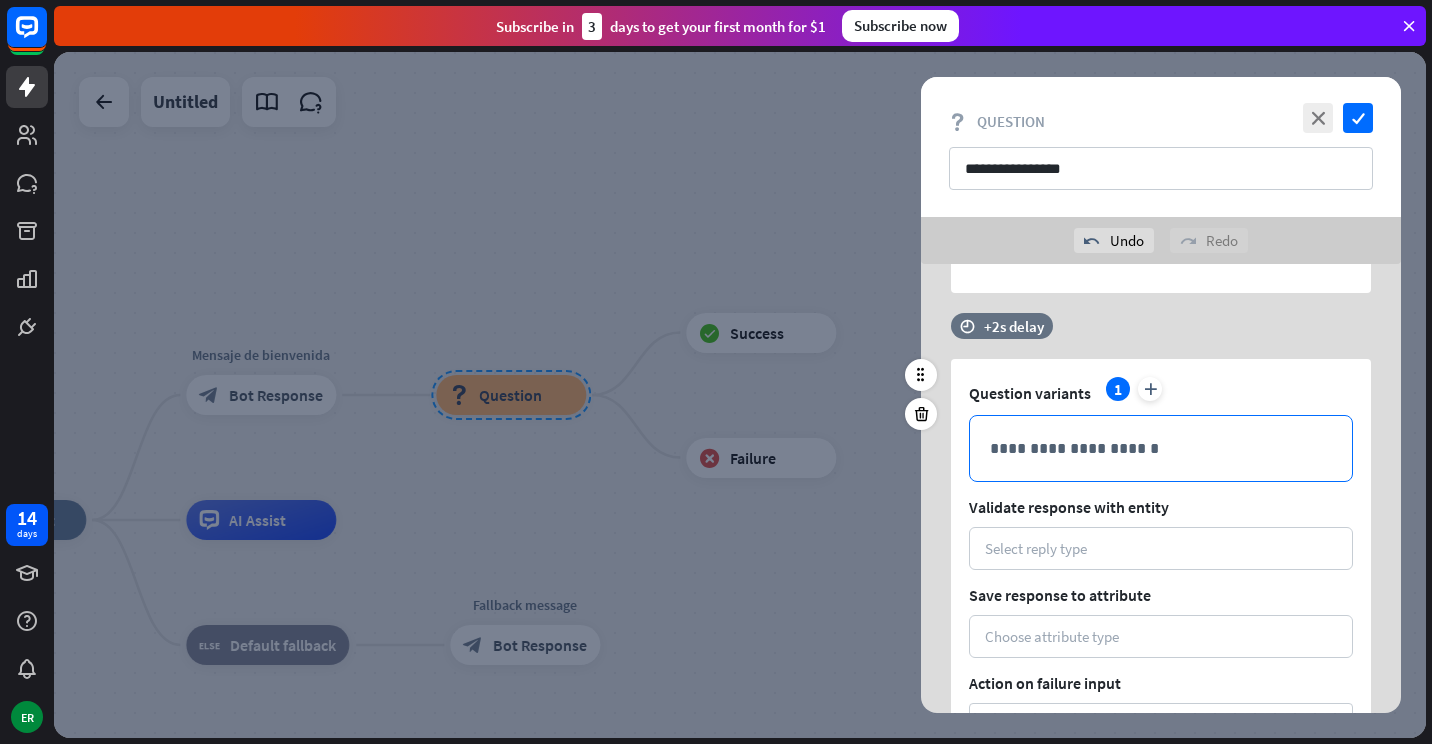 click on "**********" at bounding box center (1161, 448) 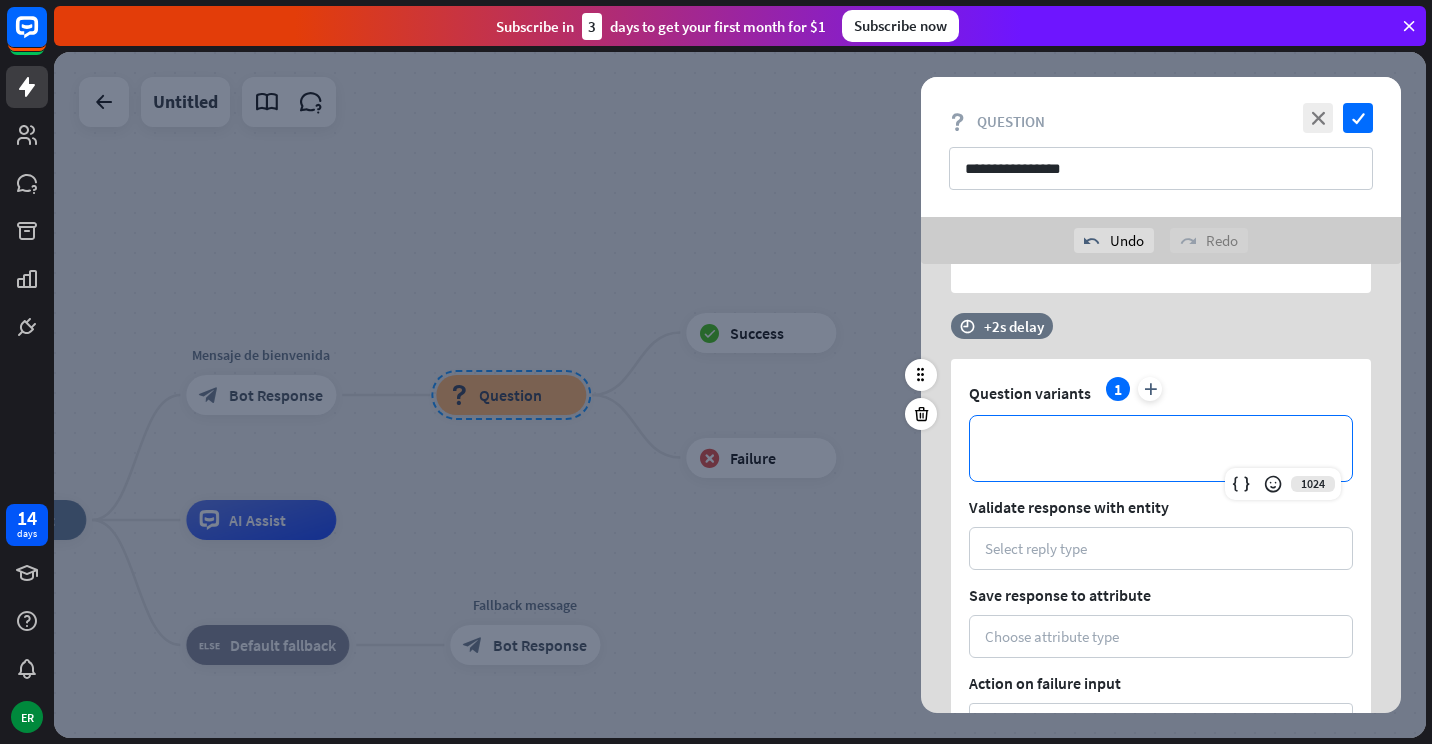 type 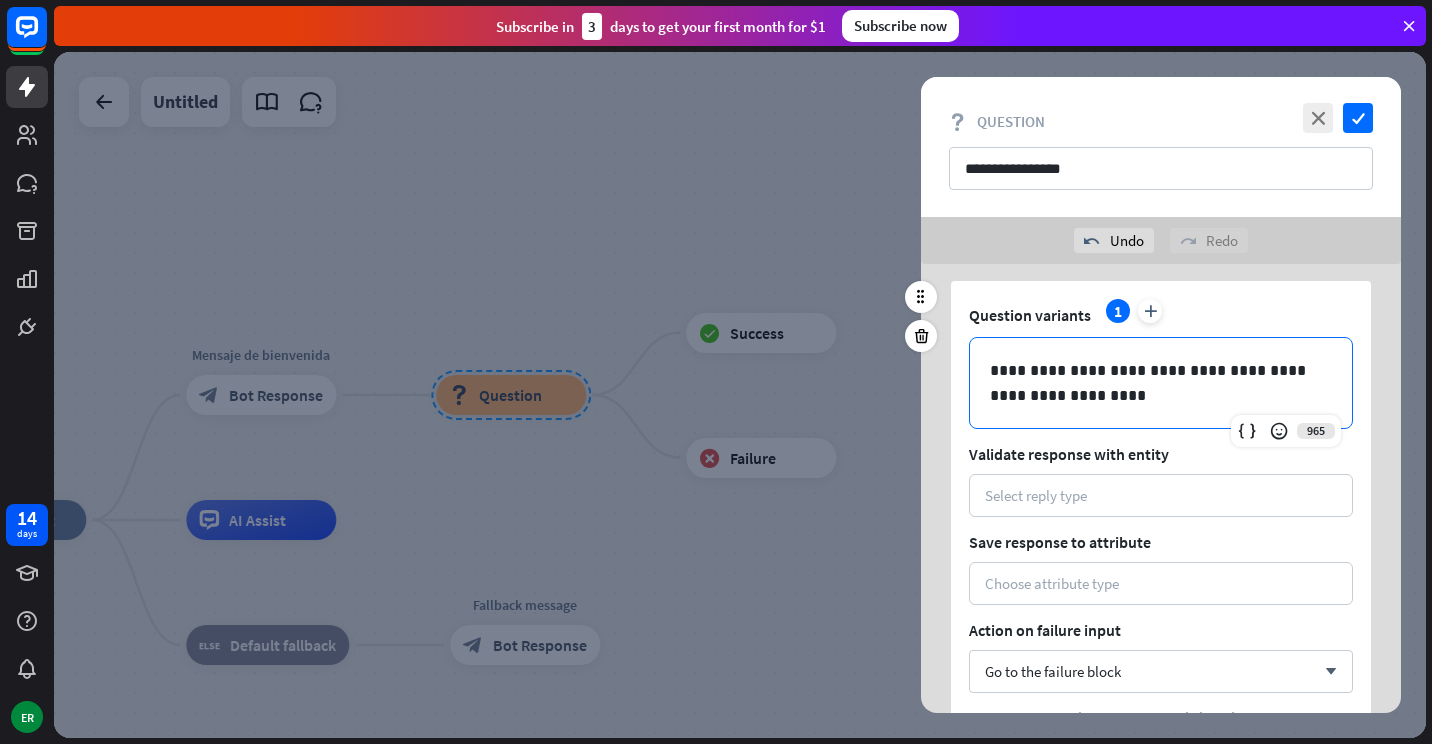 scroll, scrollTop: 699, scrollLeft: 0, axis: vertical 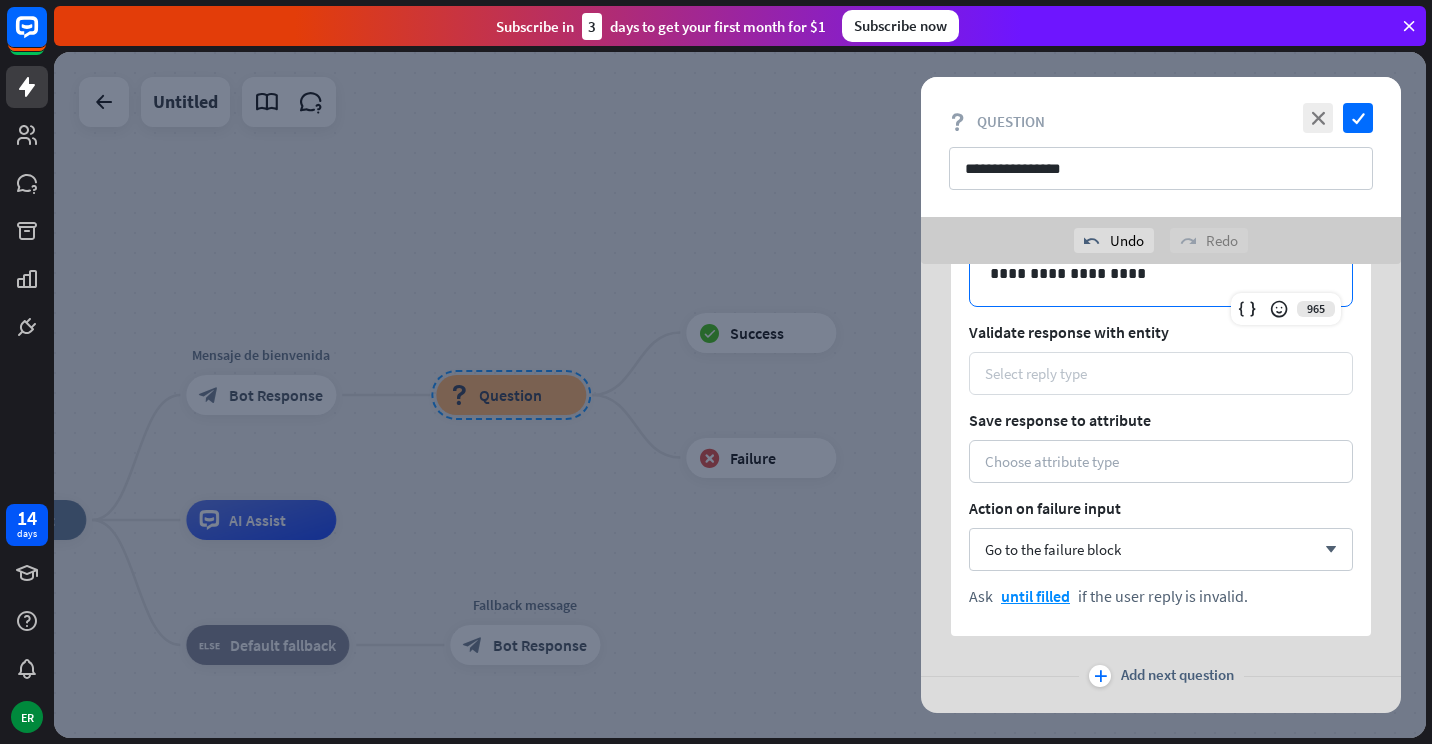 click on "Select reply type" at bounding box center [1036, 373] 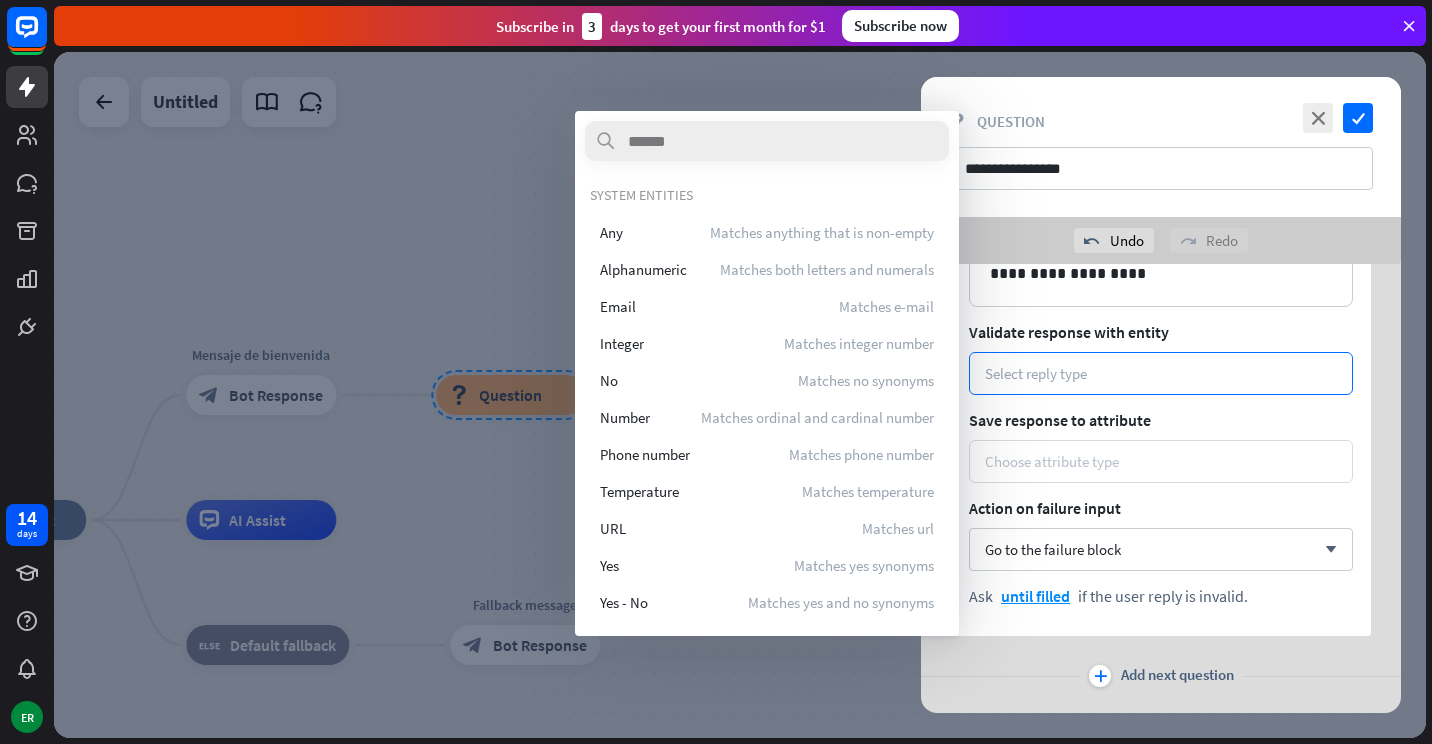 click on "Choose attribute type" at bounding box center (1052, 461) 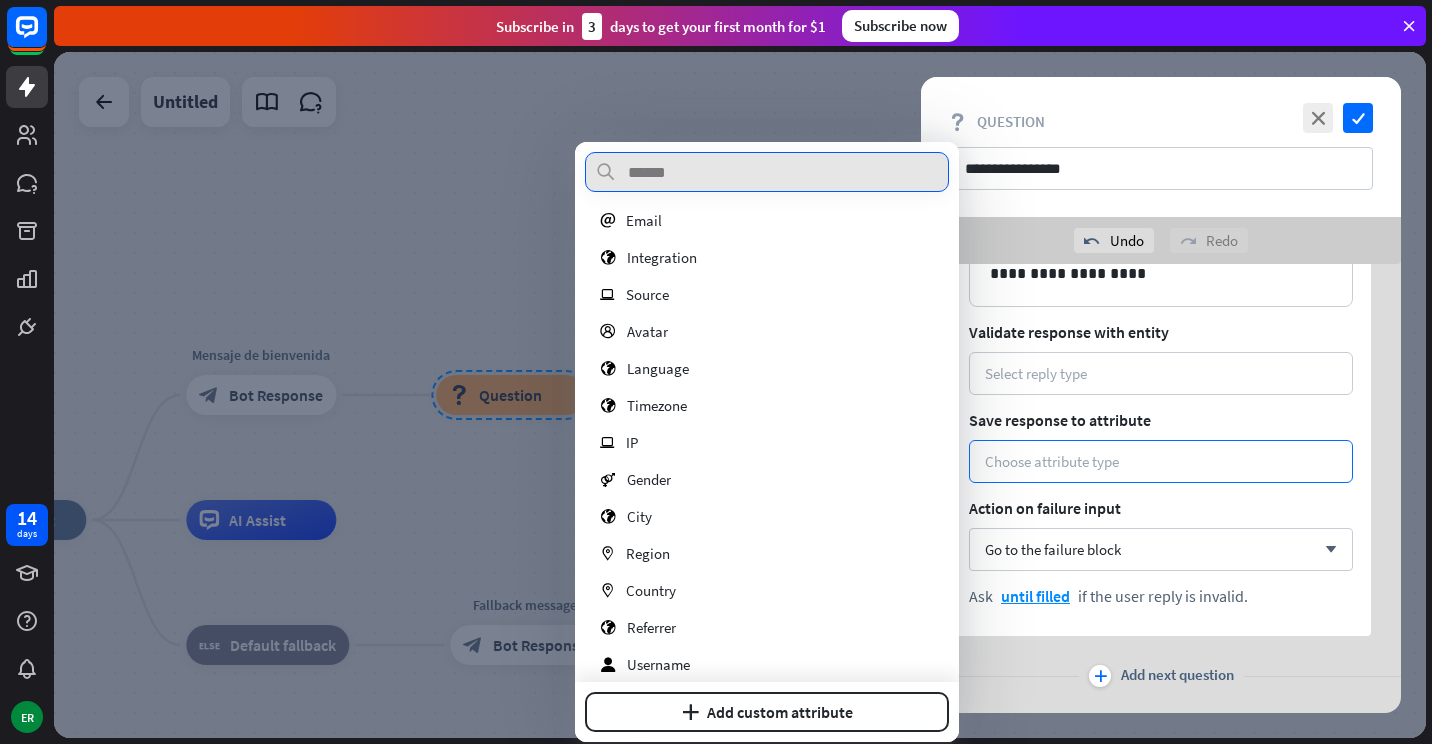 scroll, scrollTop: 0, scrollLeft: 0, axis: both 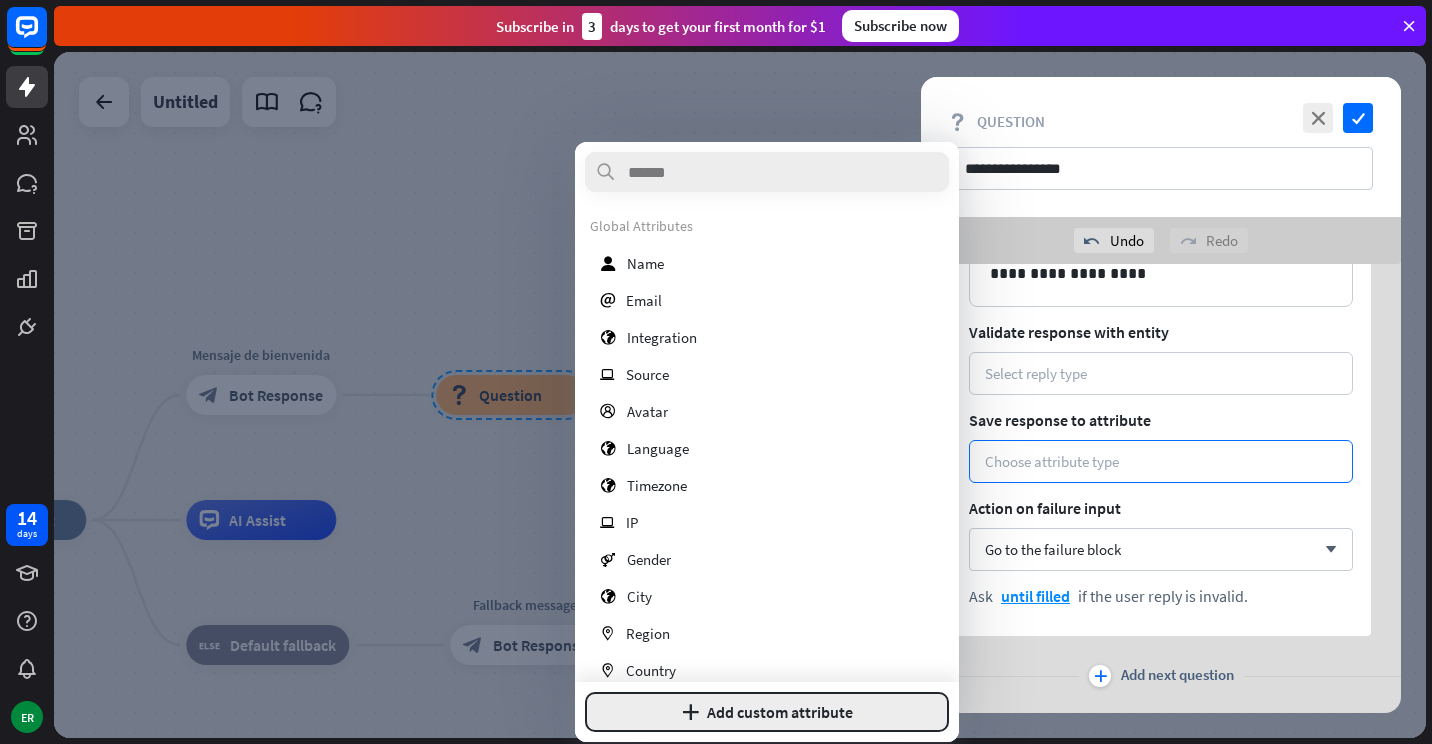 click on "plus
Add custom attribute" at bounding box center [767, 712] 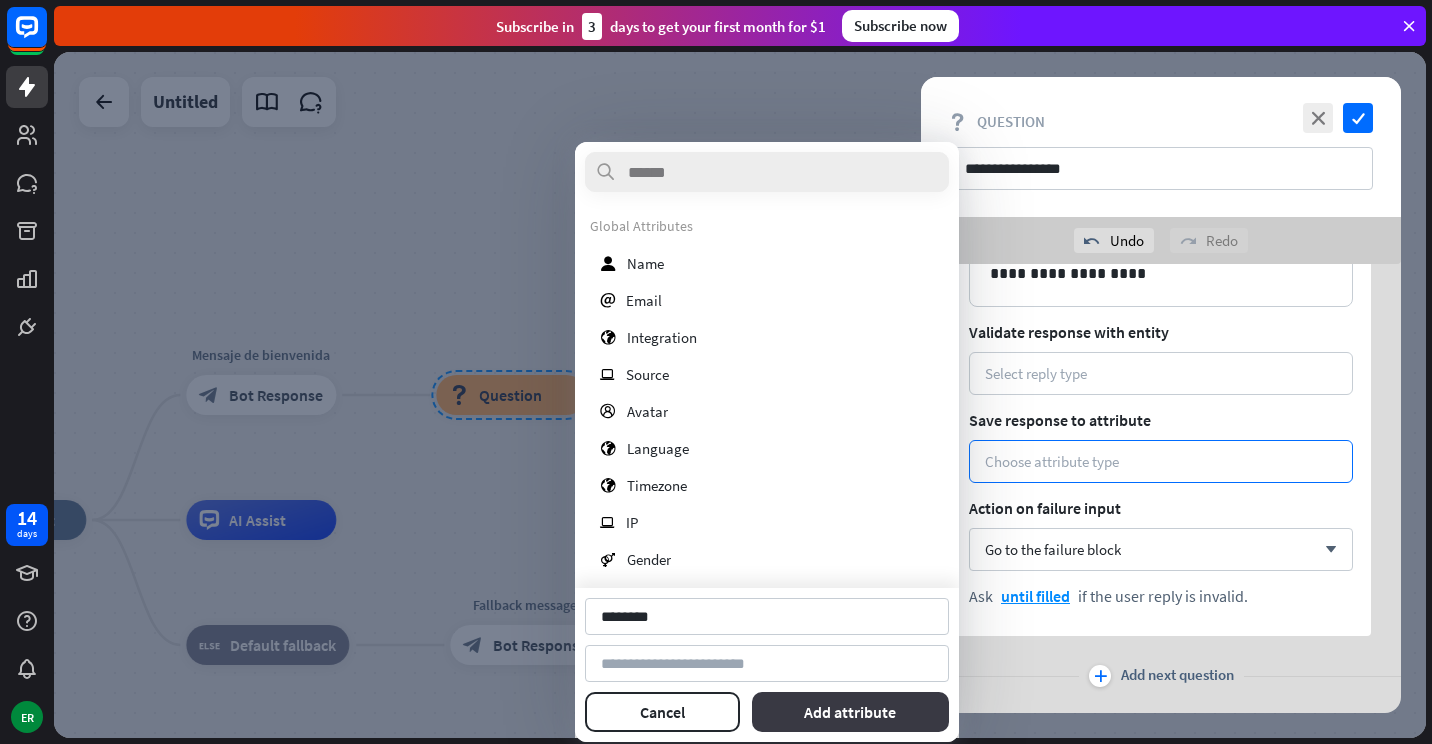 type on "********" 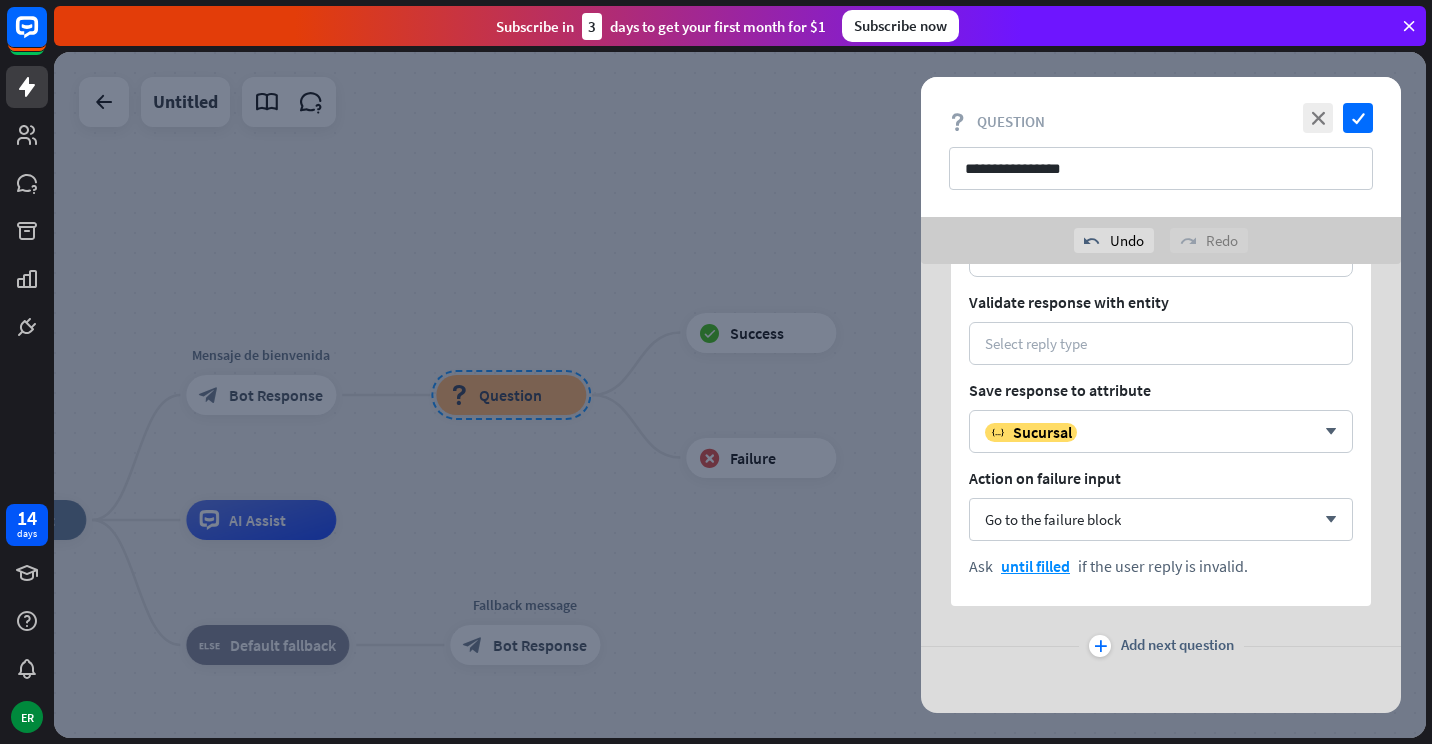 scroll, scrollTop: 742, scrollLeft: 0, axis: vertical 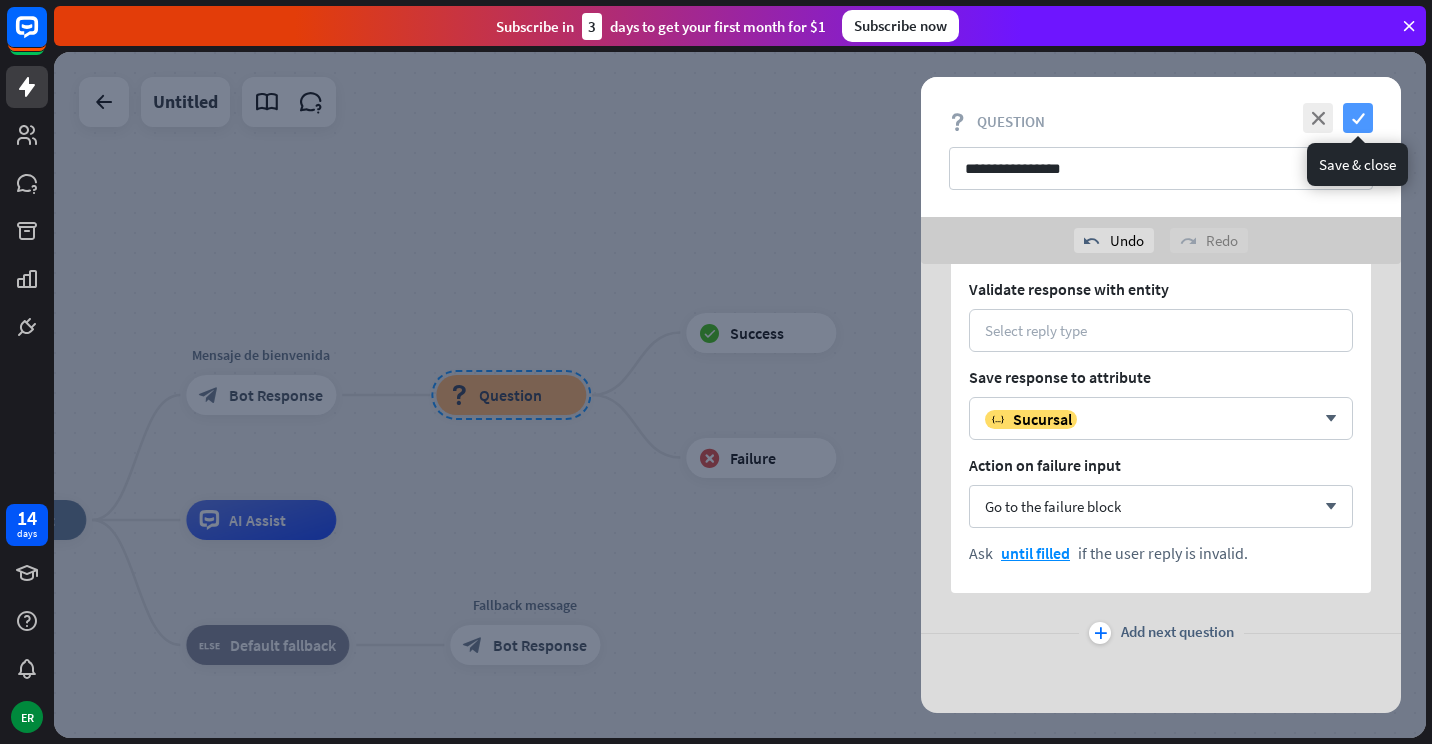click on "check" at bounding box center (1358, 118) 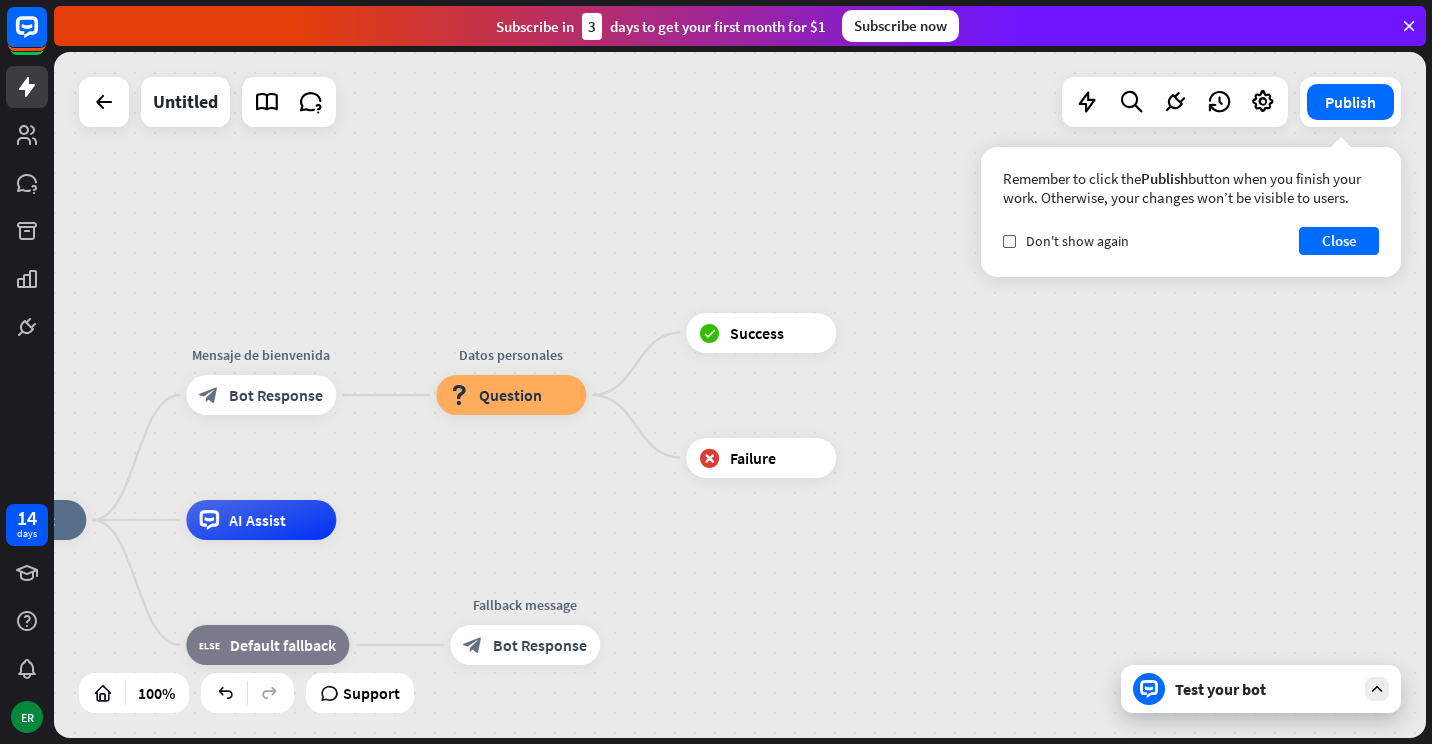 click on "Test your bot" at bounding box center (1265, 689) 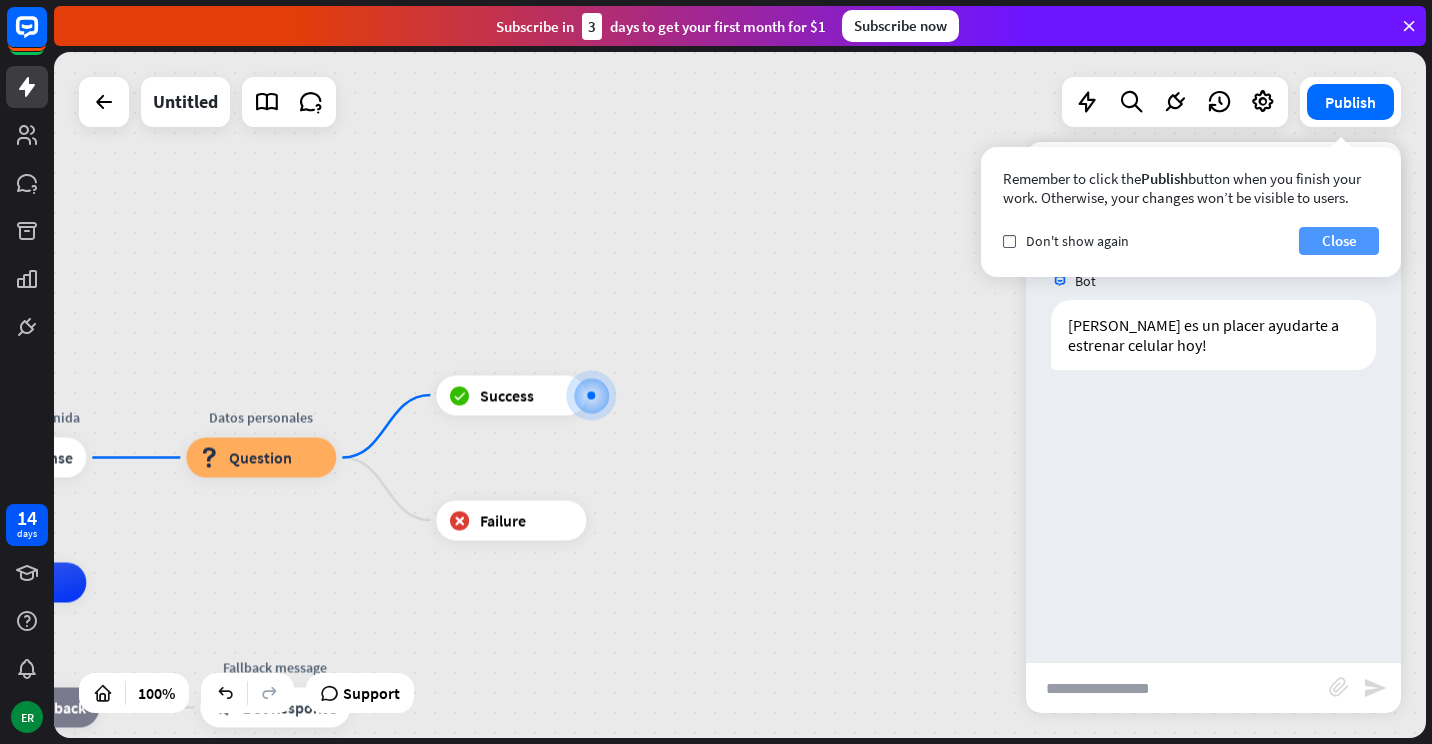 click on "Close" at bounding box center [1339, 241] 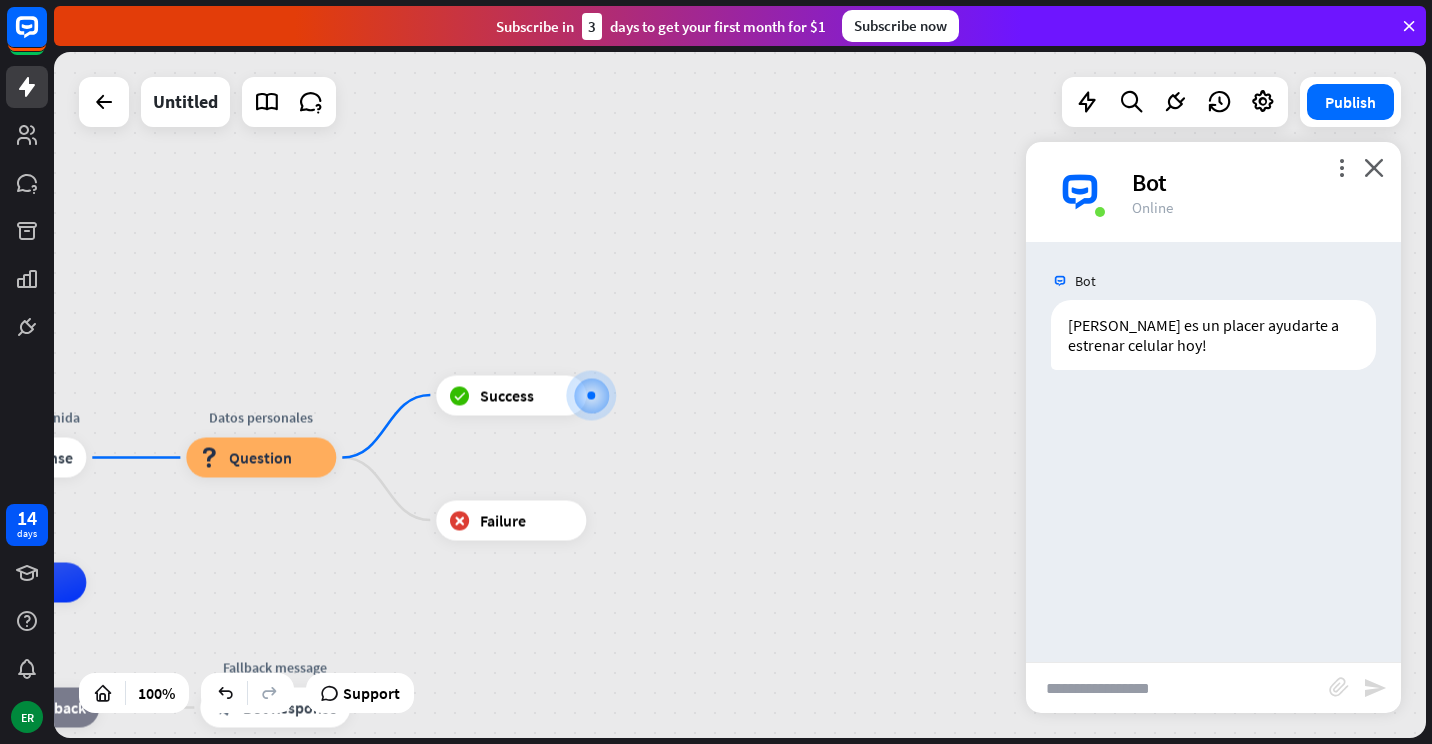 click at bounding box center (1177, 688) 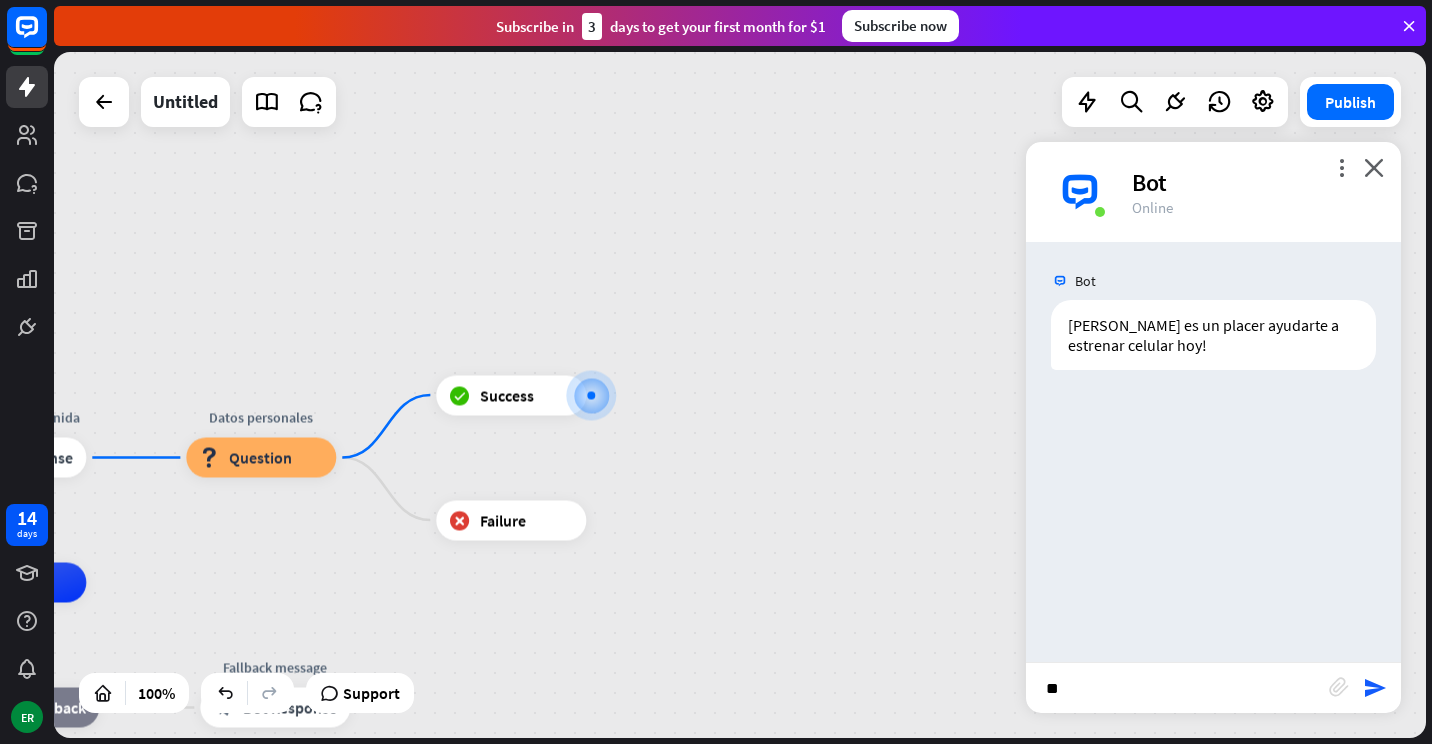 type on "*" 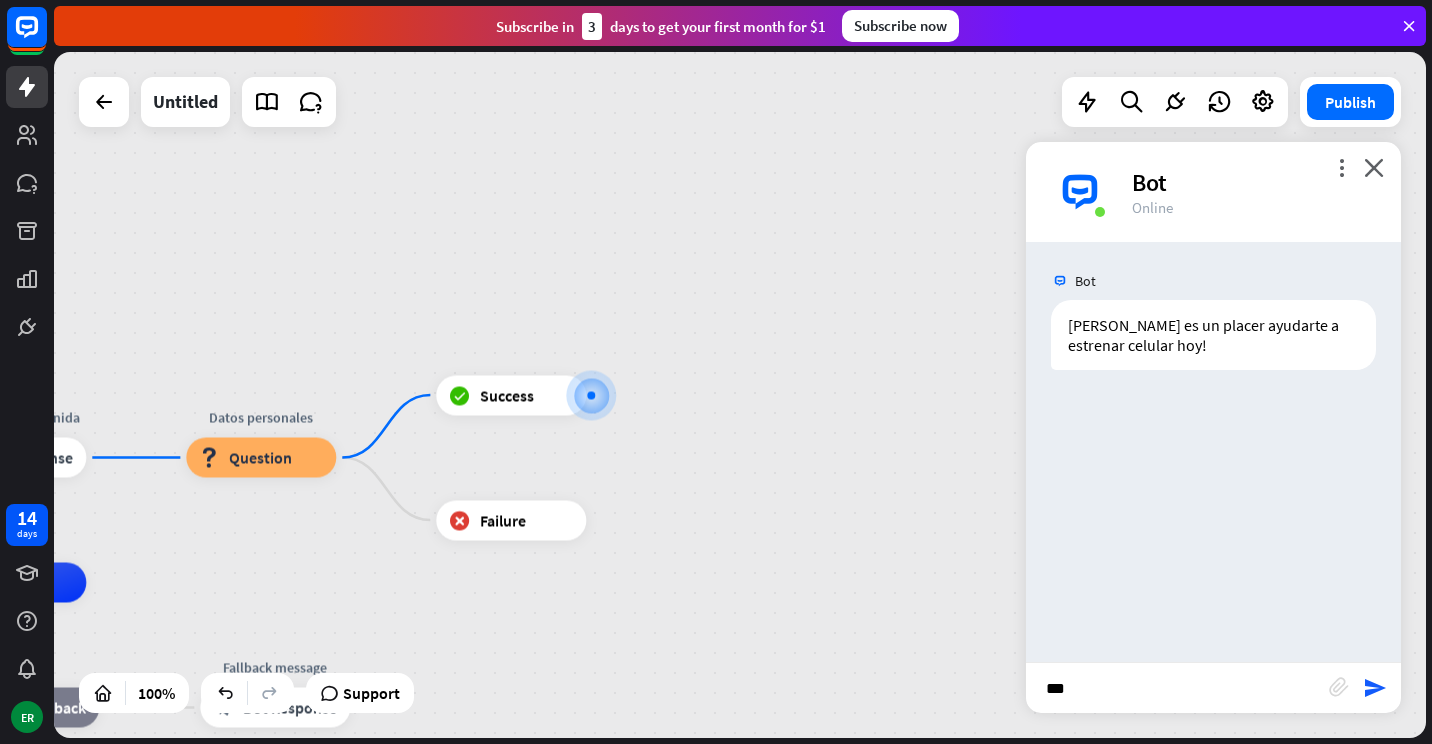 type on "****" 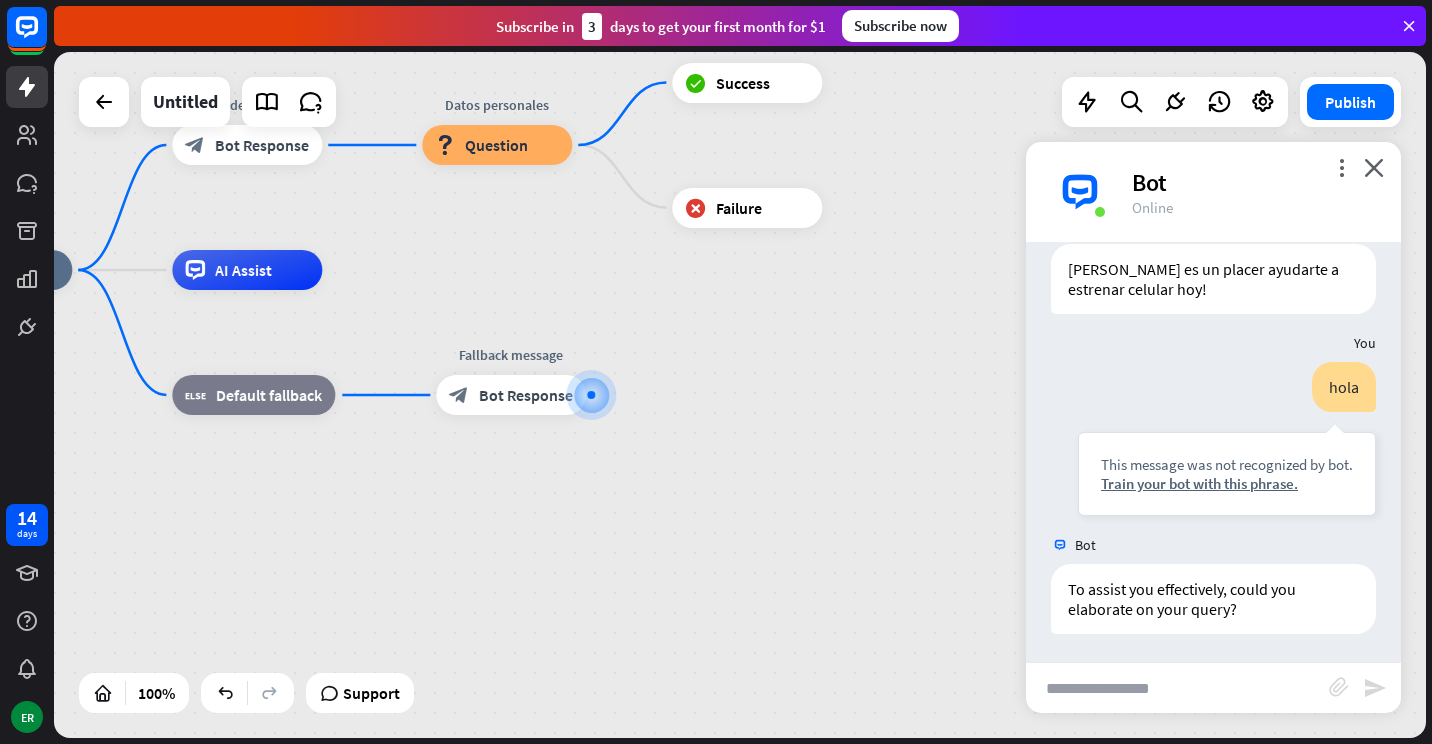 scroll, scrollTop: 58, scrollLeft: 0, axis: vertical 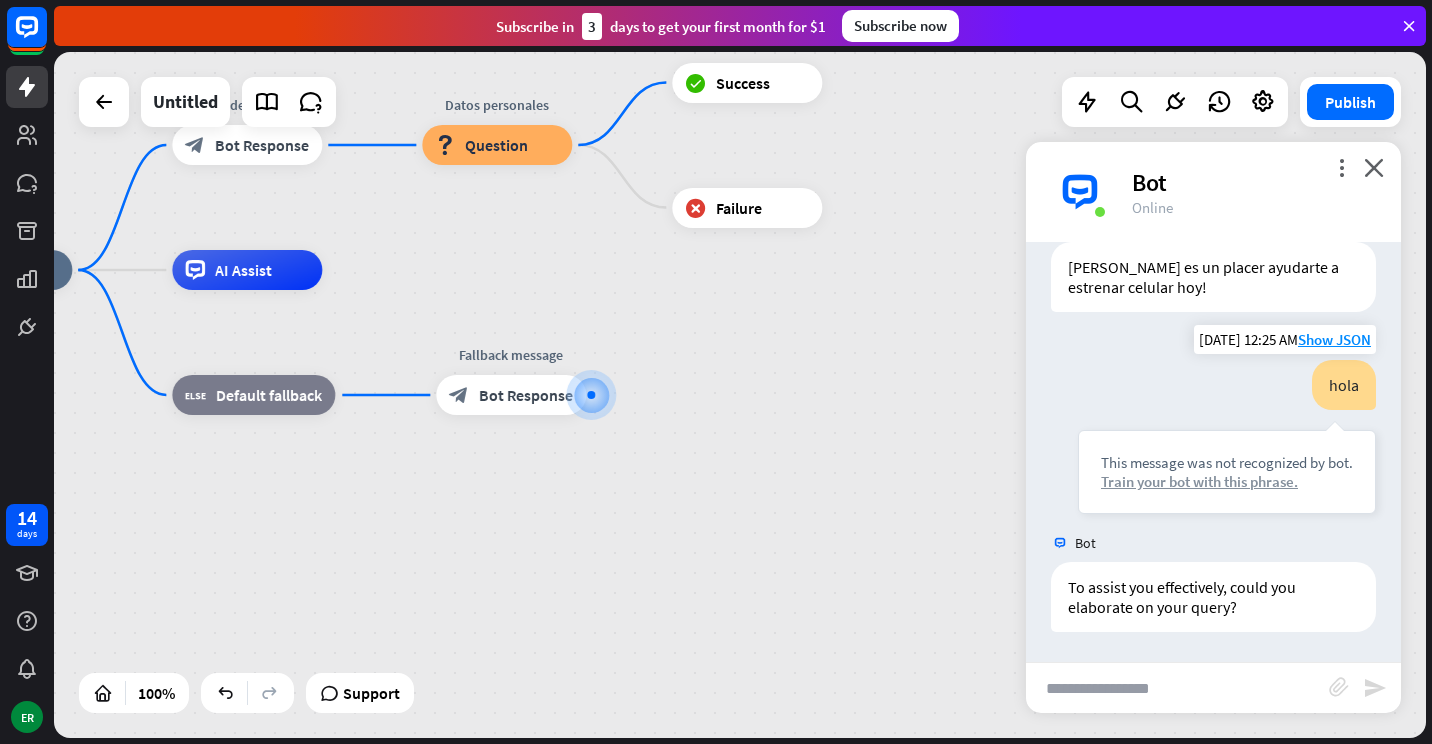 click on "Train your bot with this phrase." at bounding box center (1227, 481) 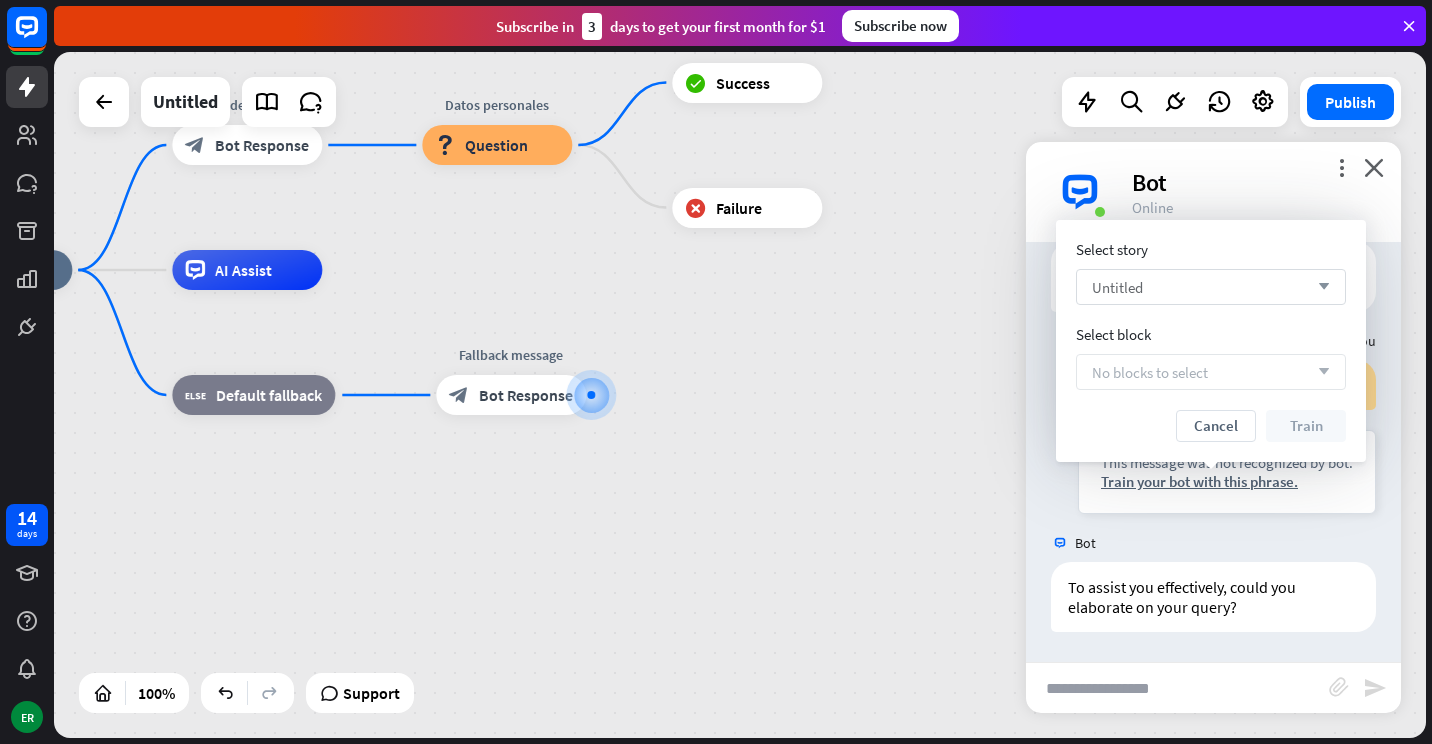 click on "Untitled
arrow_down" at bounding box center [1211, 287] 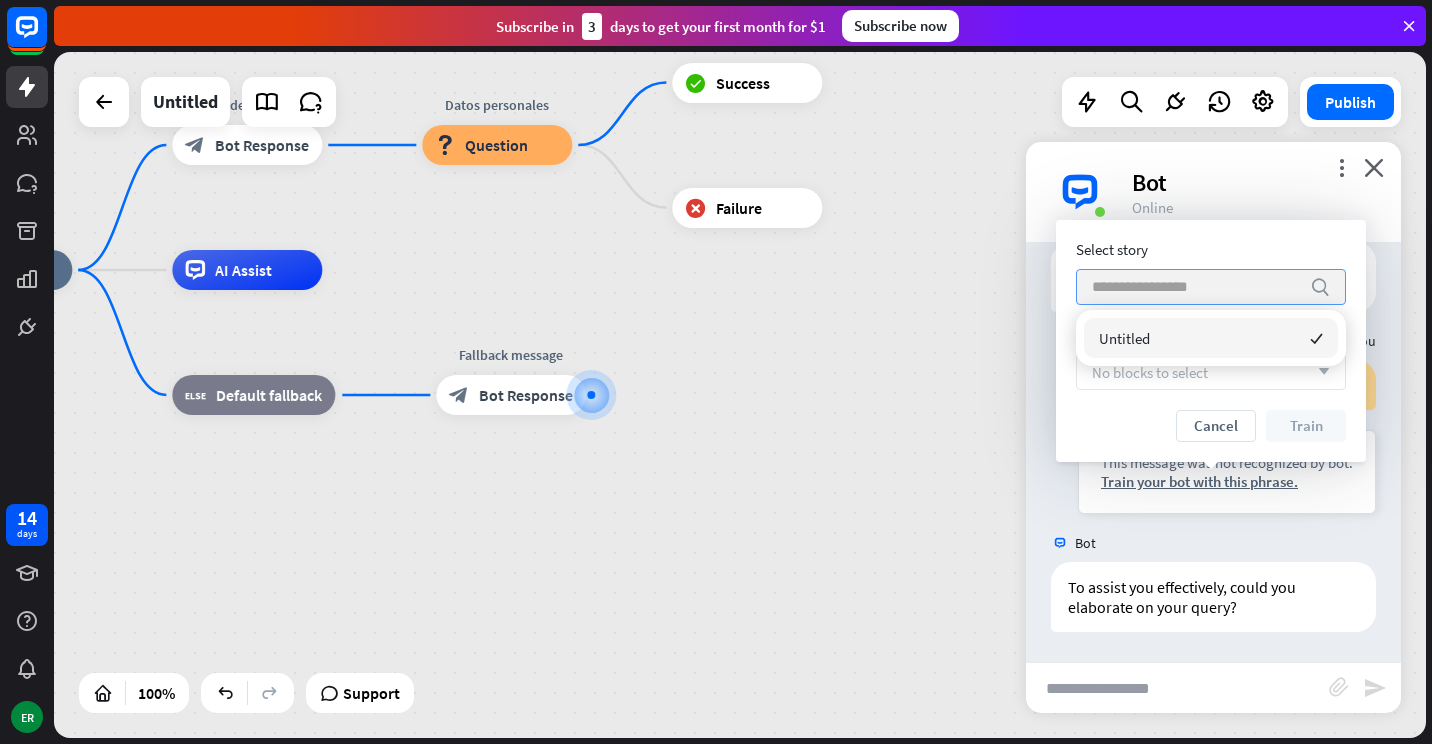 click at bounding box center [1196, 287] 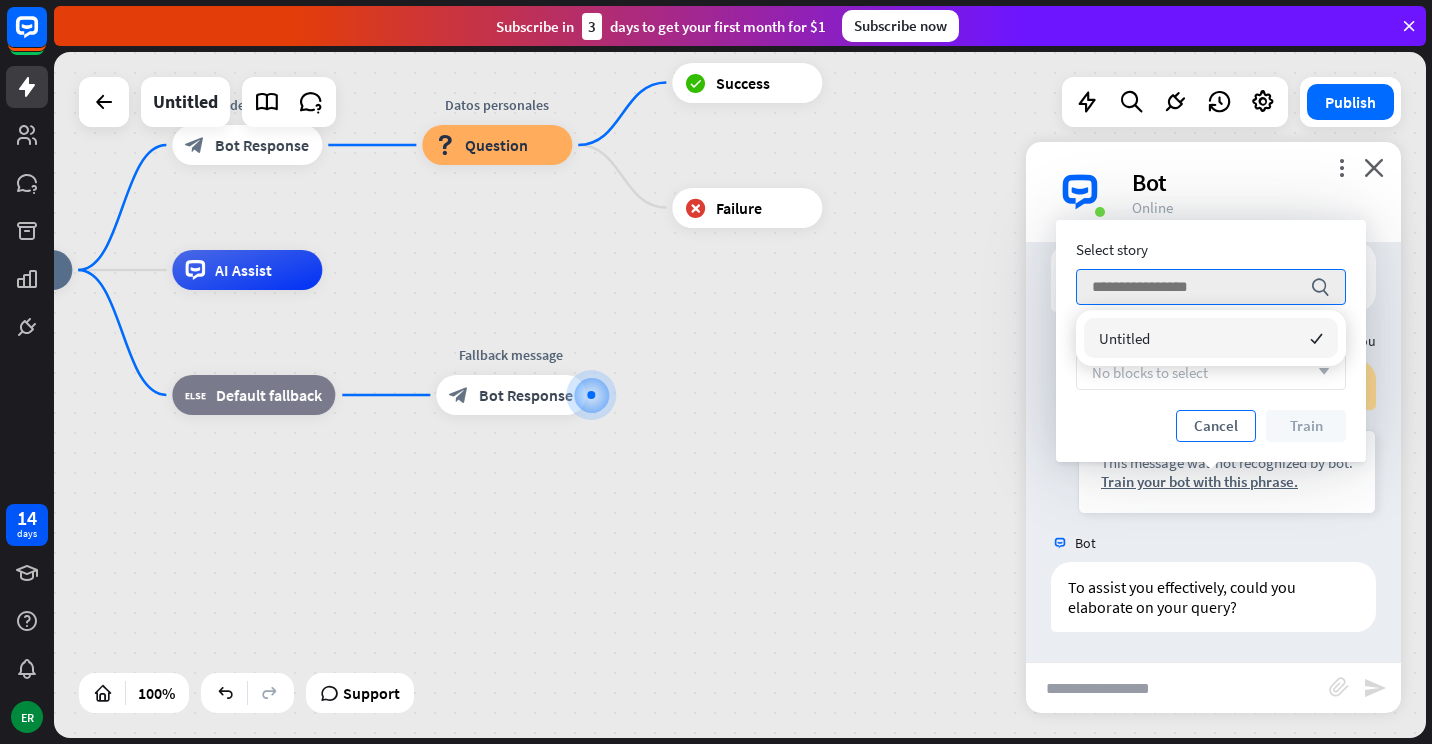 click on "Cancel" at bounding box center [1216, 426] 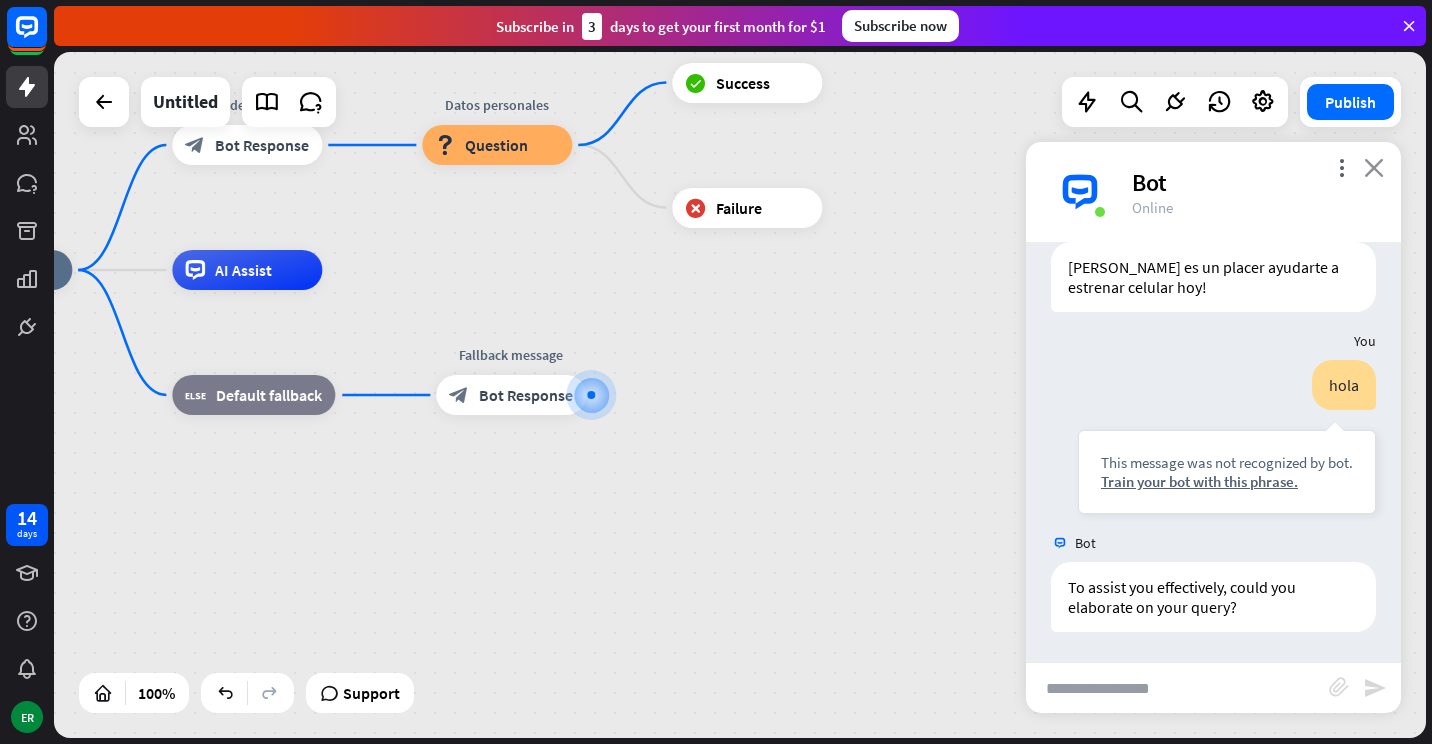 click on "close" at bounding box center [1374, 167] 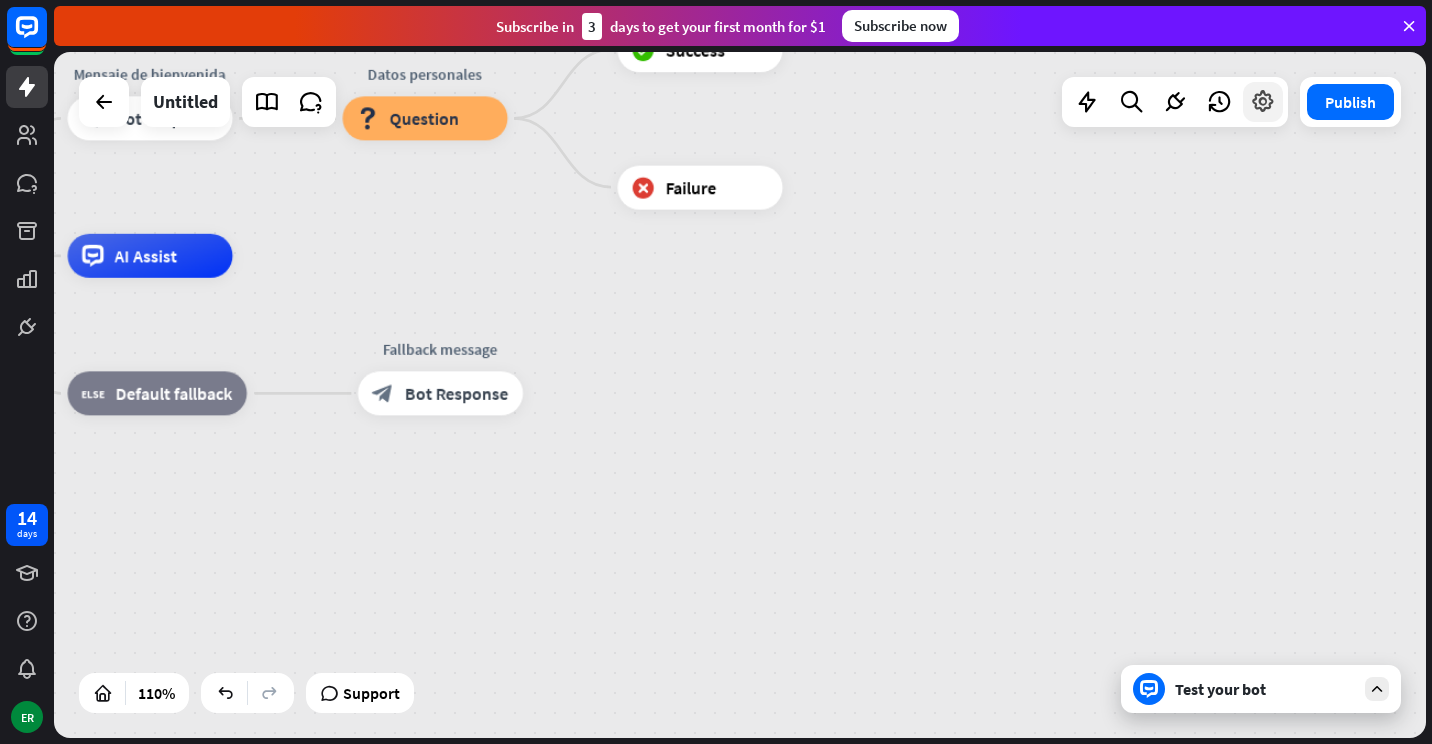 click at bounding box center (1263, 102) 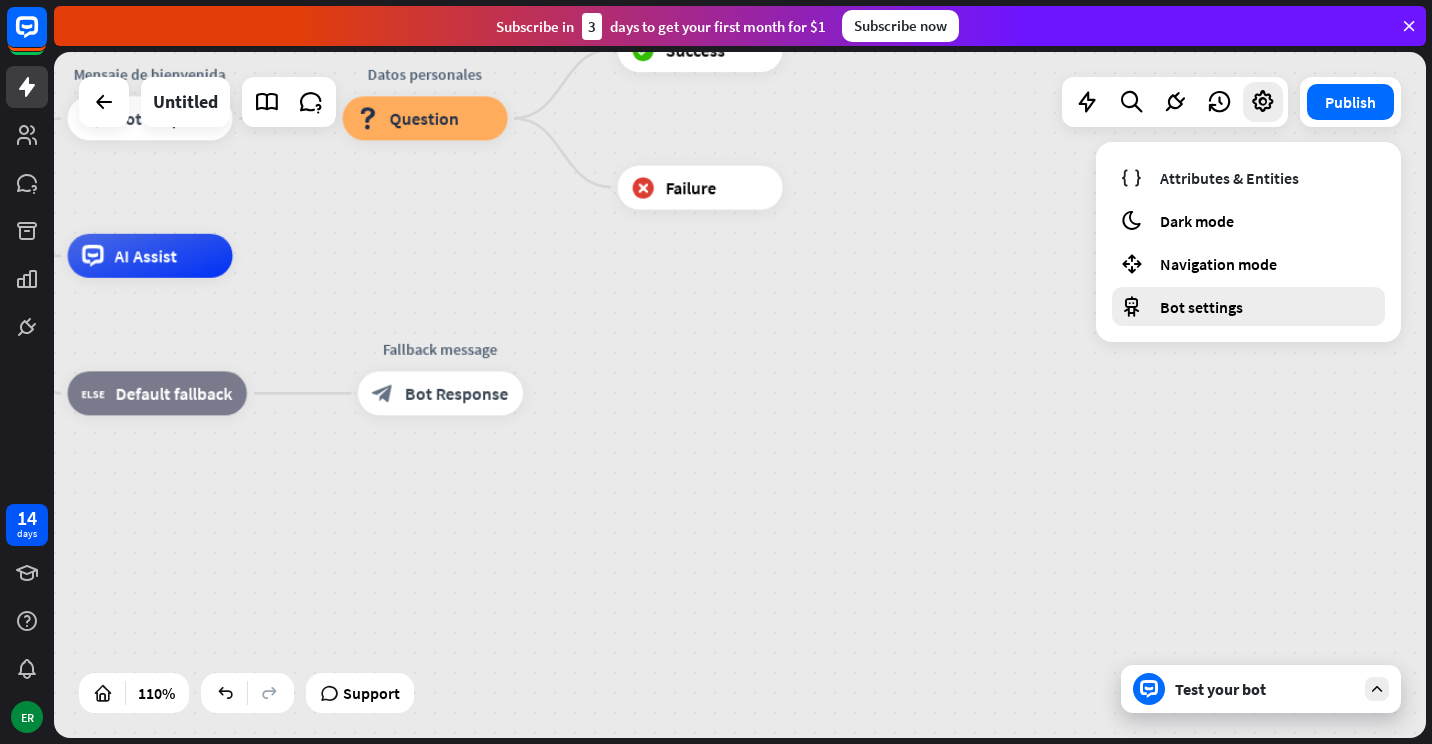 click on "Bot settings" at bounding box center [1248, 306] 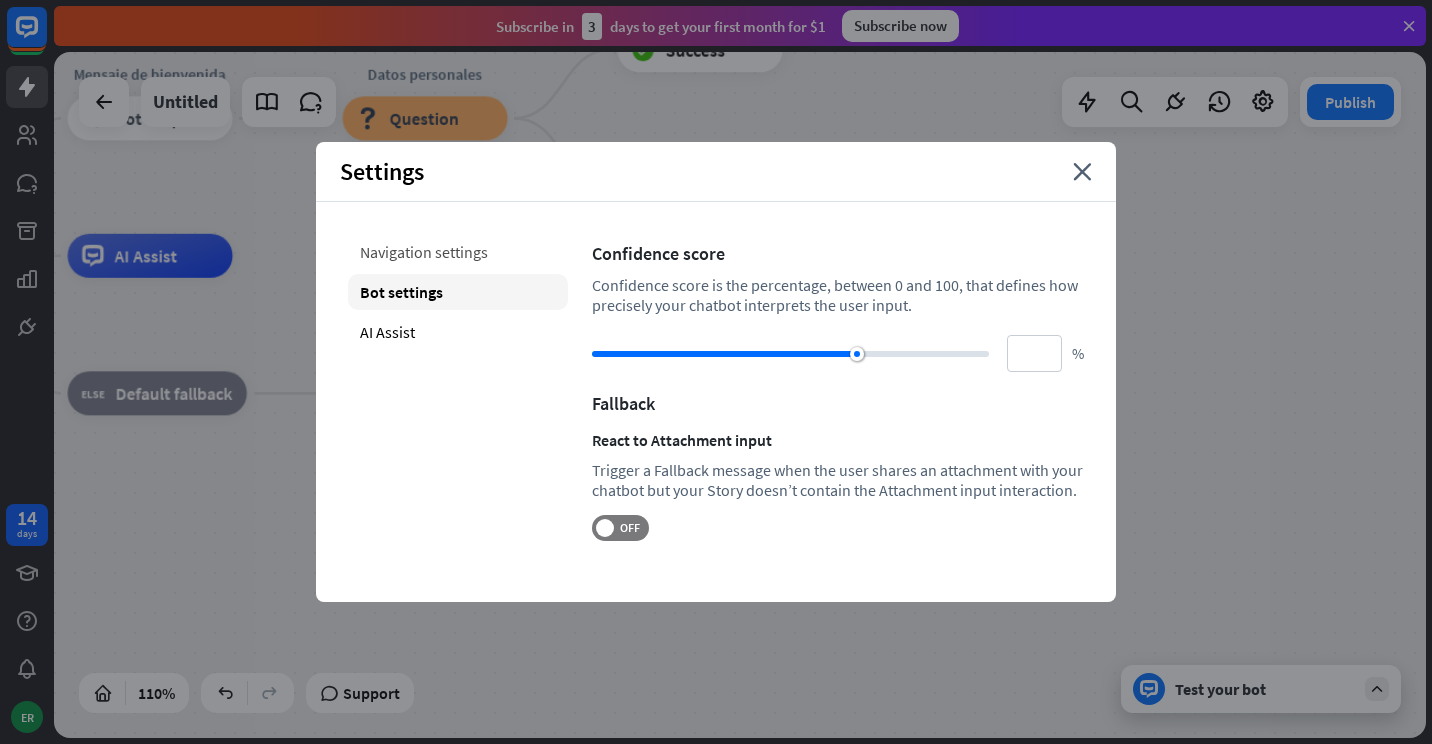 click on "Navigation settings" at bounding box center (458, 252) 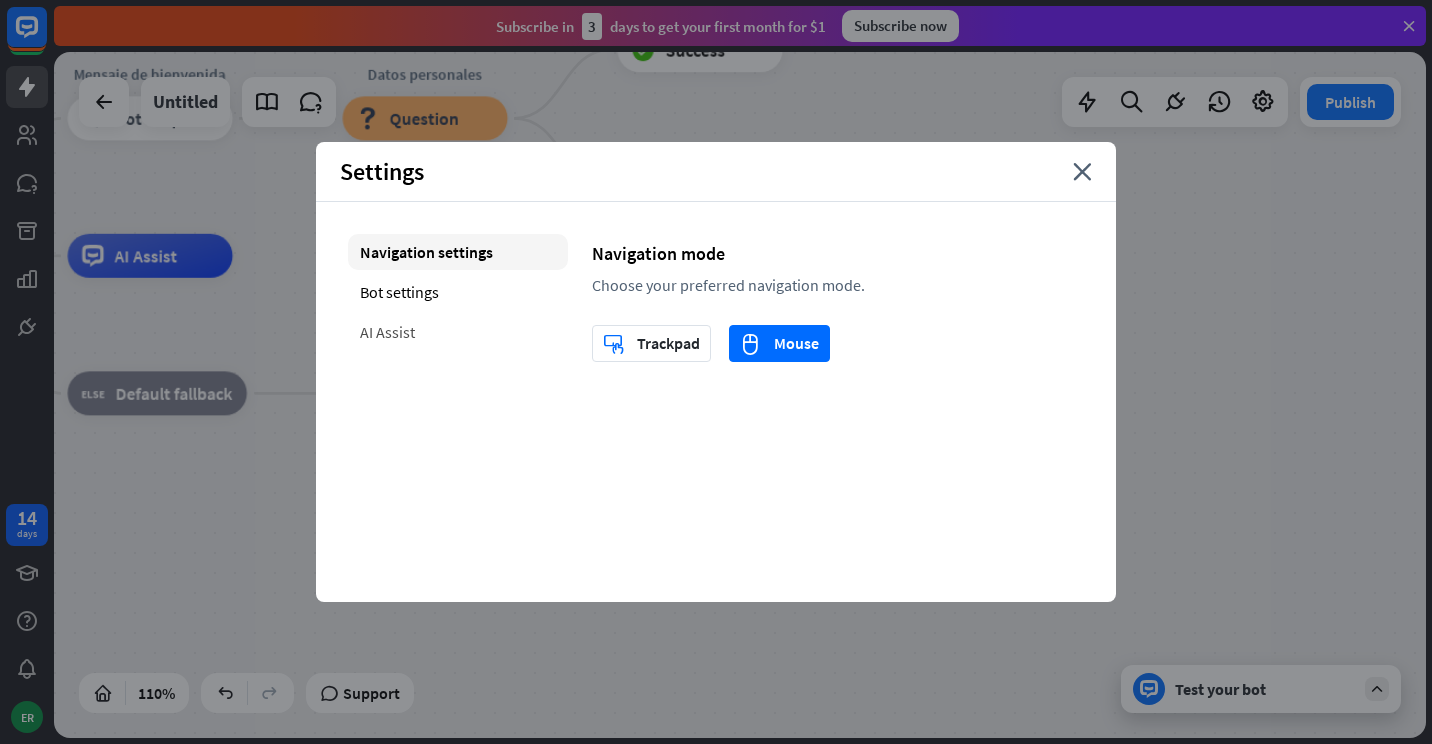 click on "AI Assist" at bounding box center [458, 332] 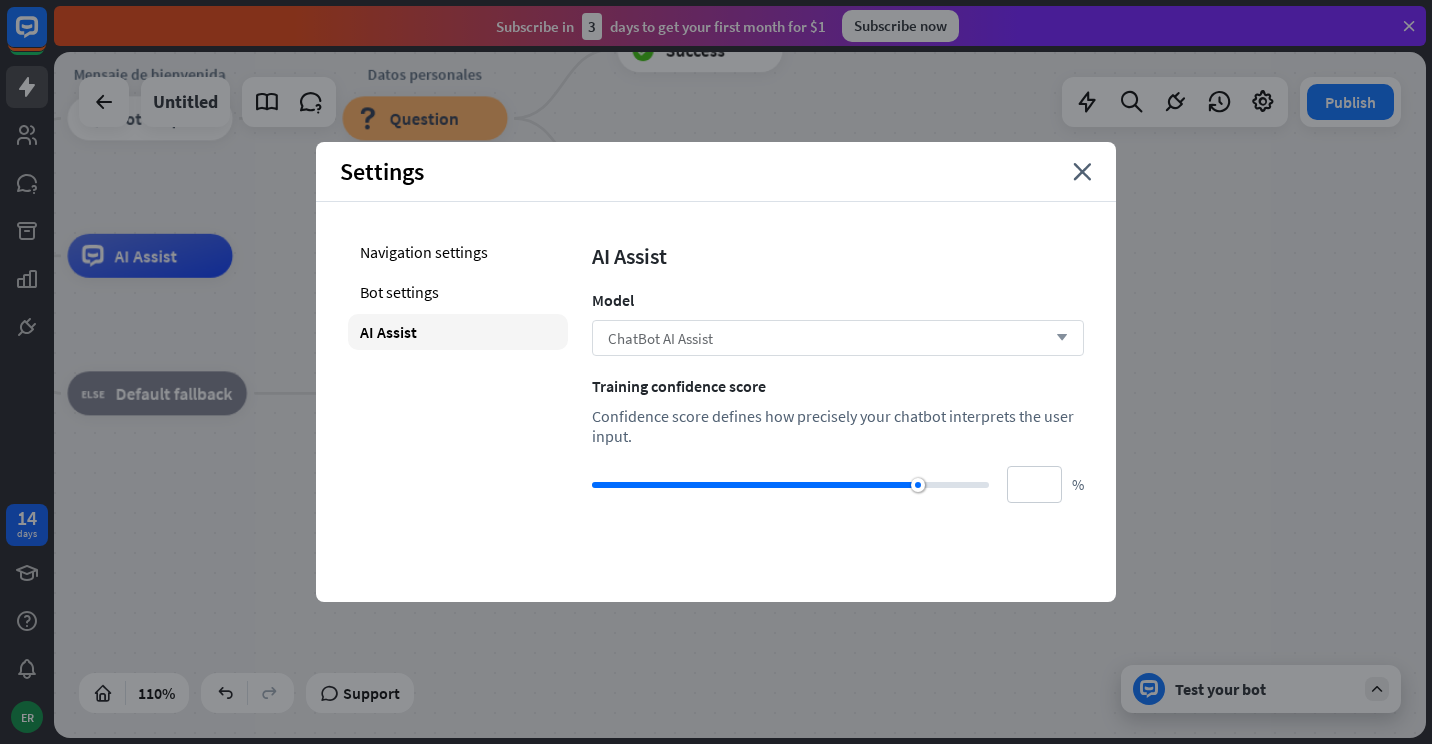 click on "ChatBot AI Assist
arrow_down" at bounding box center (838, 338) 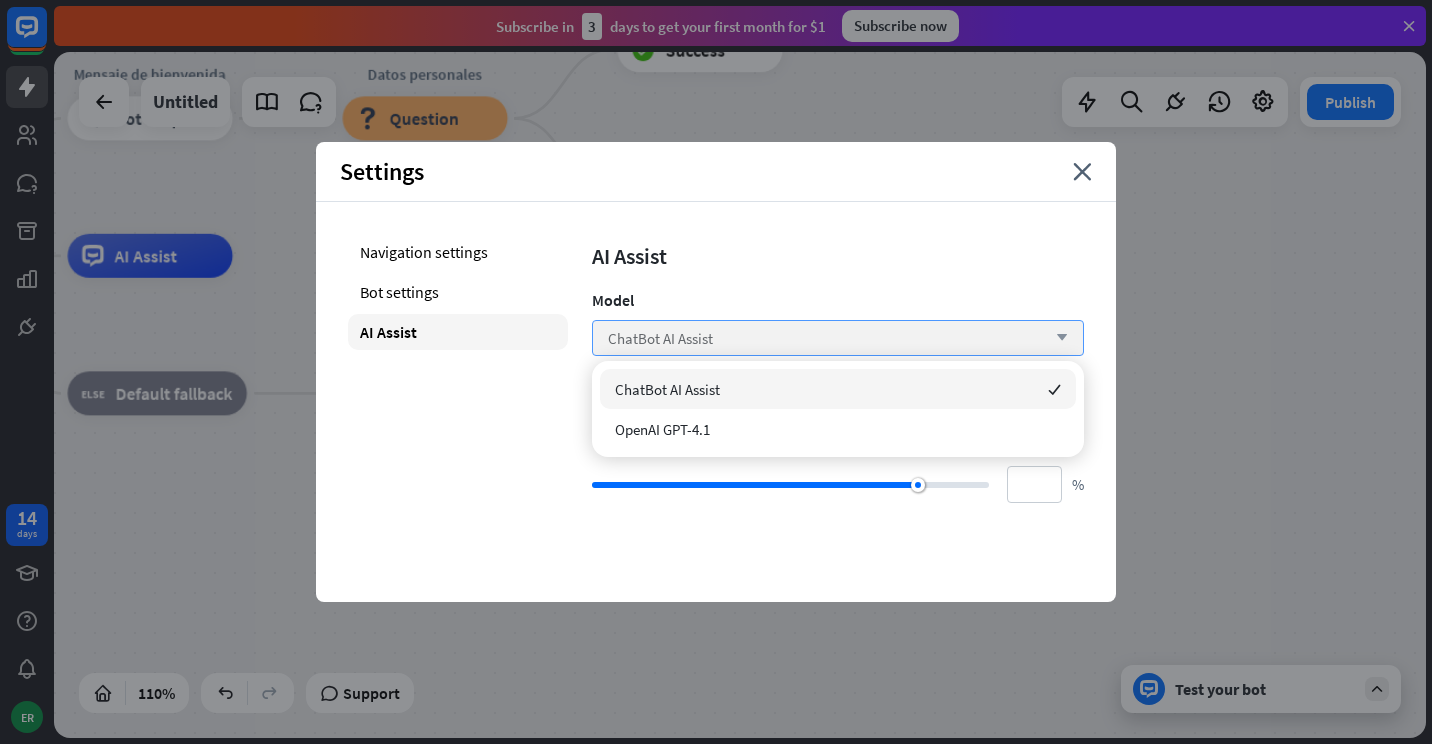 click on "ChatBot AI Assist
arrow_down" at bounding box center (838, 338) 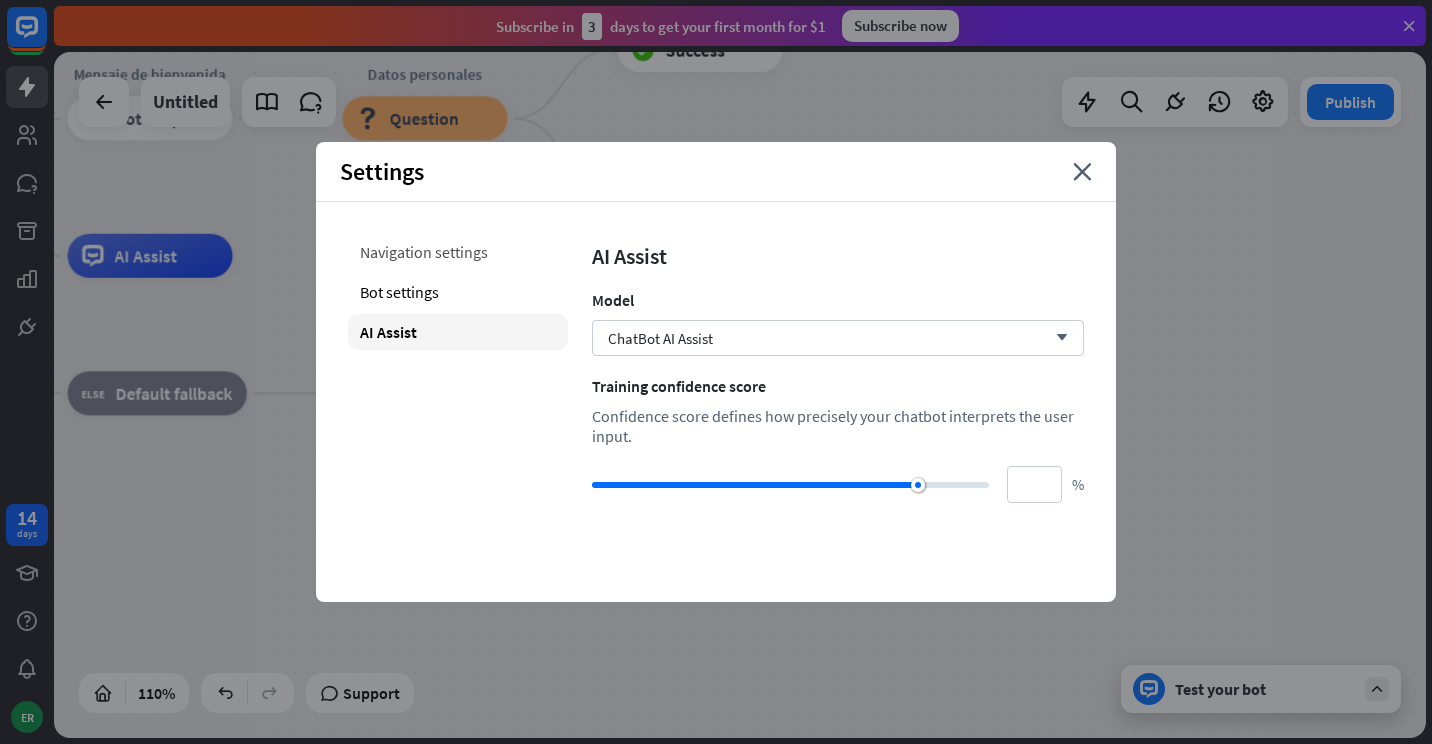 click on "Navigation settings" at bounding box center (458, 252) 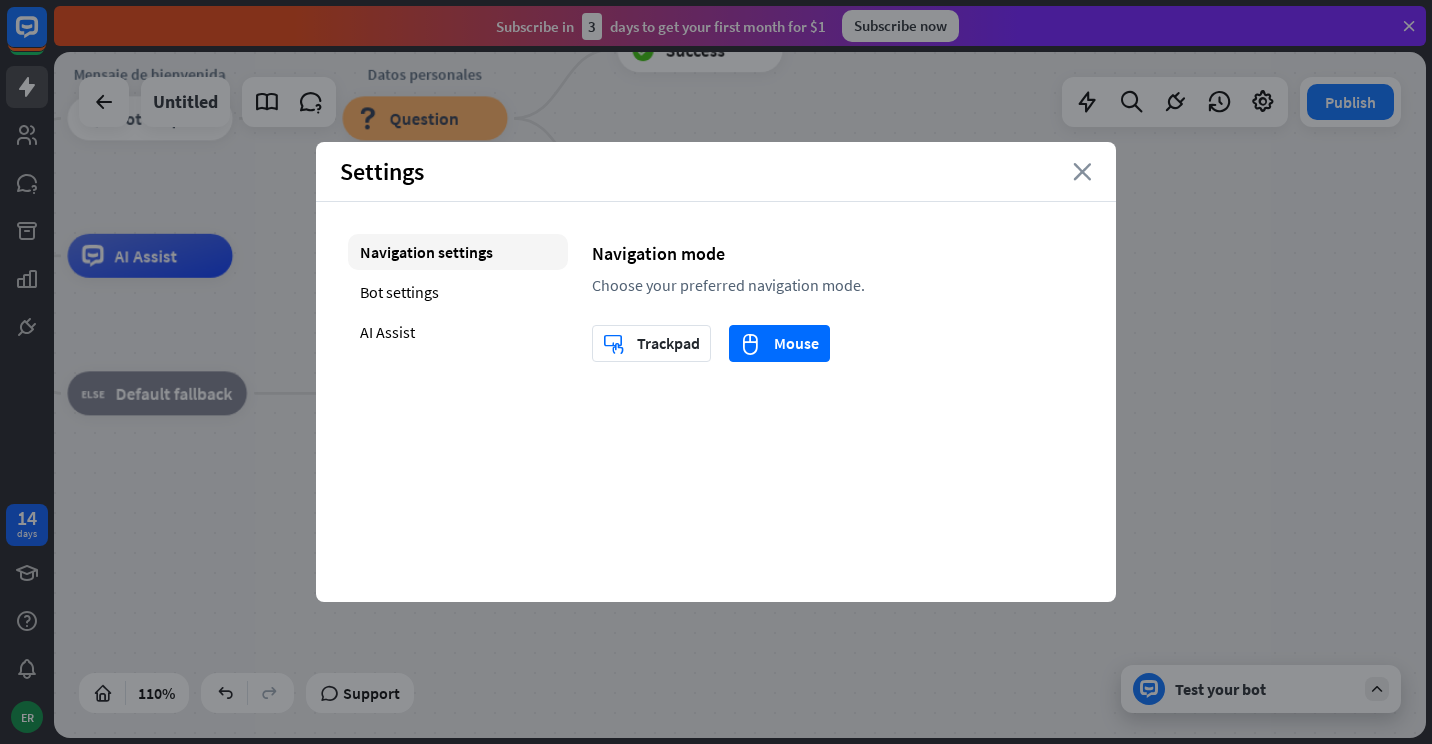 click on "close" at bounding box center [1082, 172] 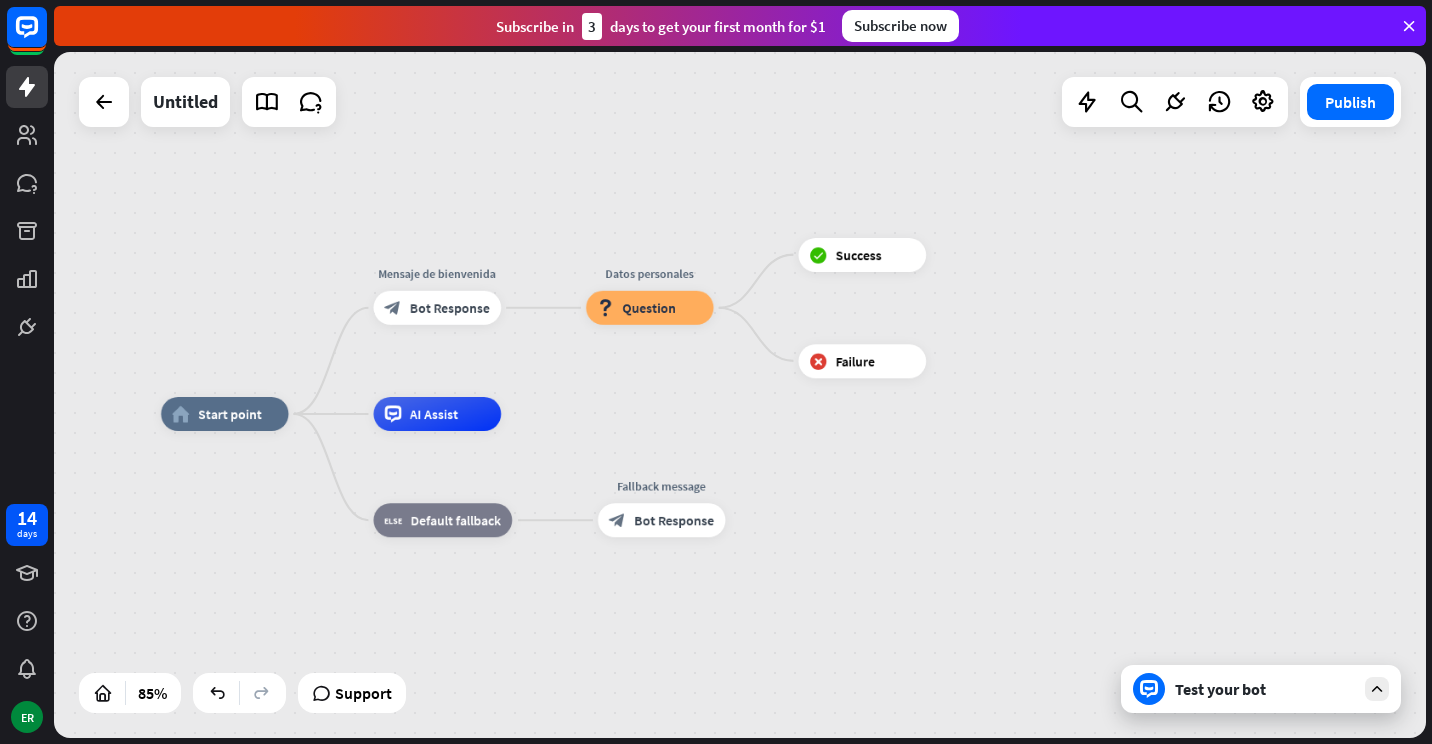 drag, startPoint x: 818, startPoint y: 379, endPoint x: 935, endPoint y: 513, distance: 177.89041 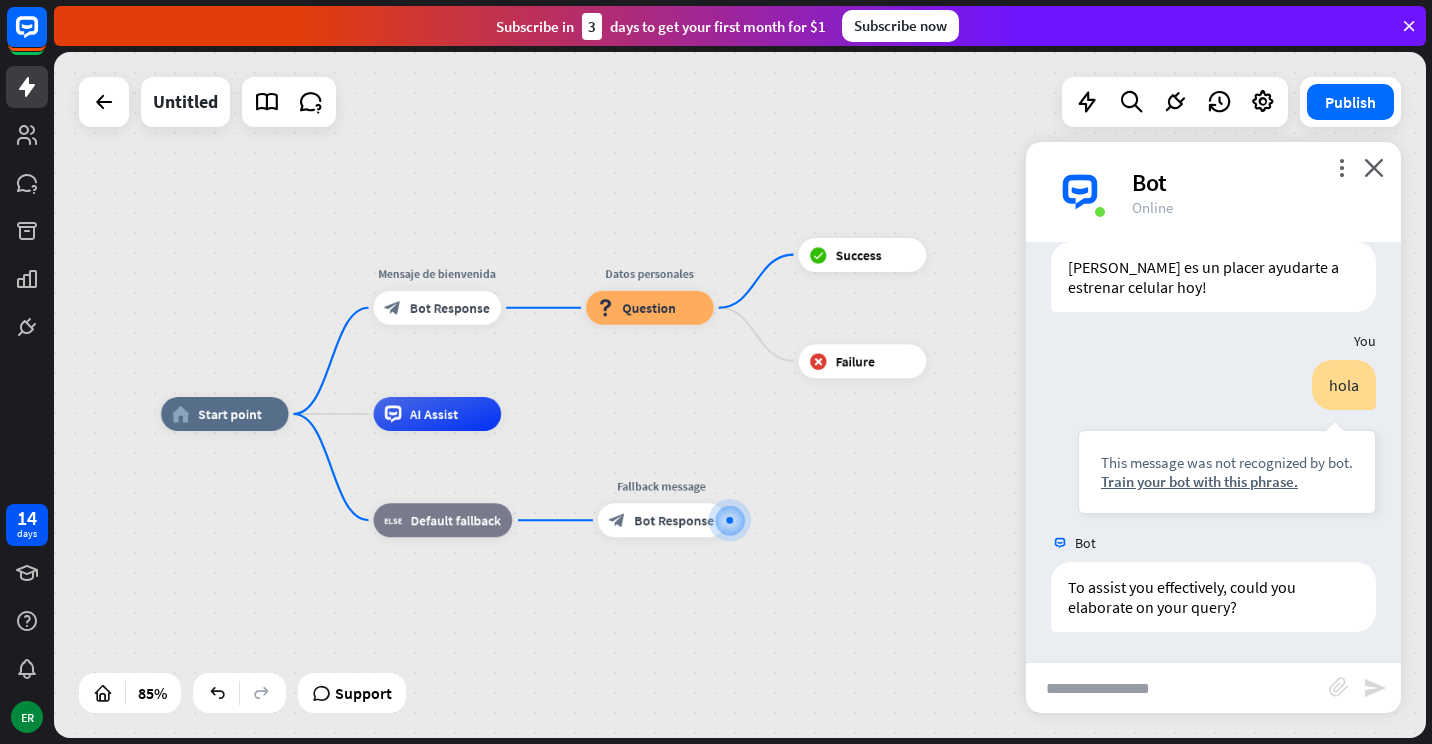click at bounding box center (1177, 688) 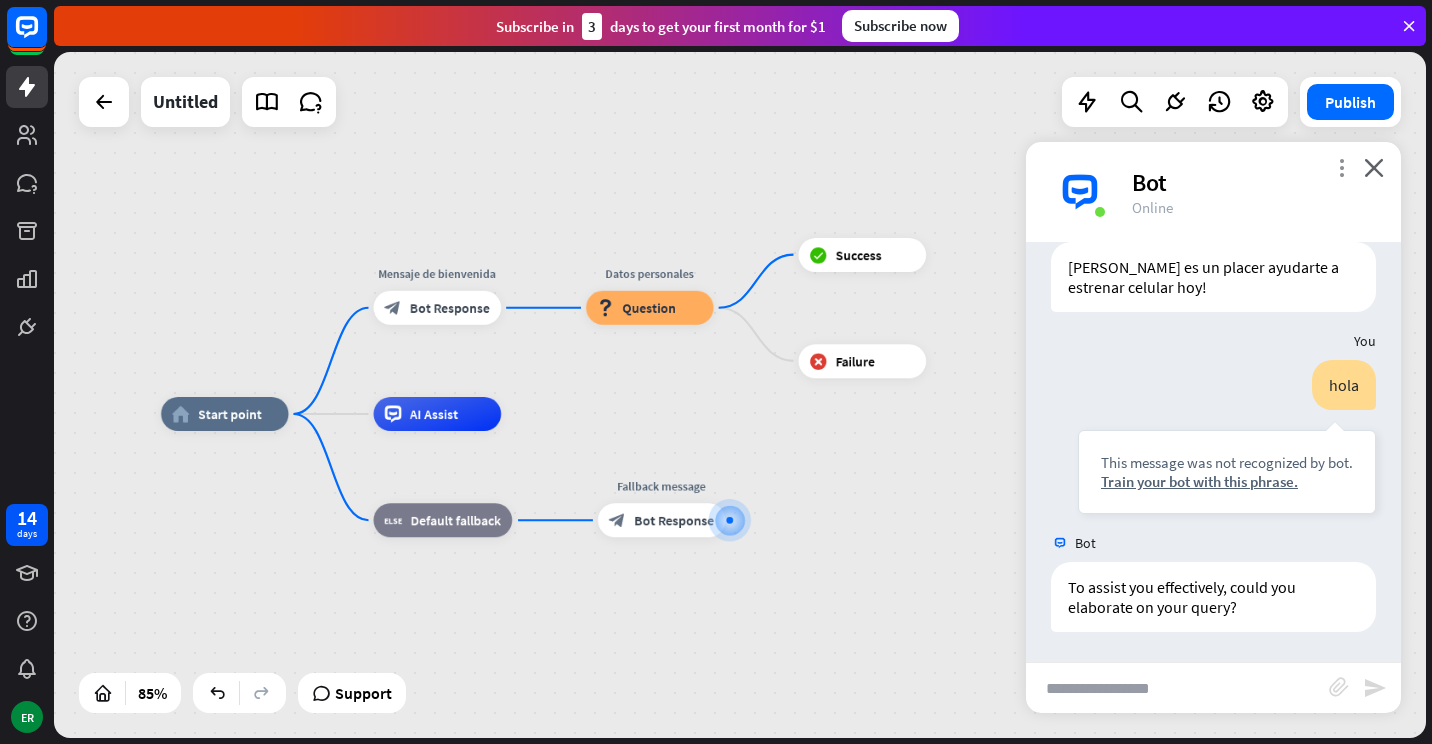 click on "more_vert" at bounding box center (1341, 167) 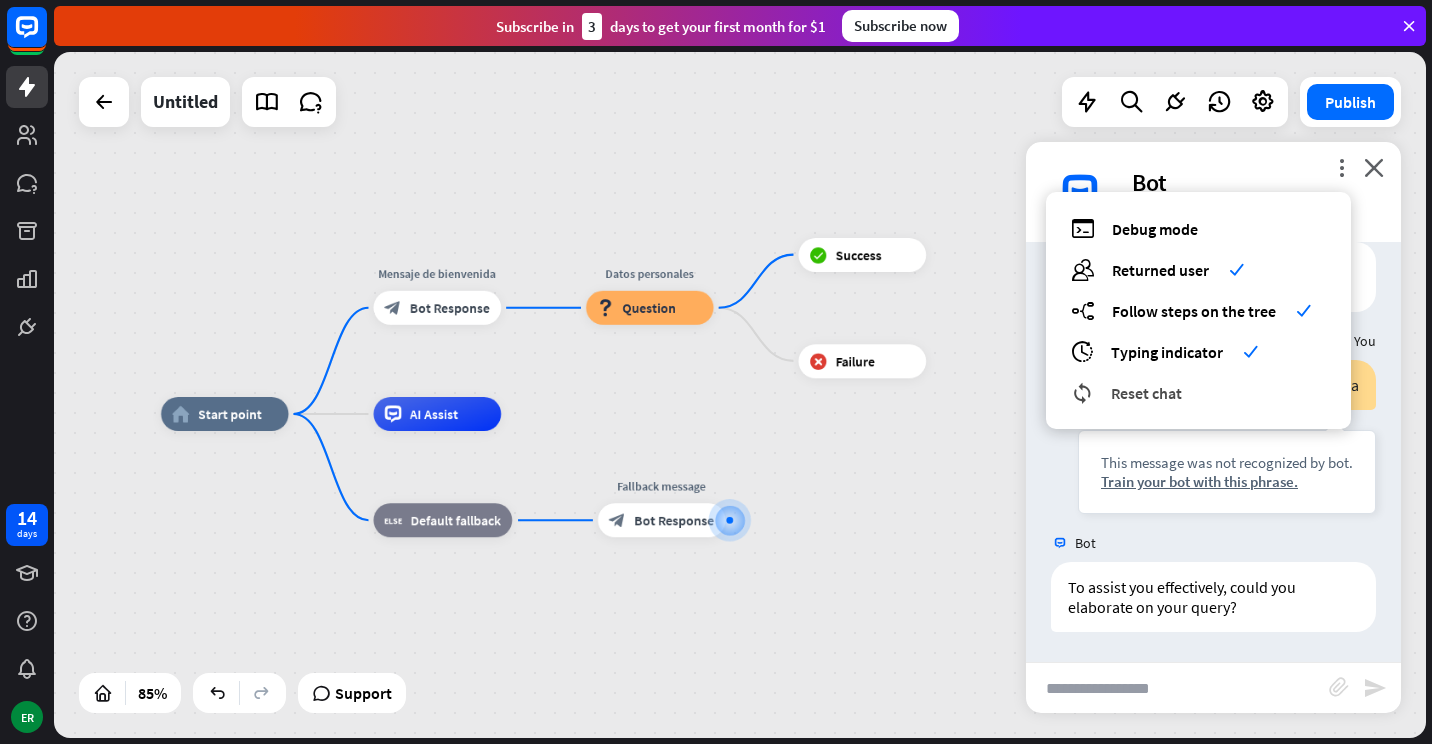 click on "Reset chat" at bounding box center [1146, 393] 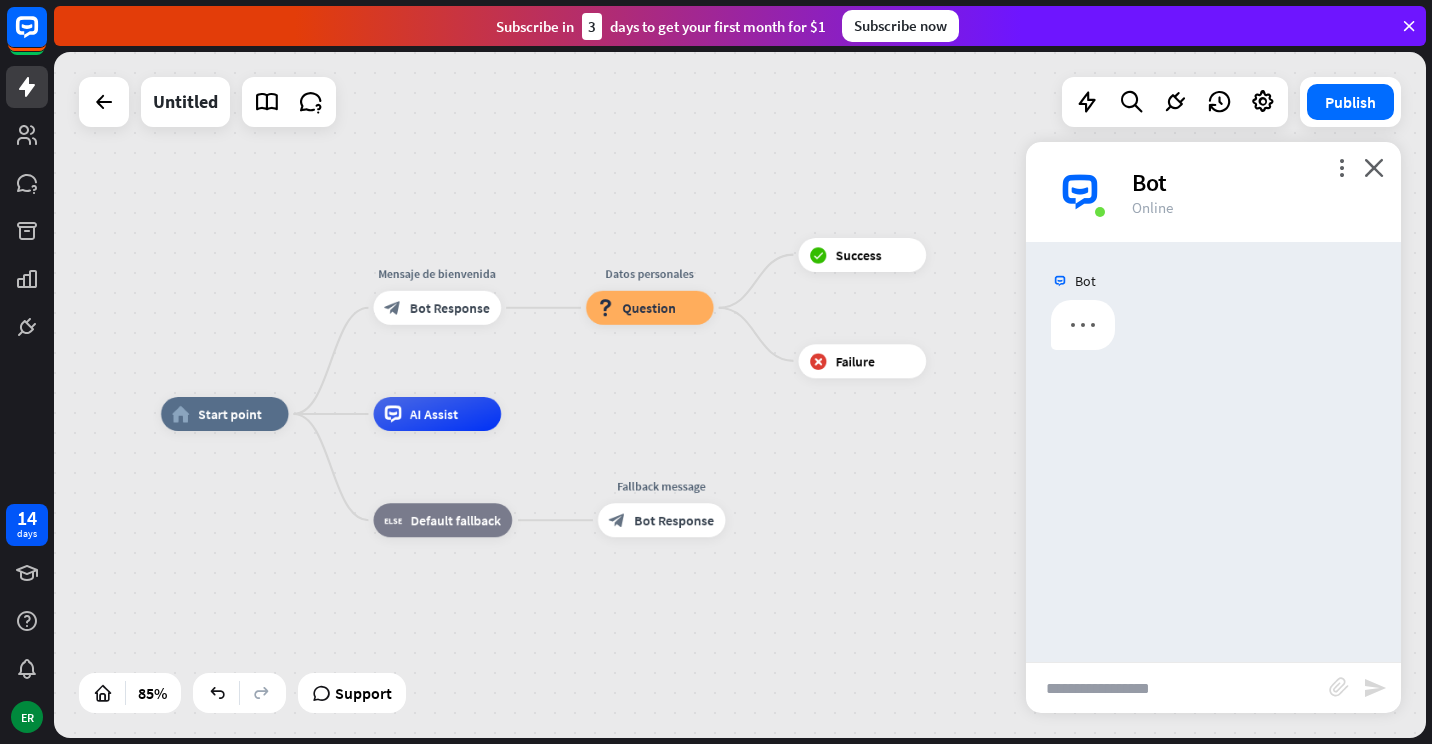 scroll, scrollTop: 0, scrollLeft: 0, axis: both 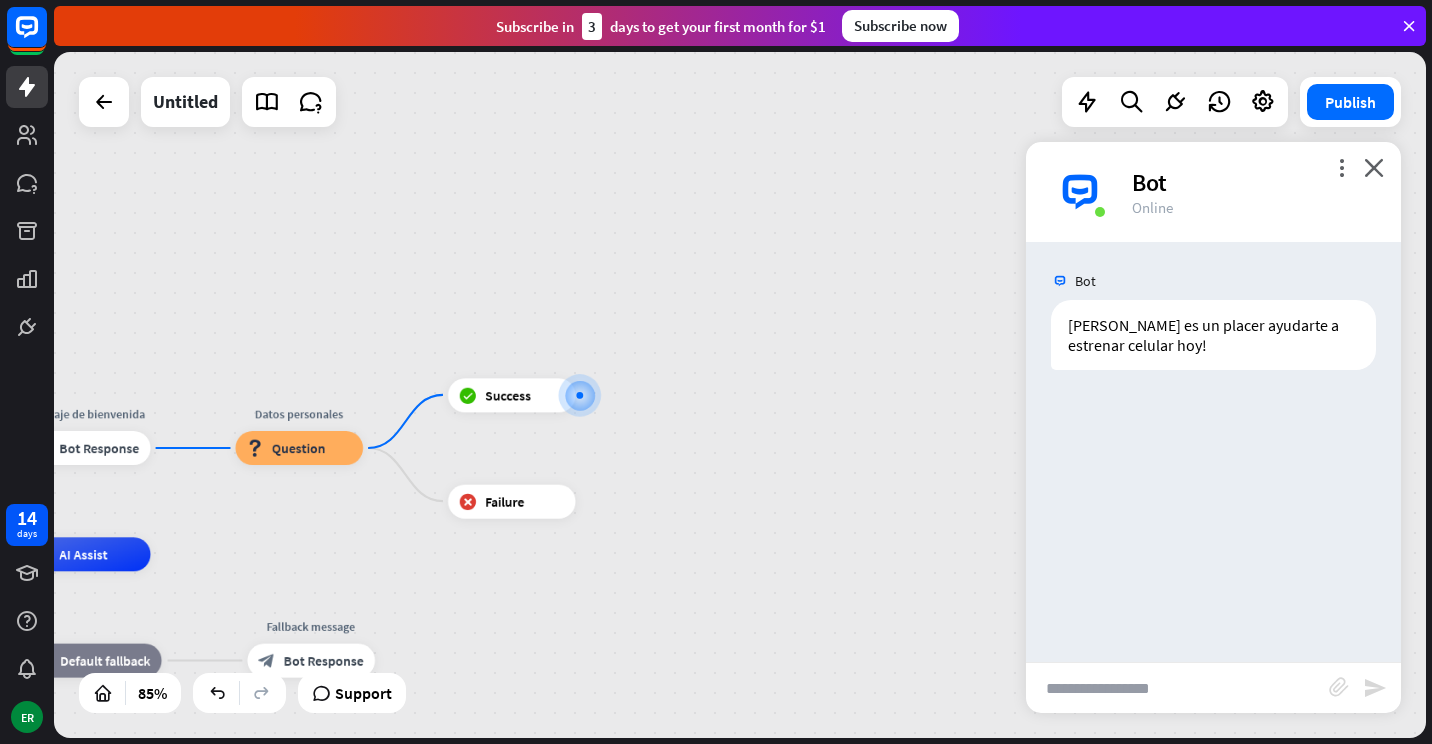click at bounding box center (1177, 688) 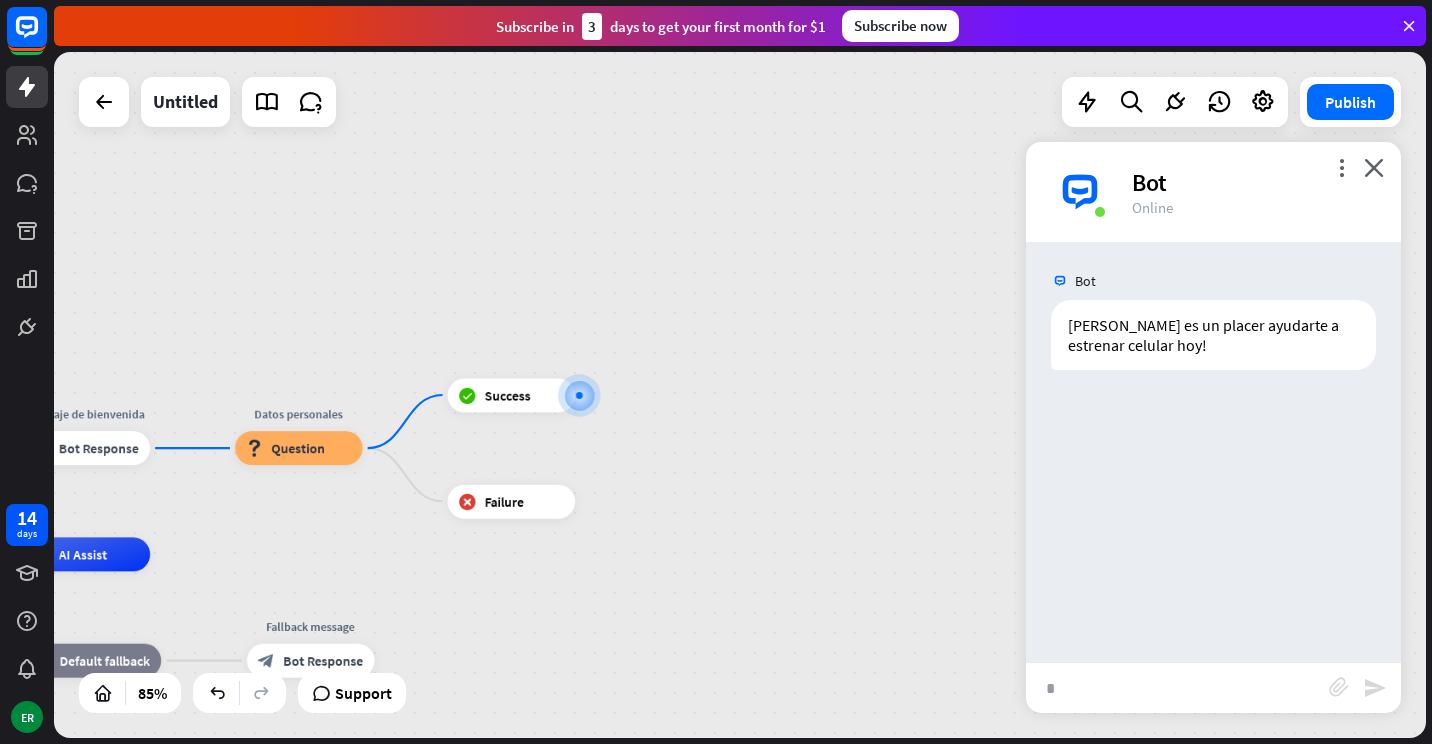 type on "**" 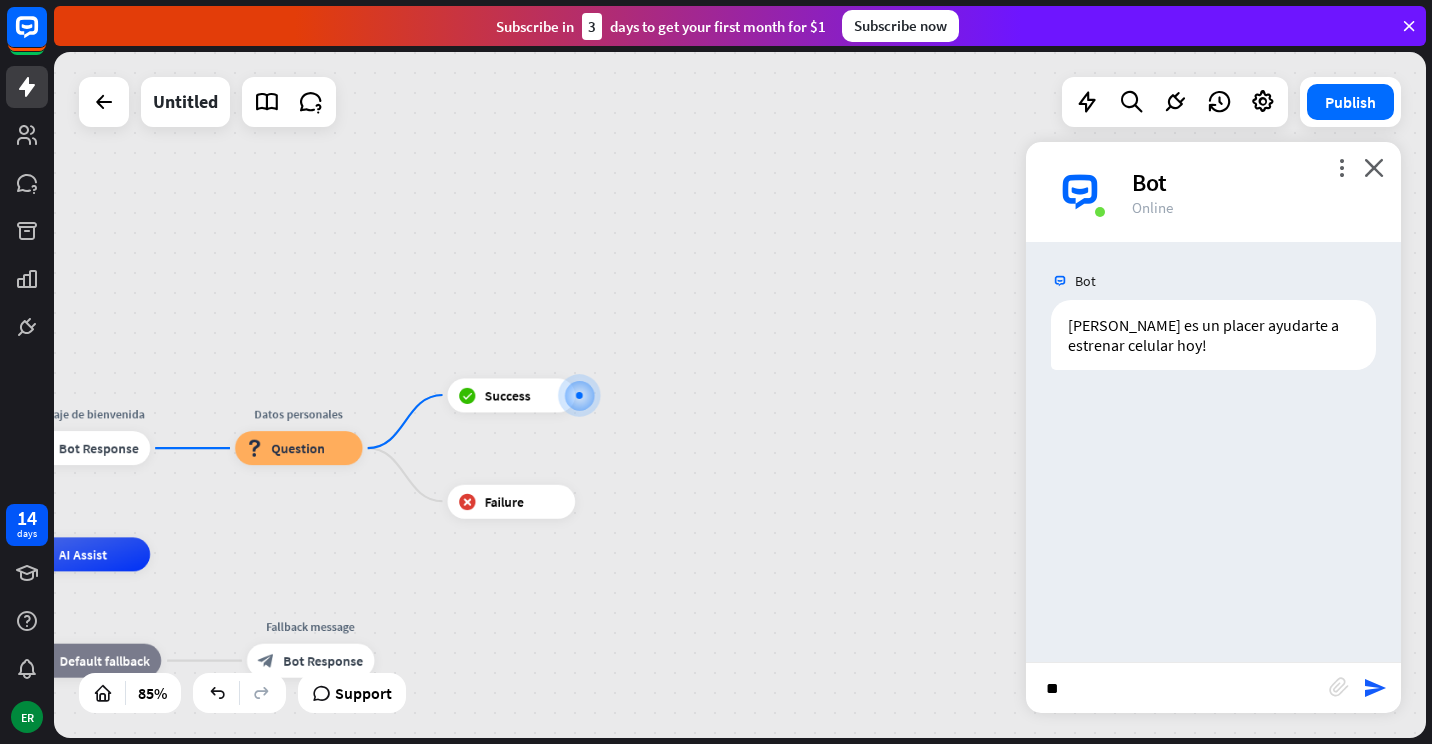 type 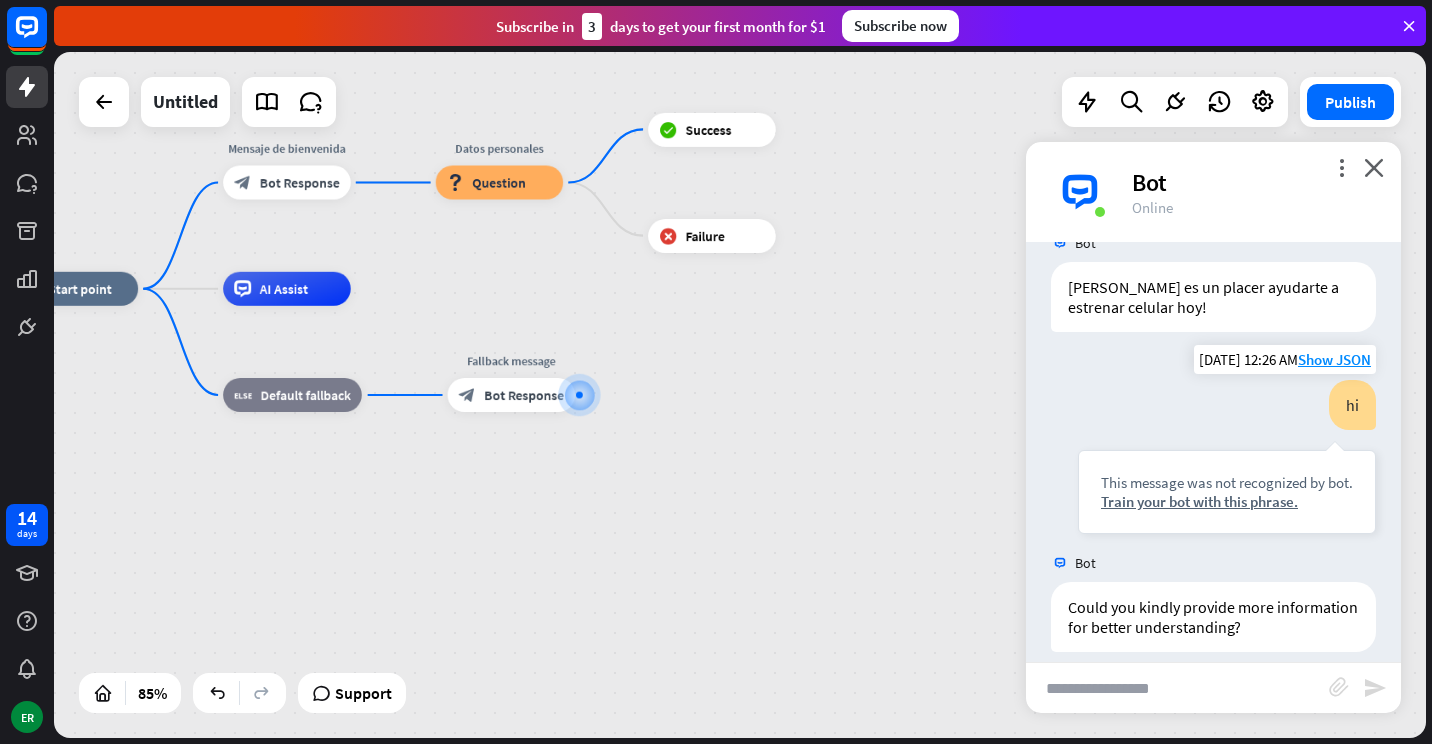 scroll, scrollTop: 58, scrollLeft: 0, axis: vertical 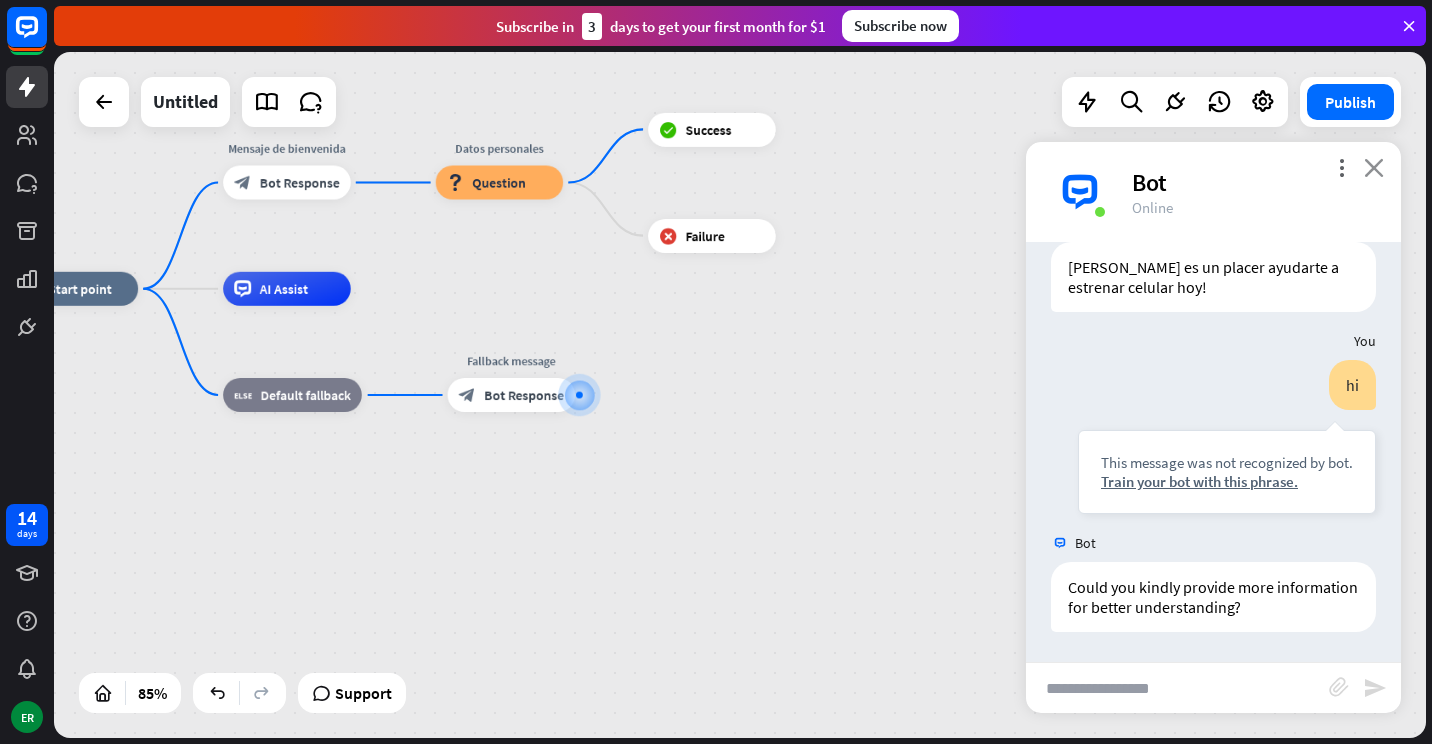 click on "close" at bounding box center (1374, 167) 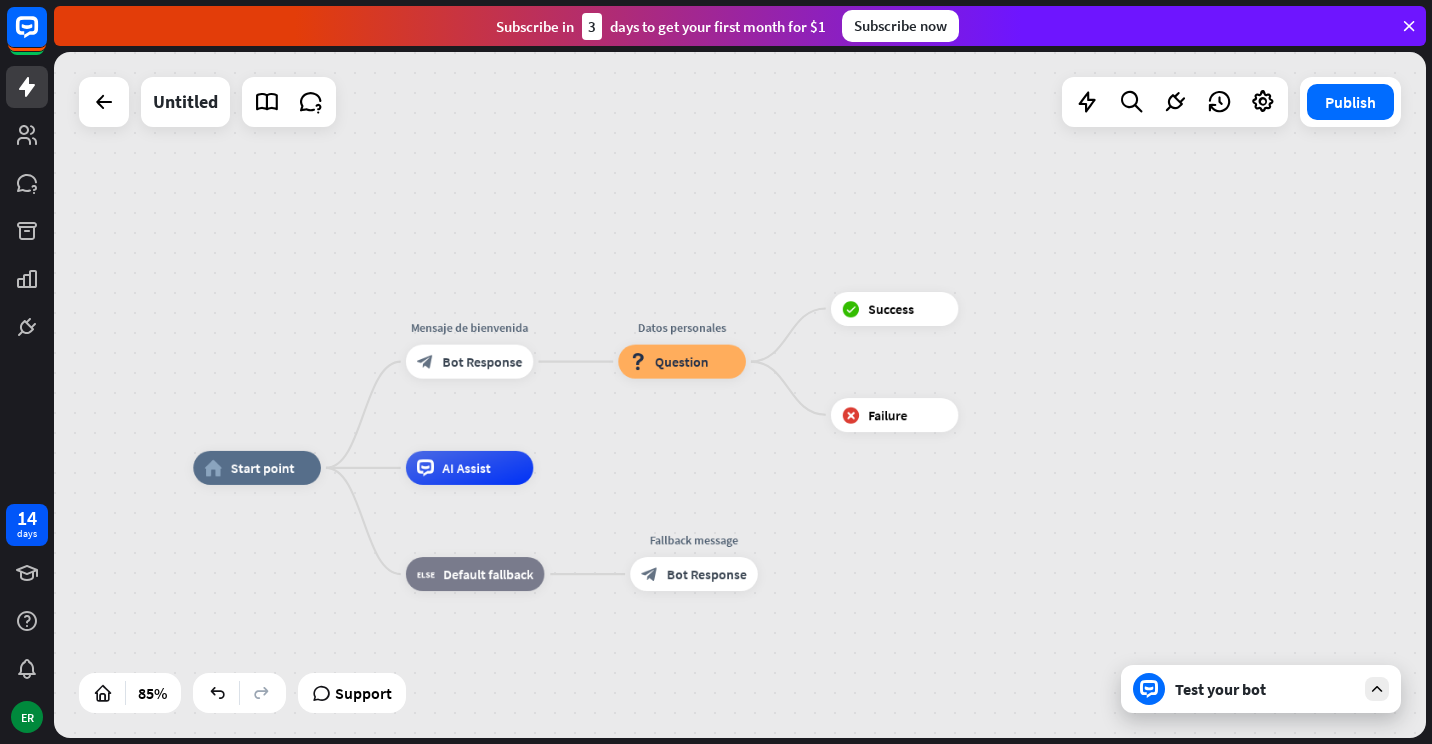 drag, startPoint x: 614, startPoint y: 360, endPoint x: 907, endPoint y: 587, distance: 370.6454 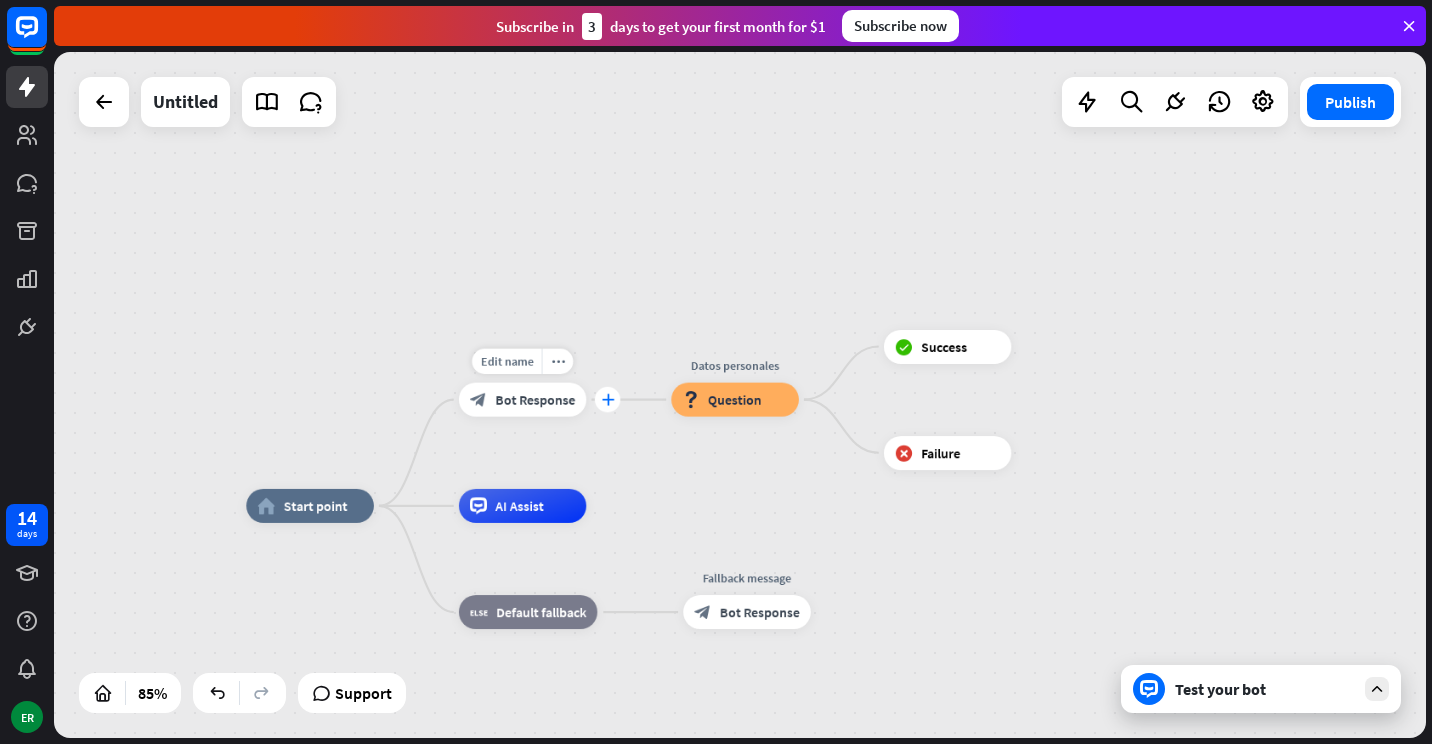 click on "plus" at bounding box center [608, 400] 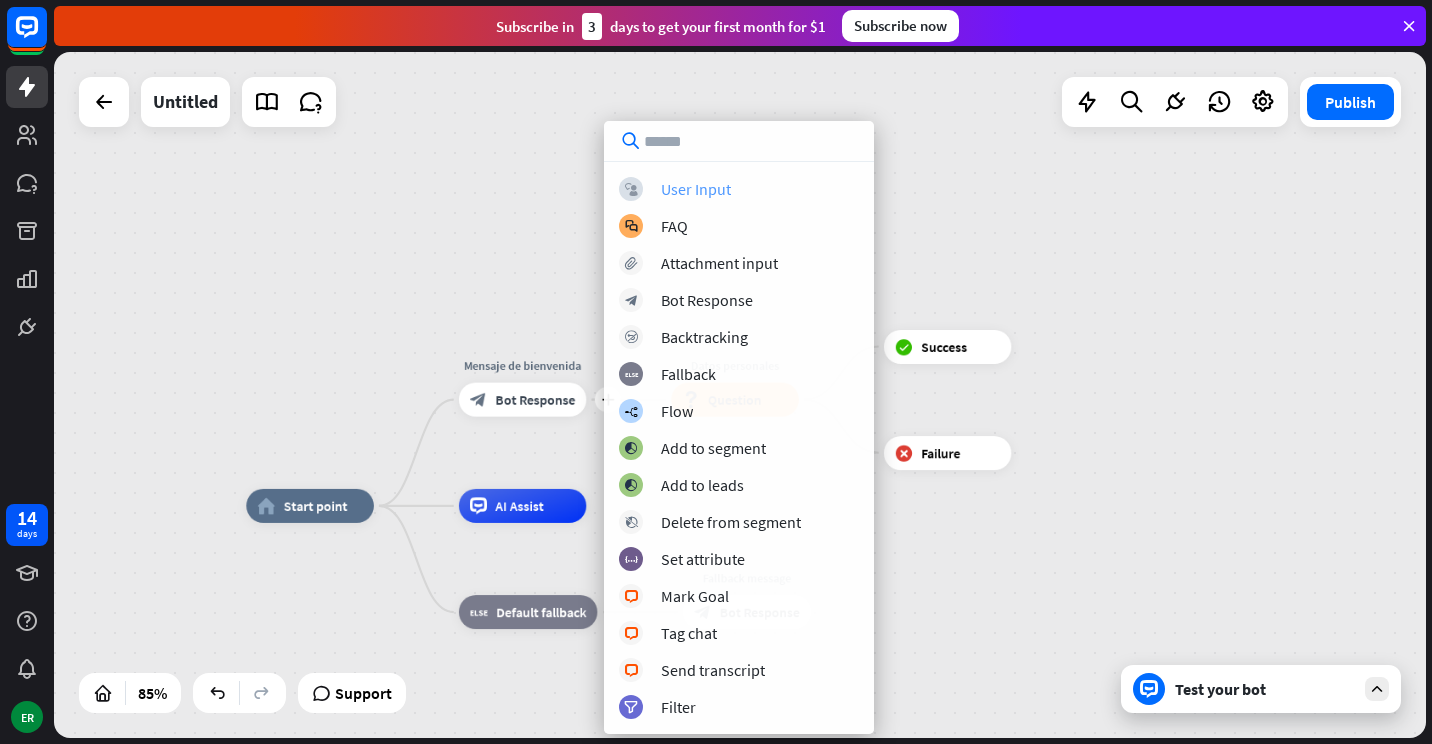click on "User Input" at bounding box center [696, 189] 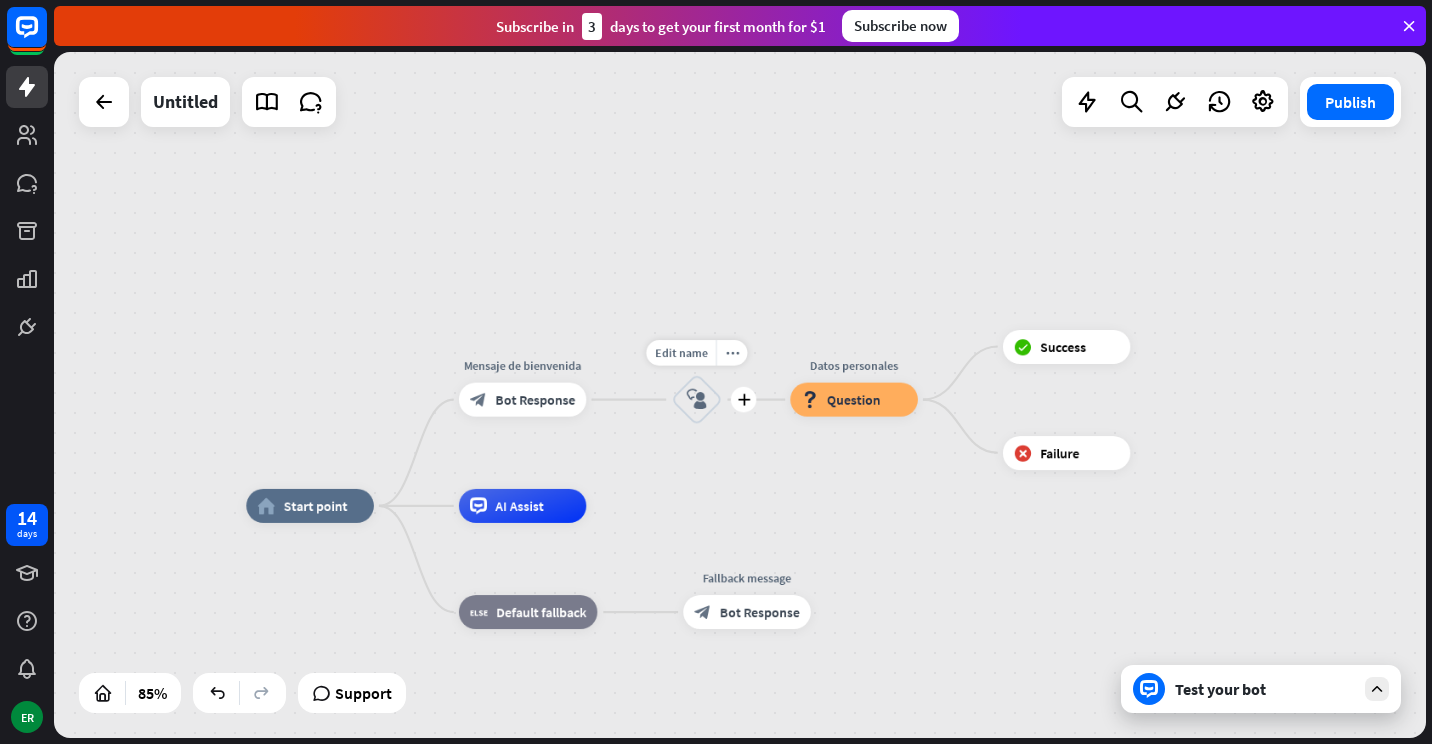 click on "block_user_input" at bounding box center [697, 399] 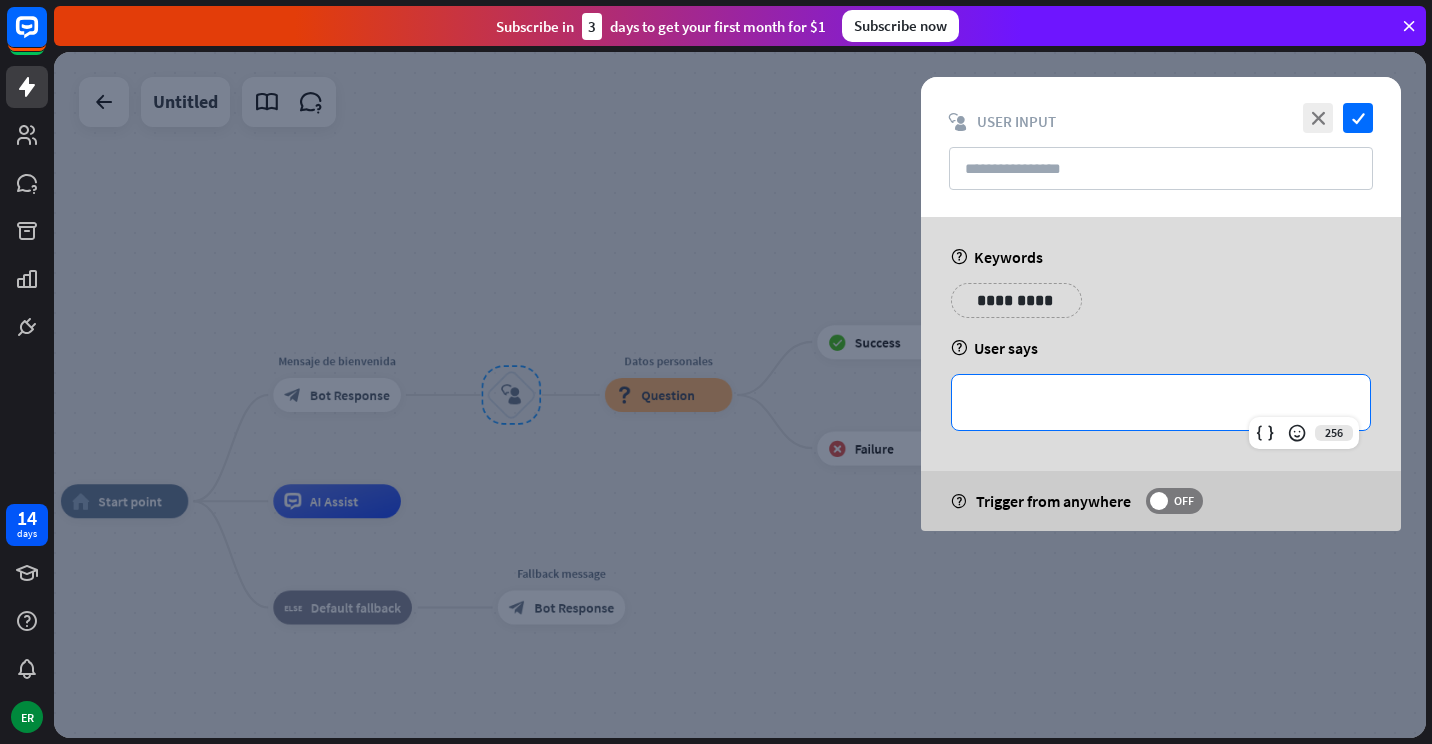 click on "**********" at bounding box center (1161, 402) 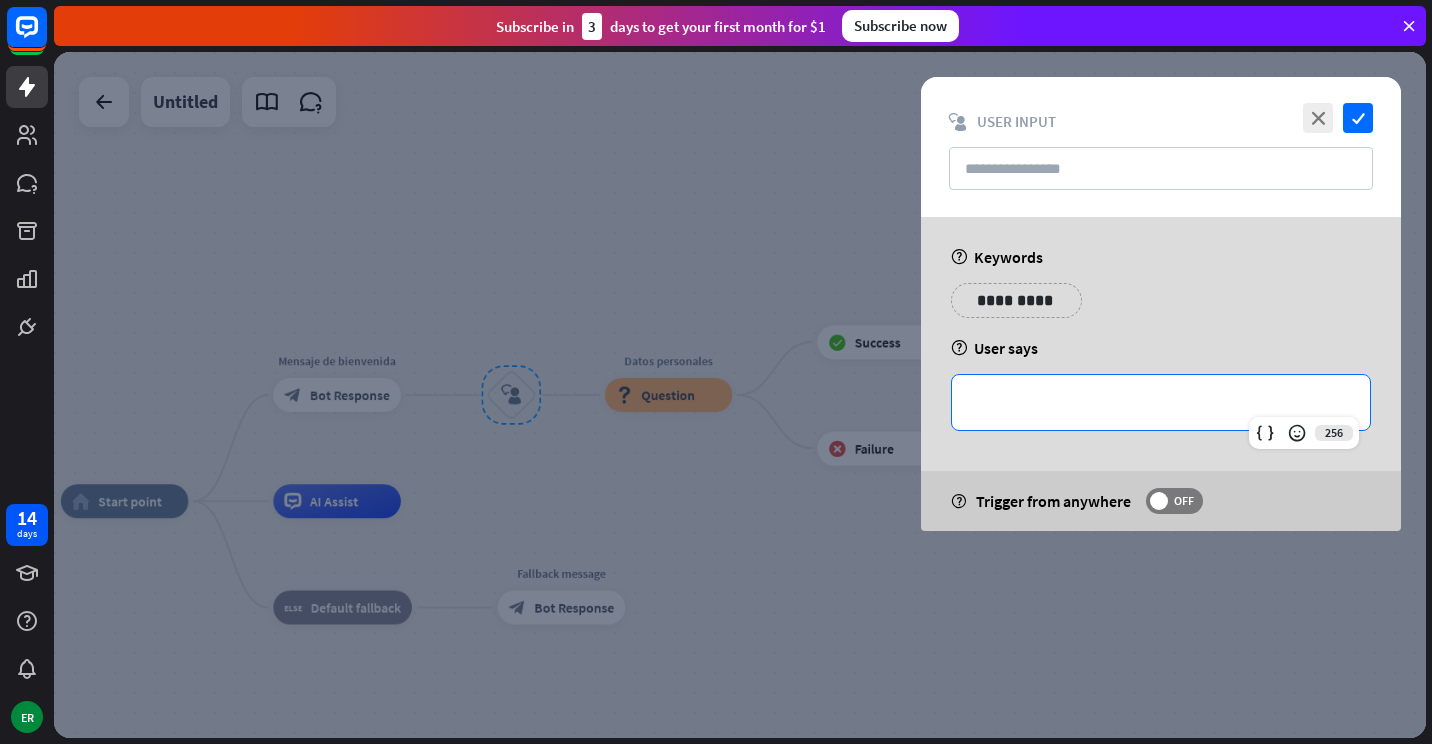 type 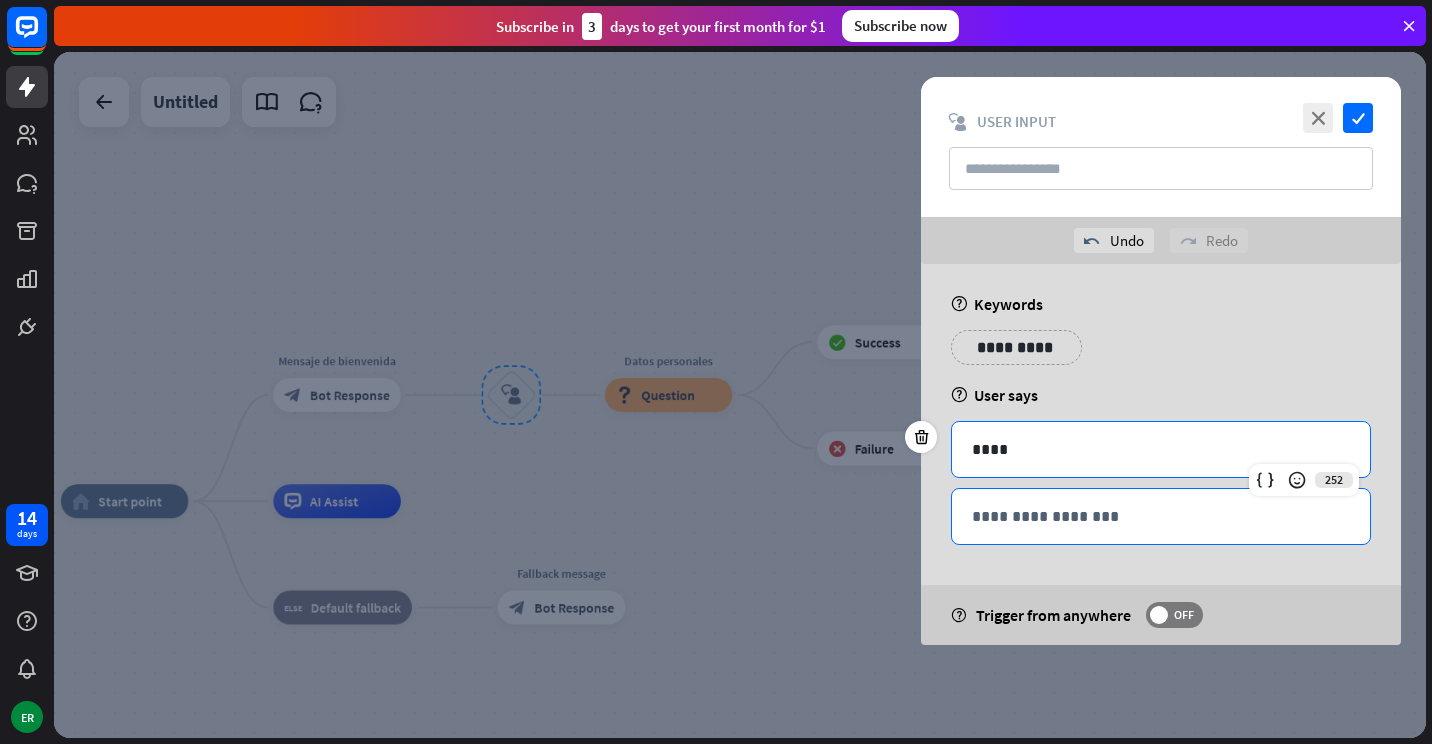 click on "**********" at bounding box center (1161, 516) 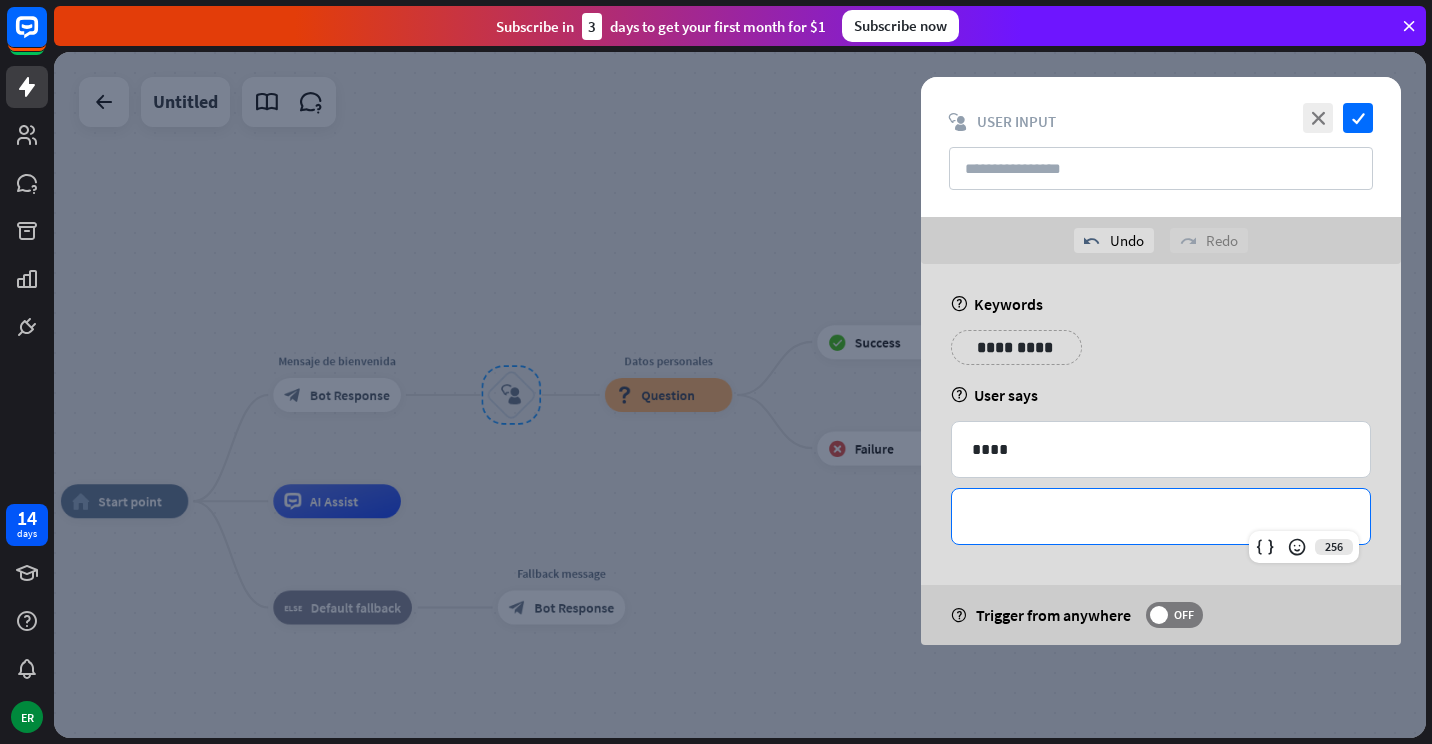type 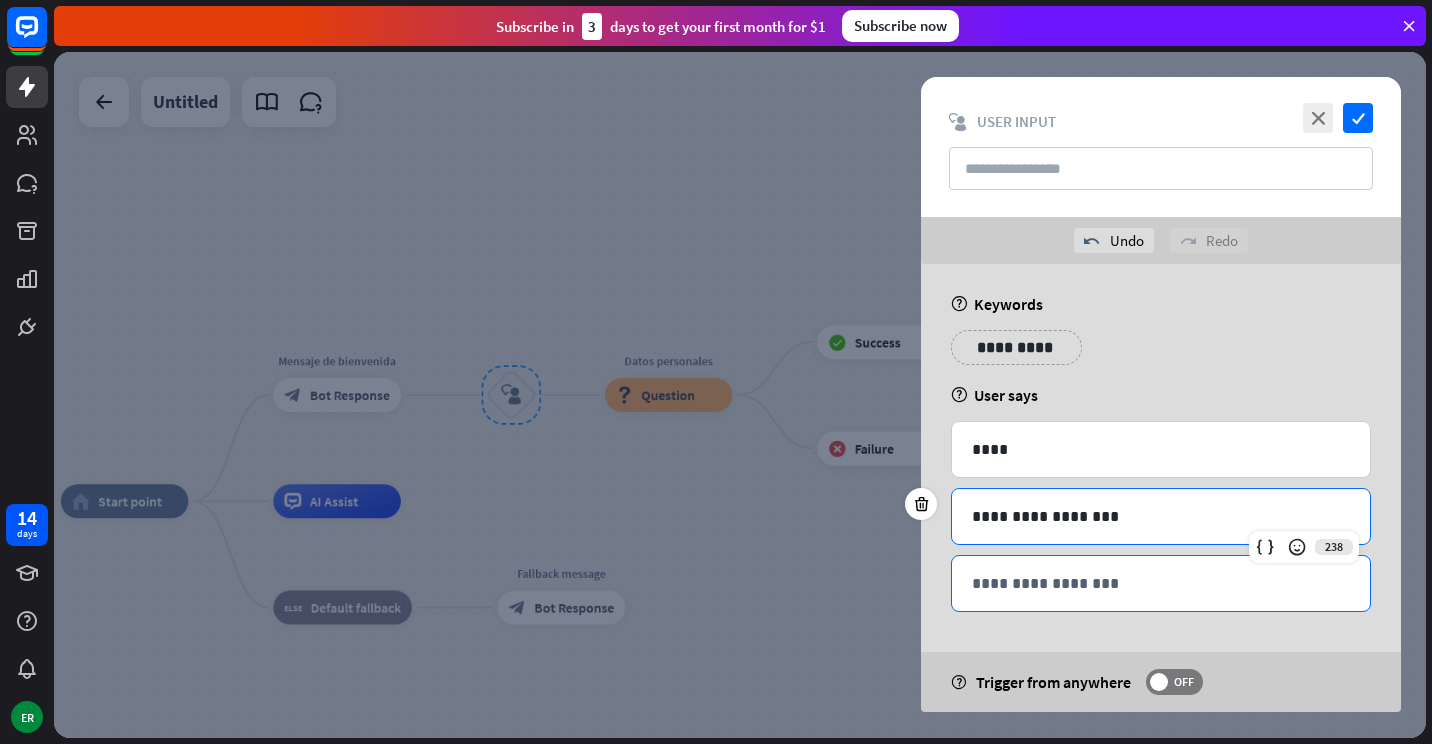 click on "**********" at bounding box center [1161, 583] 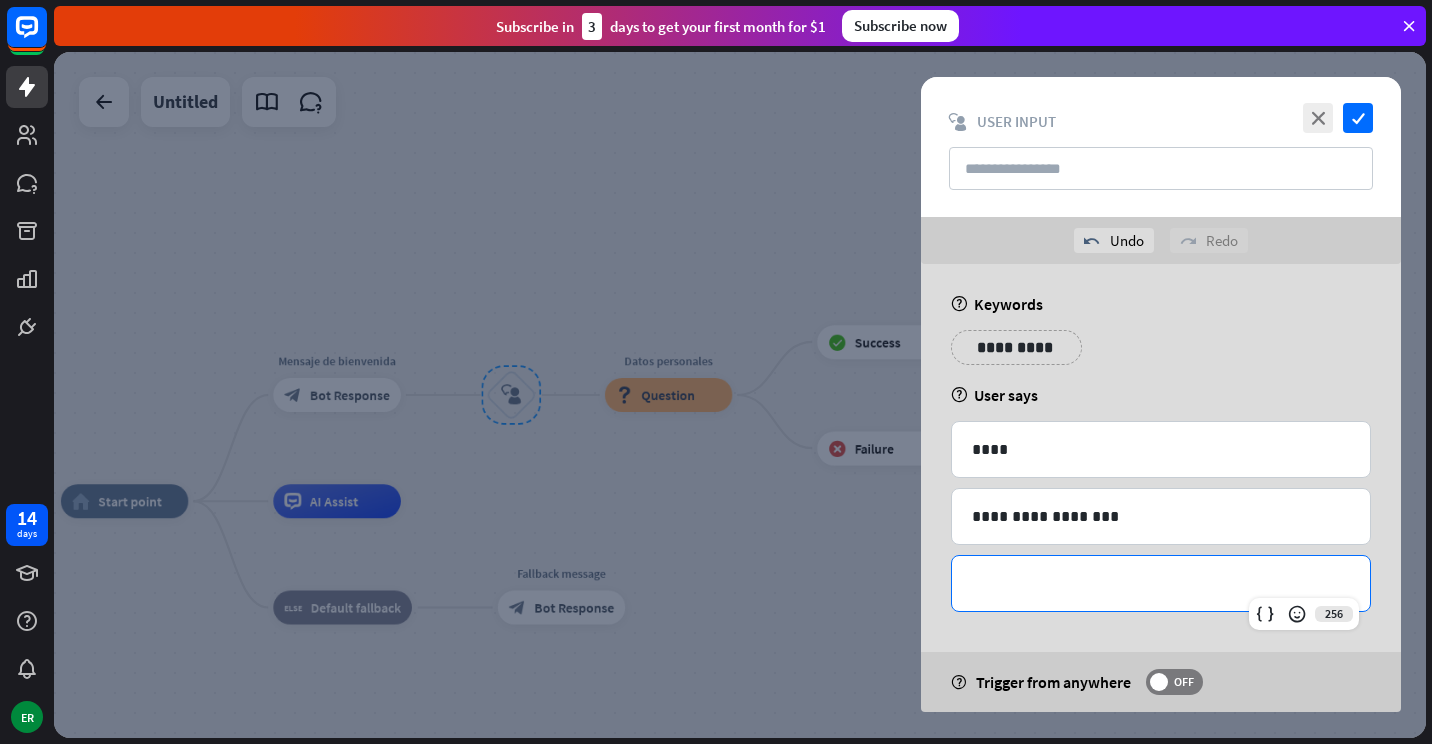 type 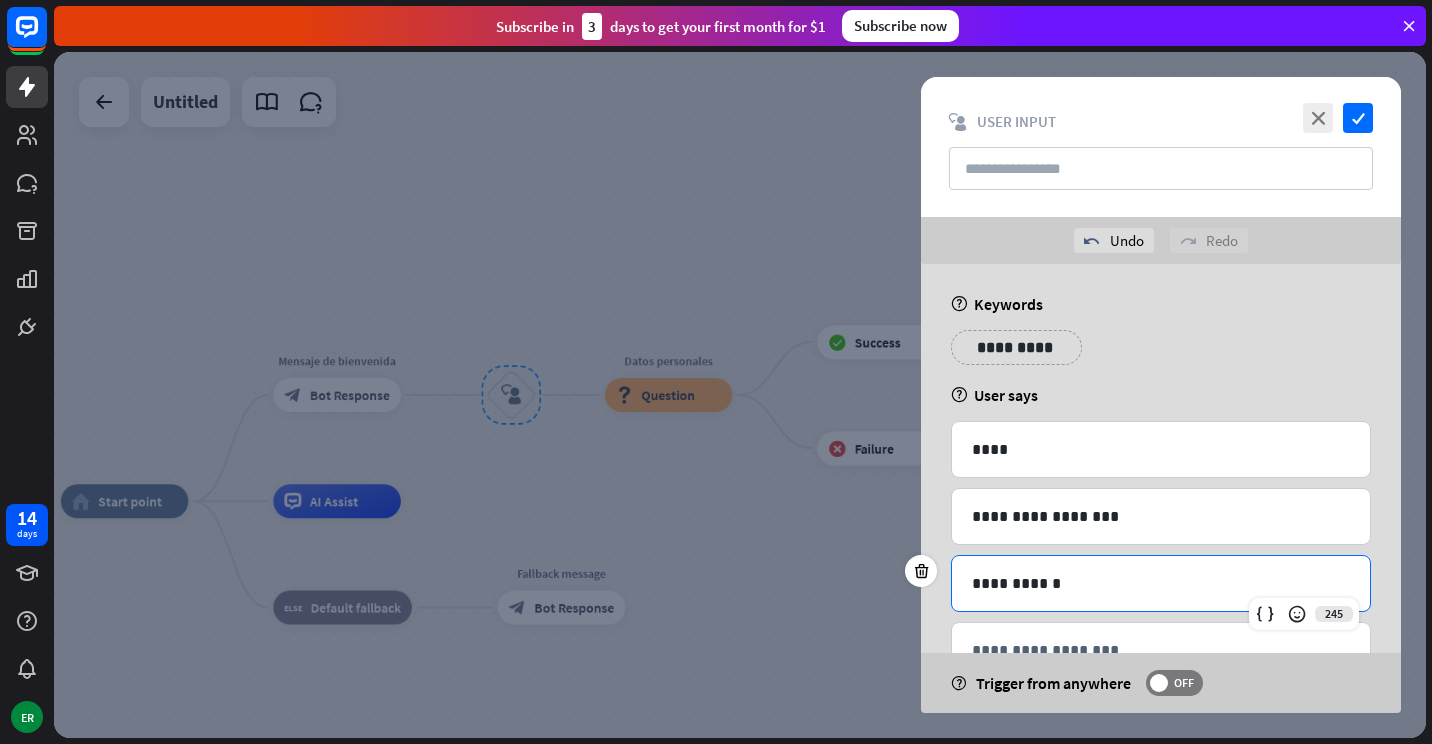 scroll, scrollTop: 66, scrollLeft: 0, axis: vertical 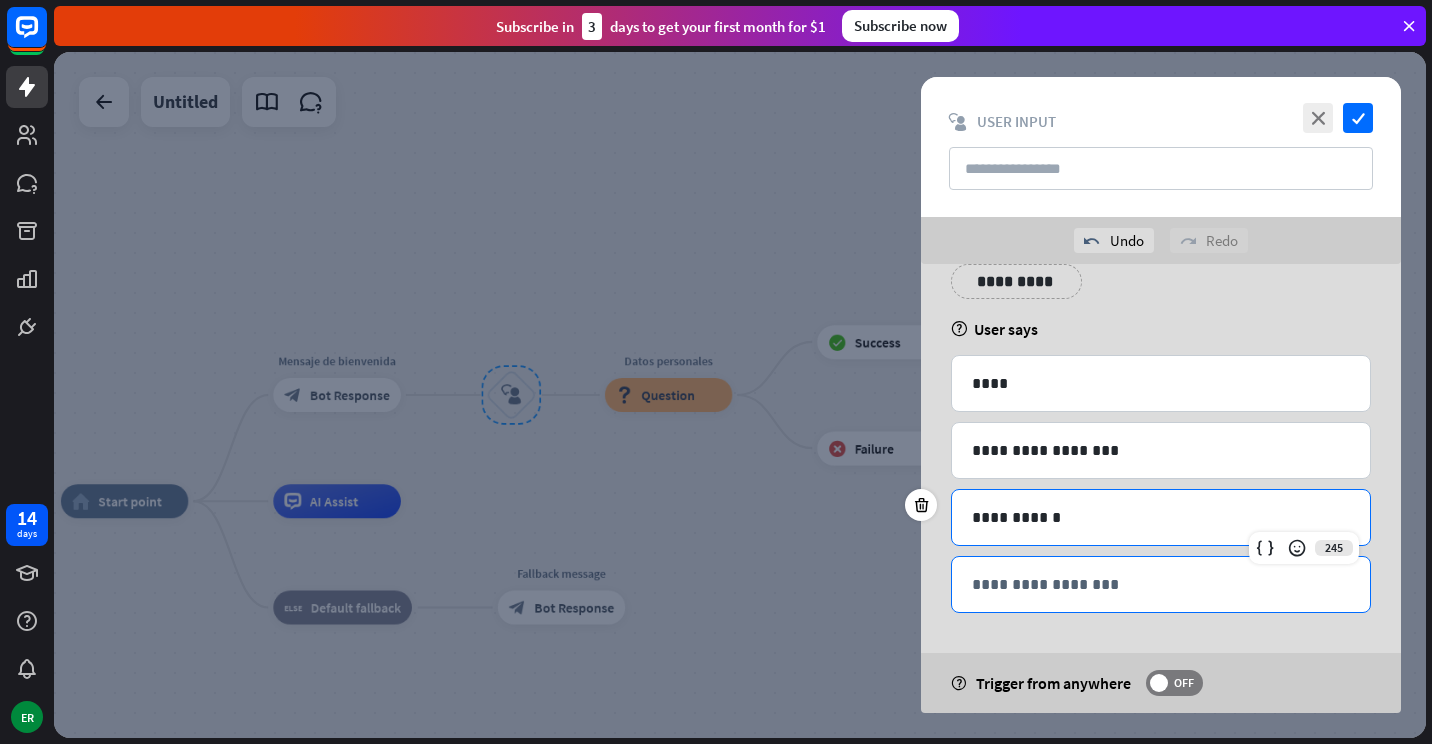 click on "**********" at bounding box center [1161, 584] 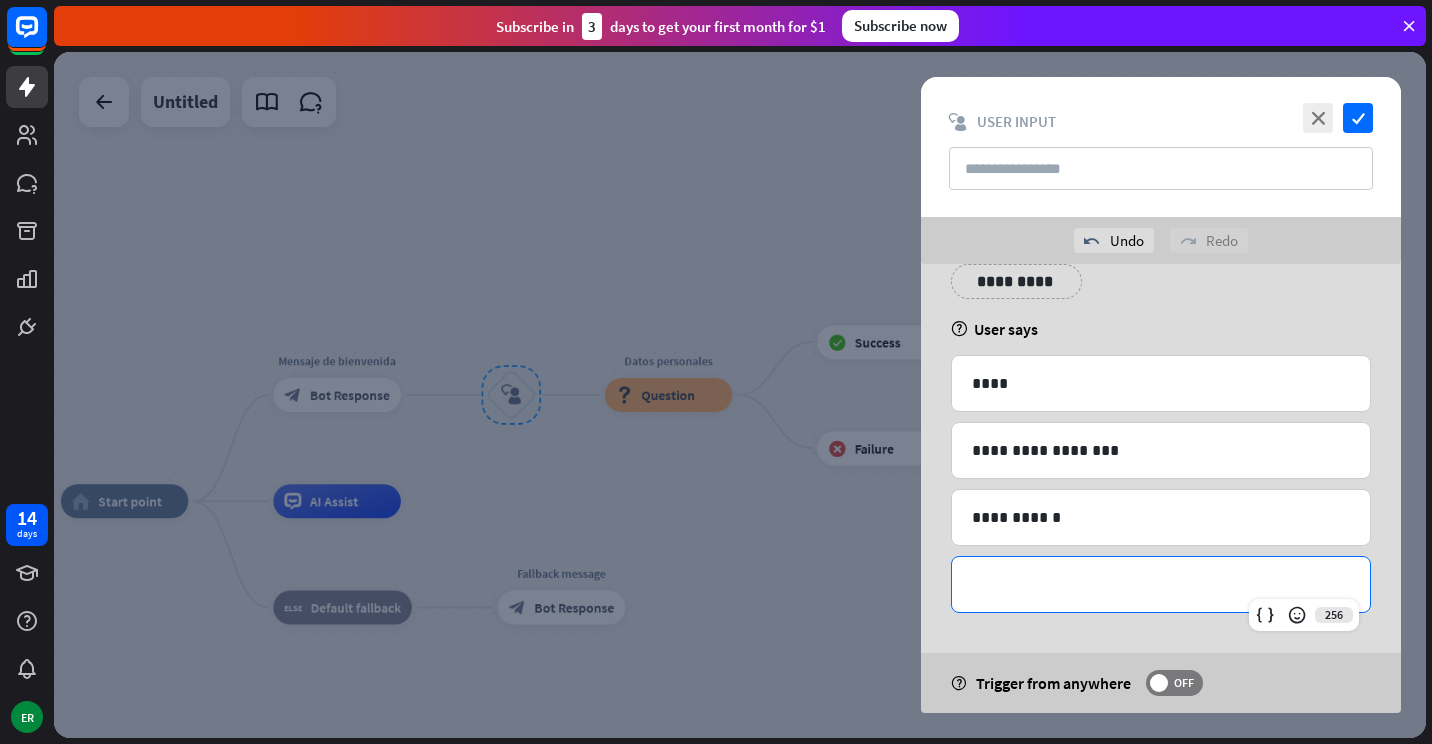 type 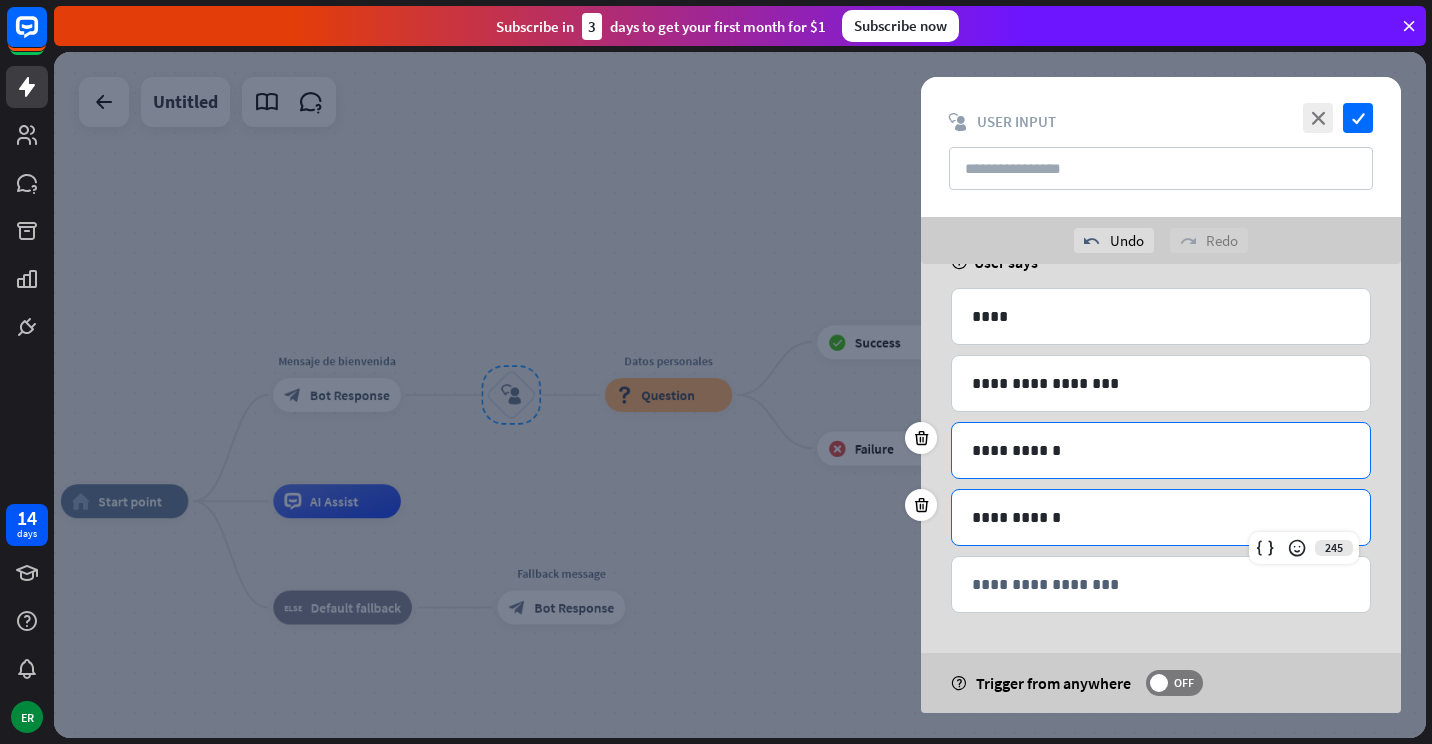 scroll, scrollTop: 0, scrollLeft: 0, axis: both 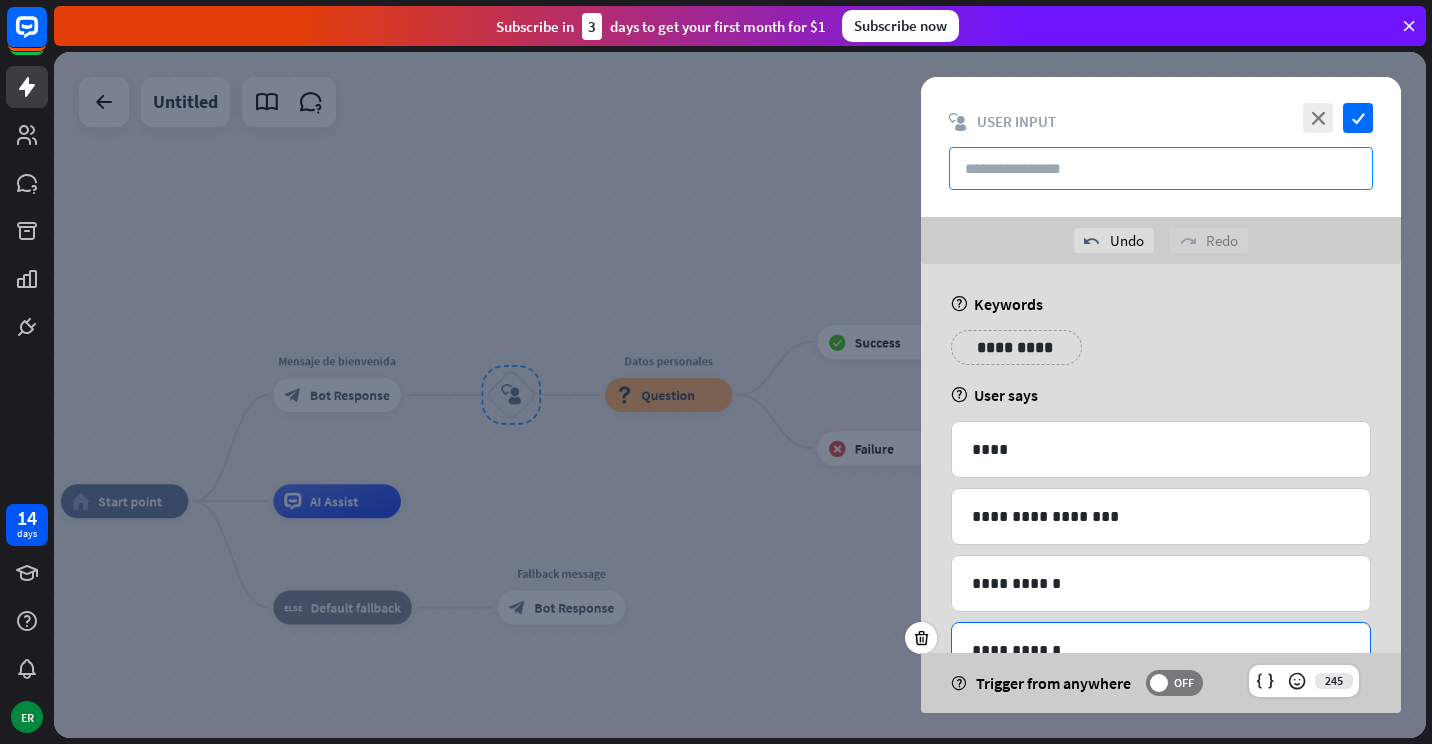 click at bounding box center (1161, 168) 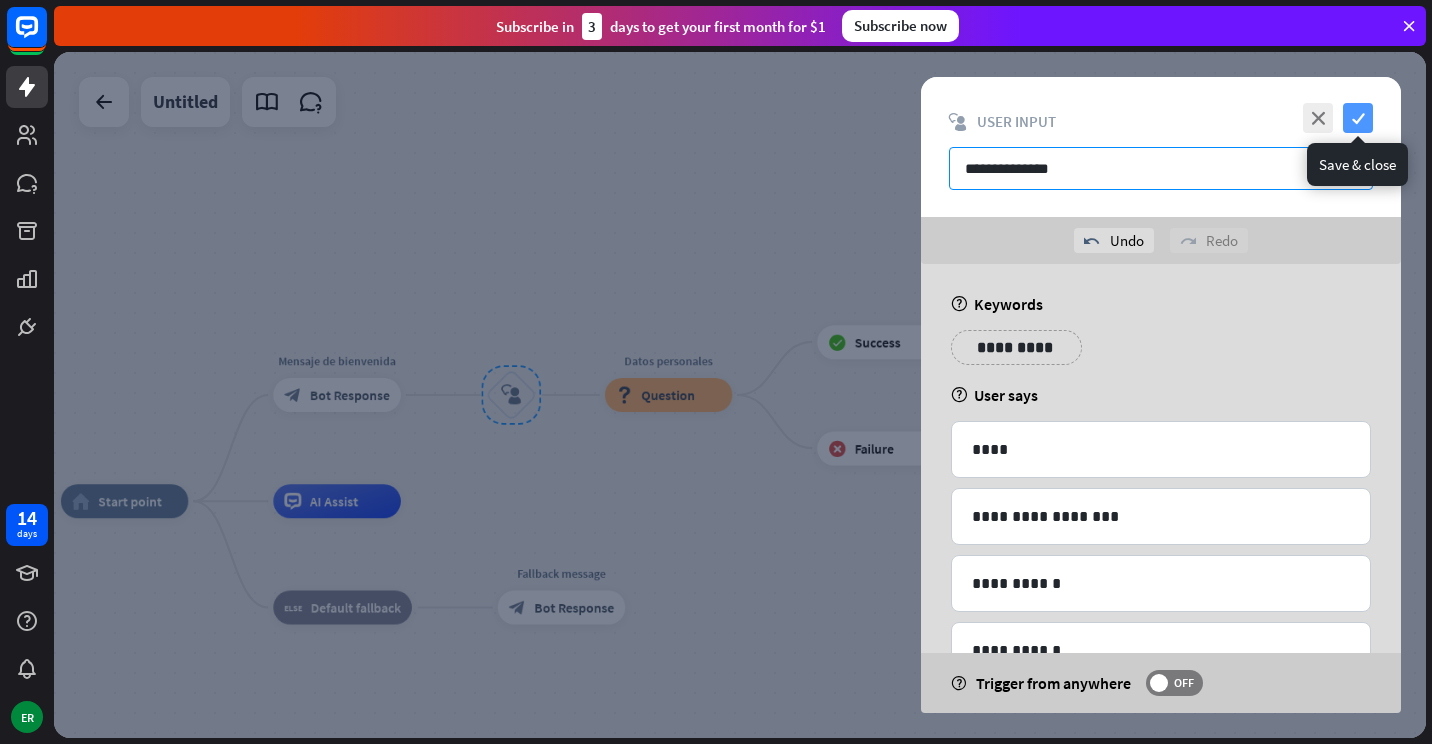 type on "**********" 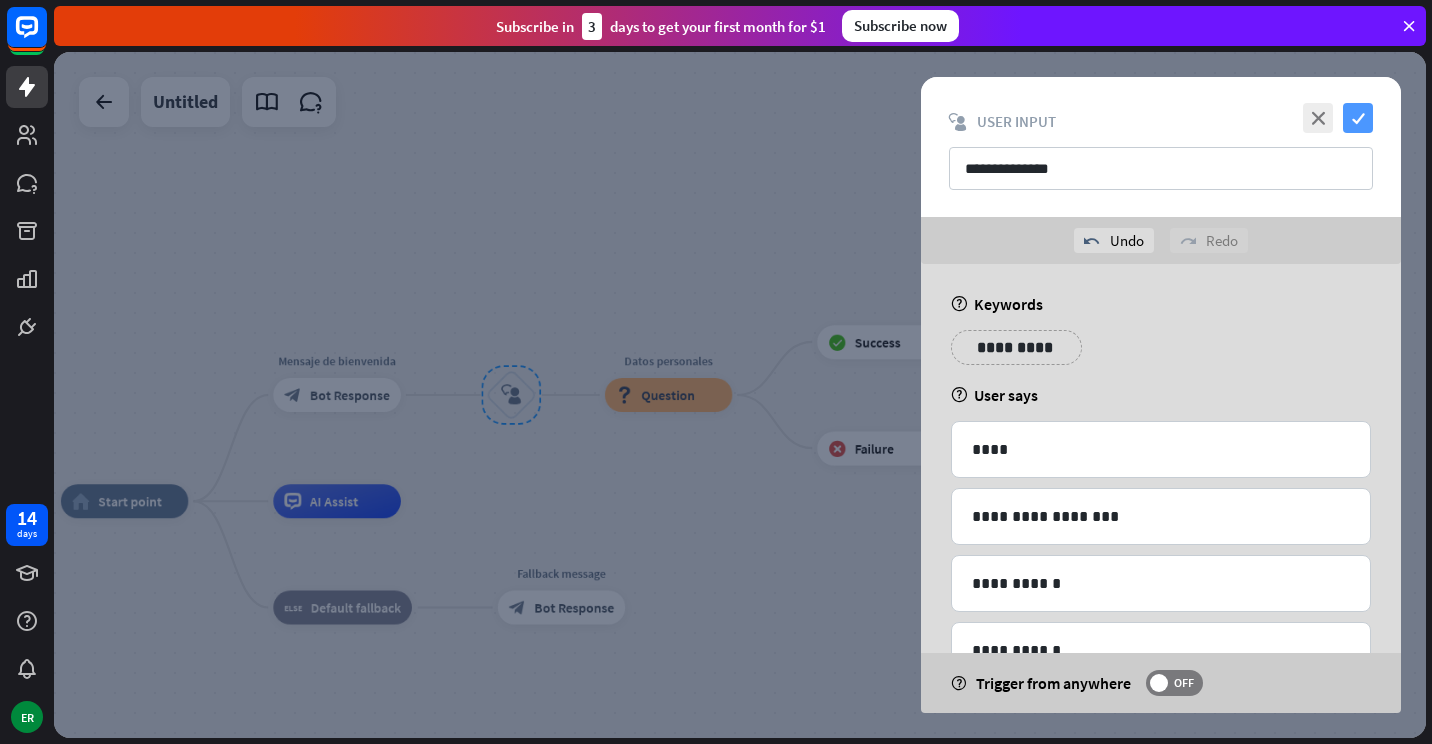 click on "check" at bounding box center [1358, 118] 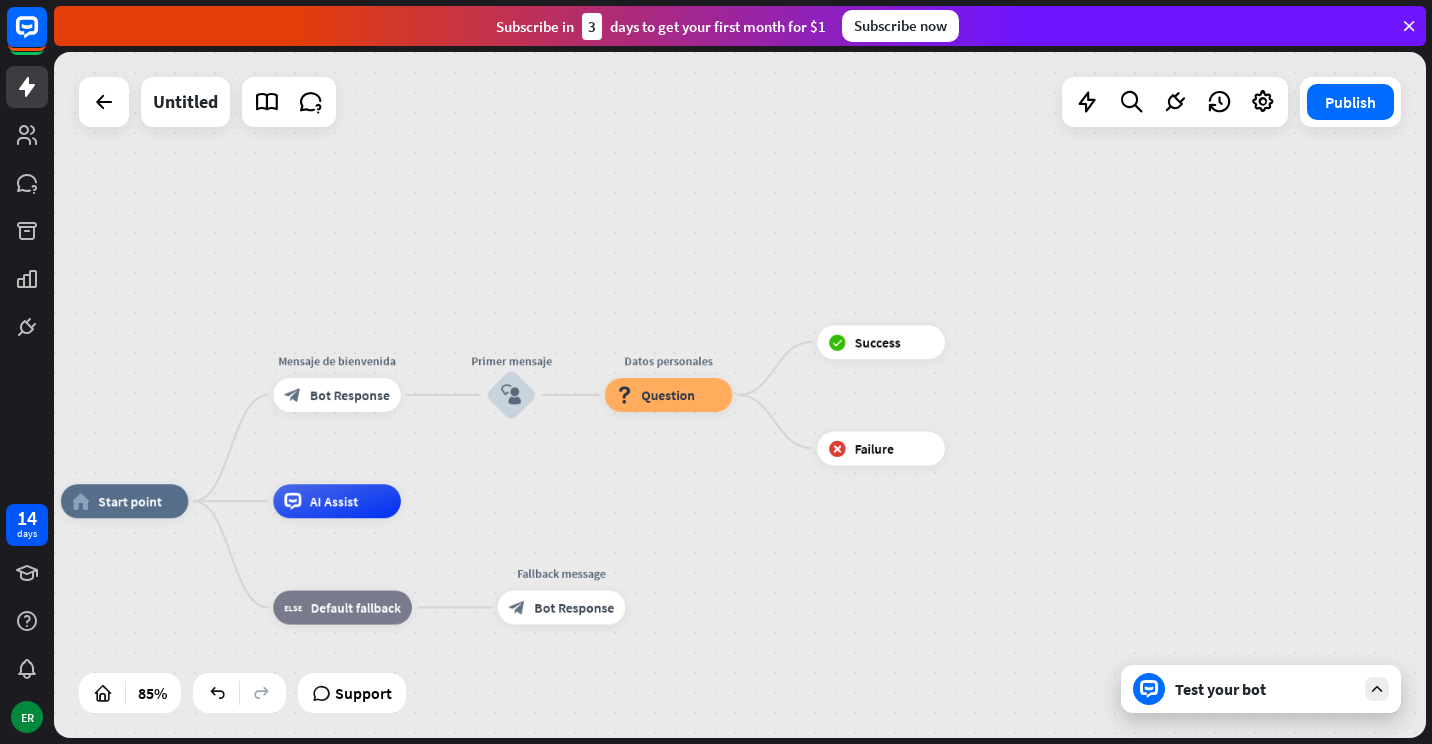 click on "Test your bot" at bounding box center [1265, 689] 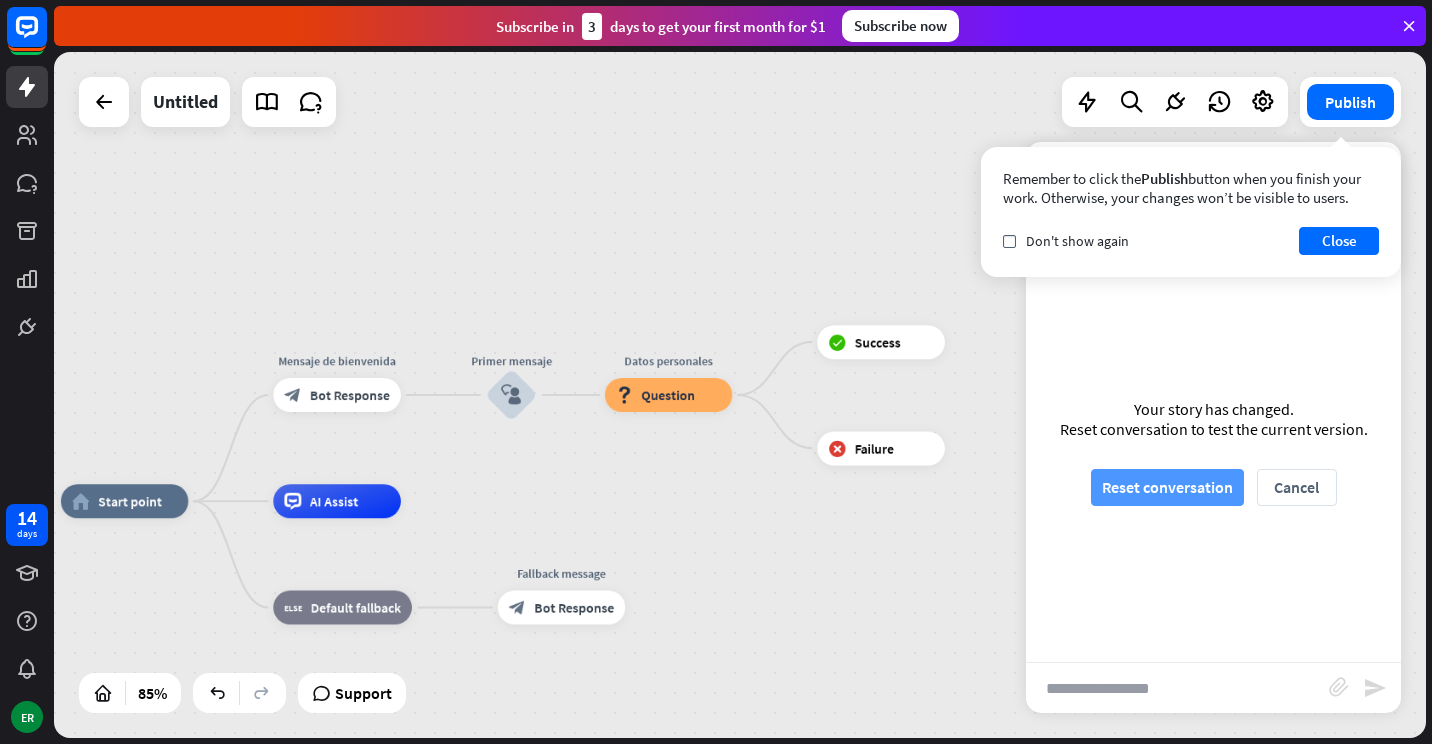 click on "Reset conversation" at bounding box center [1167, 487] 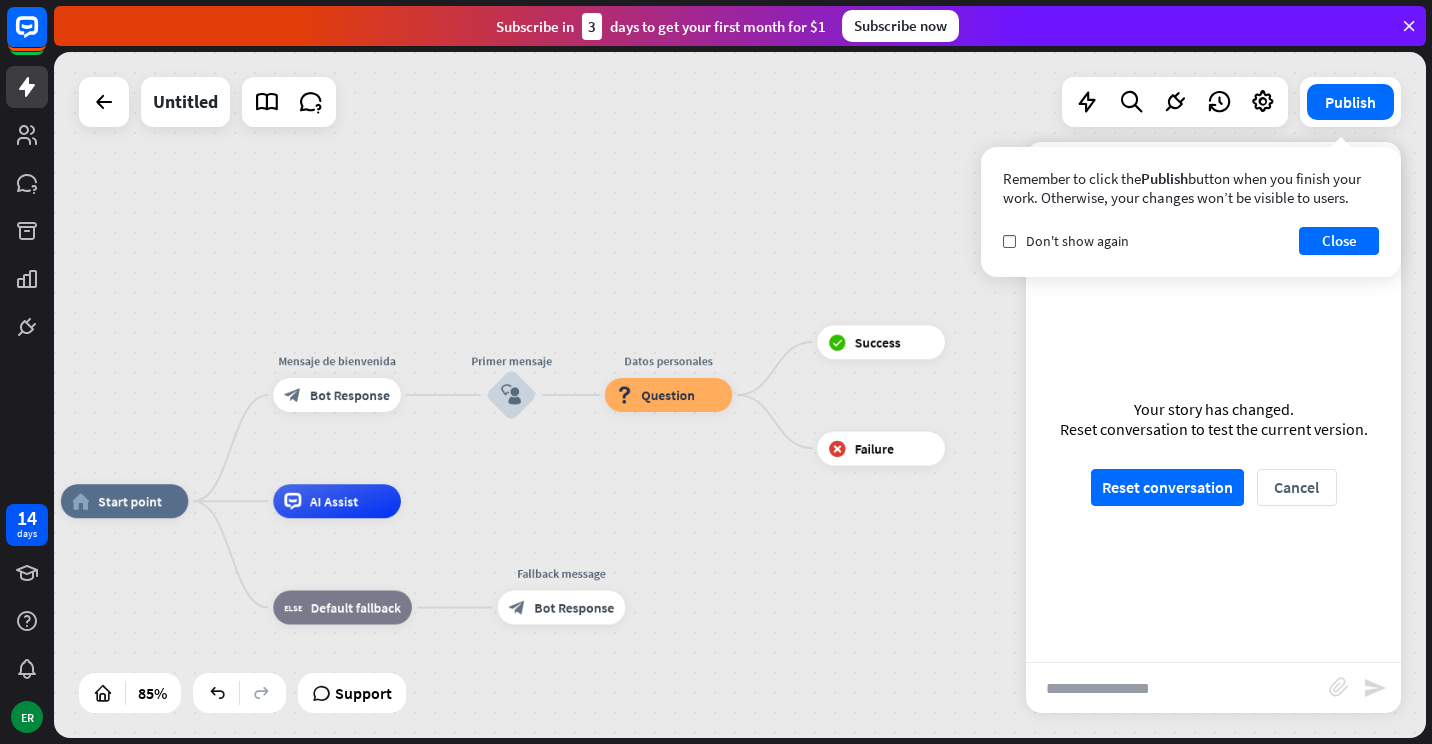scroll, scrollTop: 0, scrollLeft: 0, axis: both 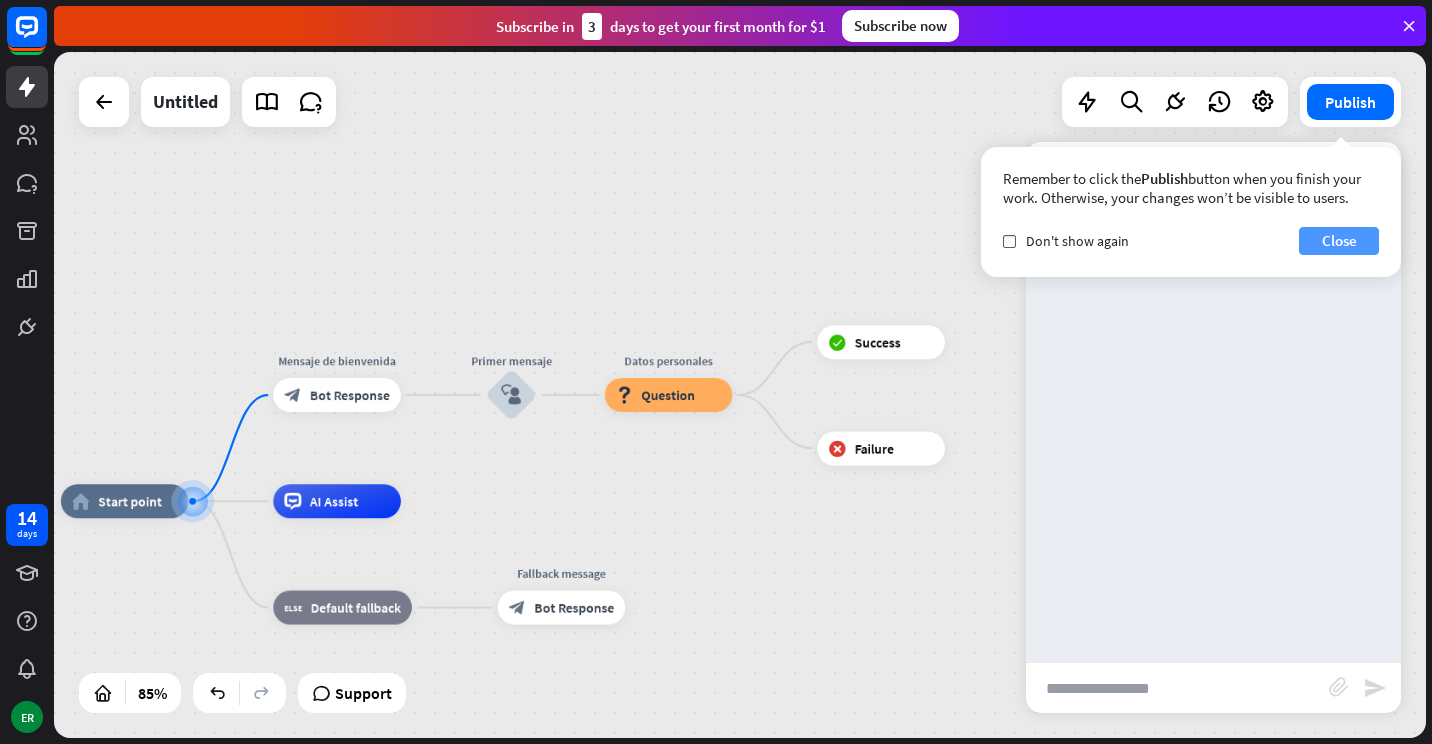 click on "Close" at bounding box center [1339, 241] 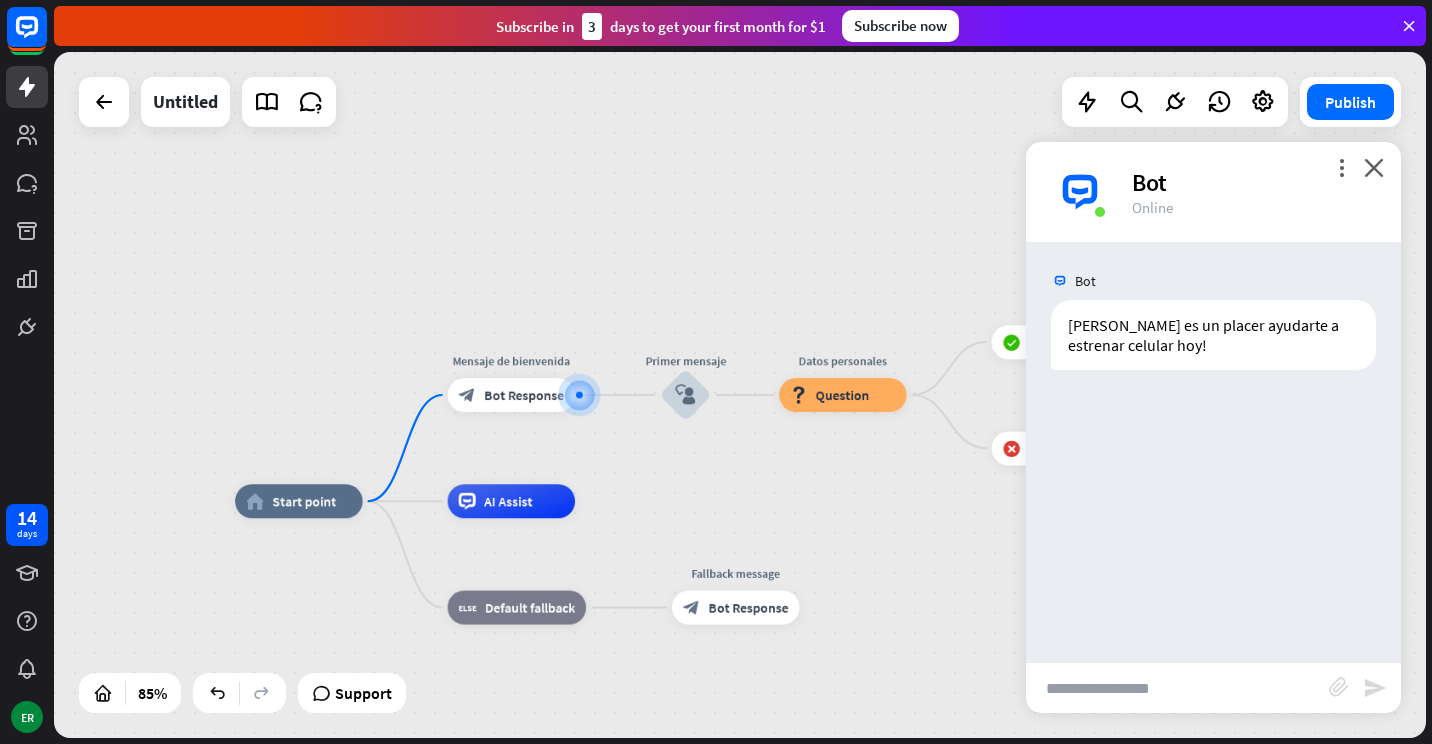 click at bounding box center [1177, 688] 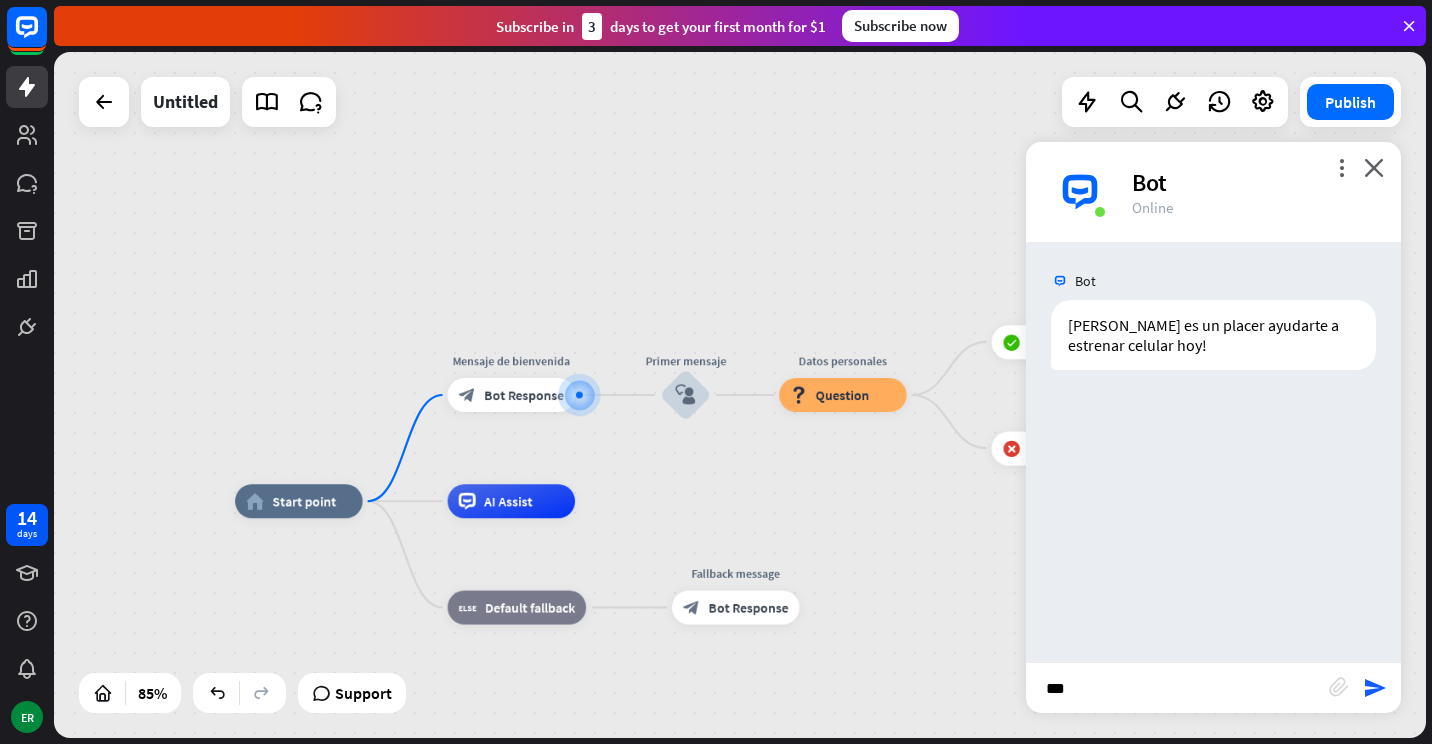 type on "****" 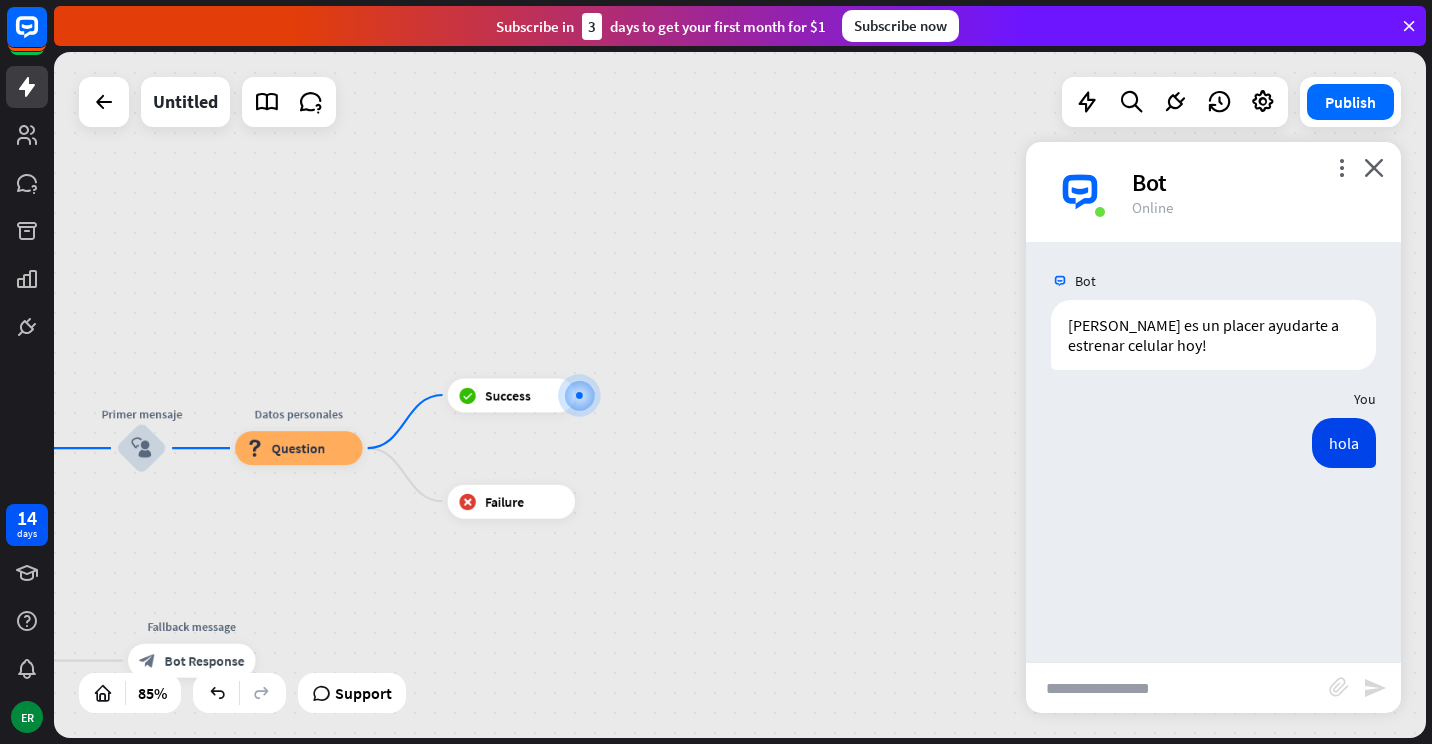 click at bounding box center (1177, 688) 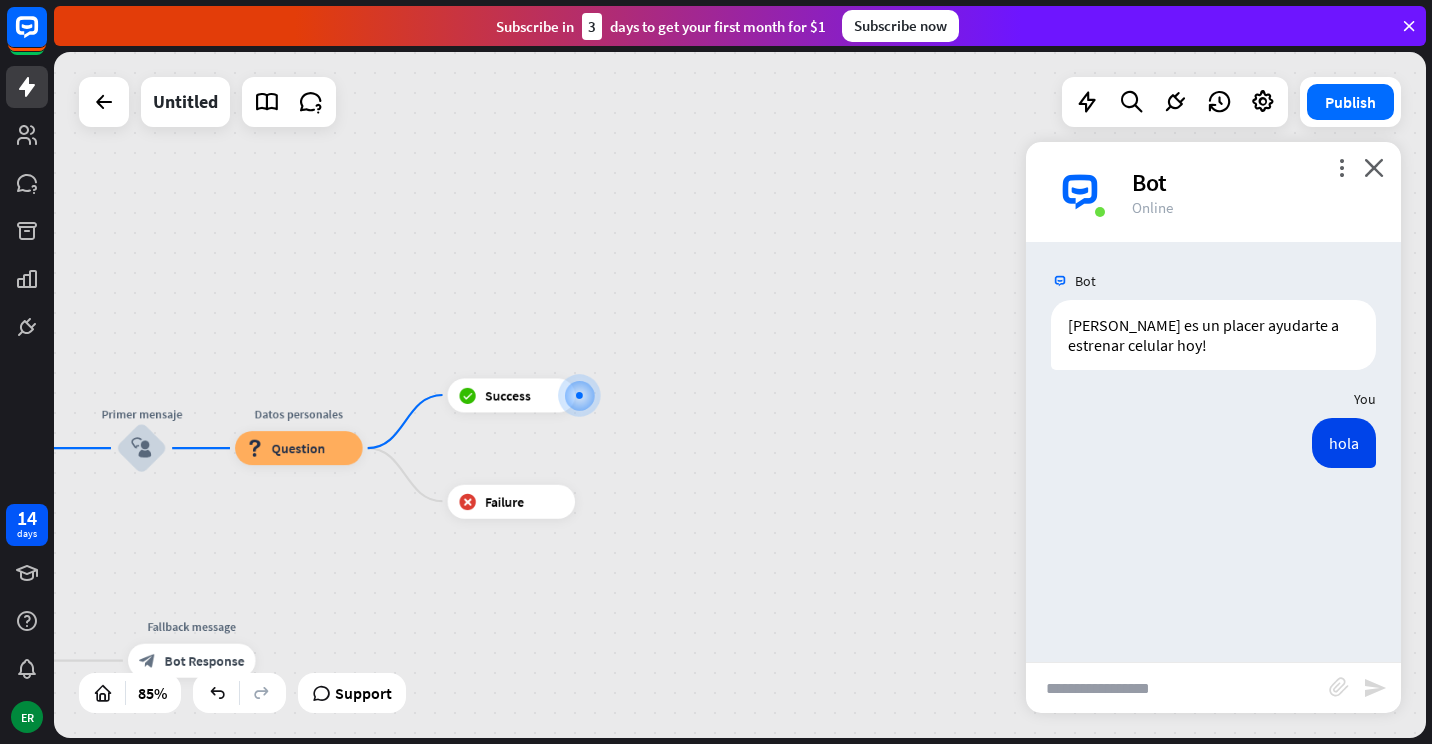 click at bounding box center [1177, 688] 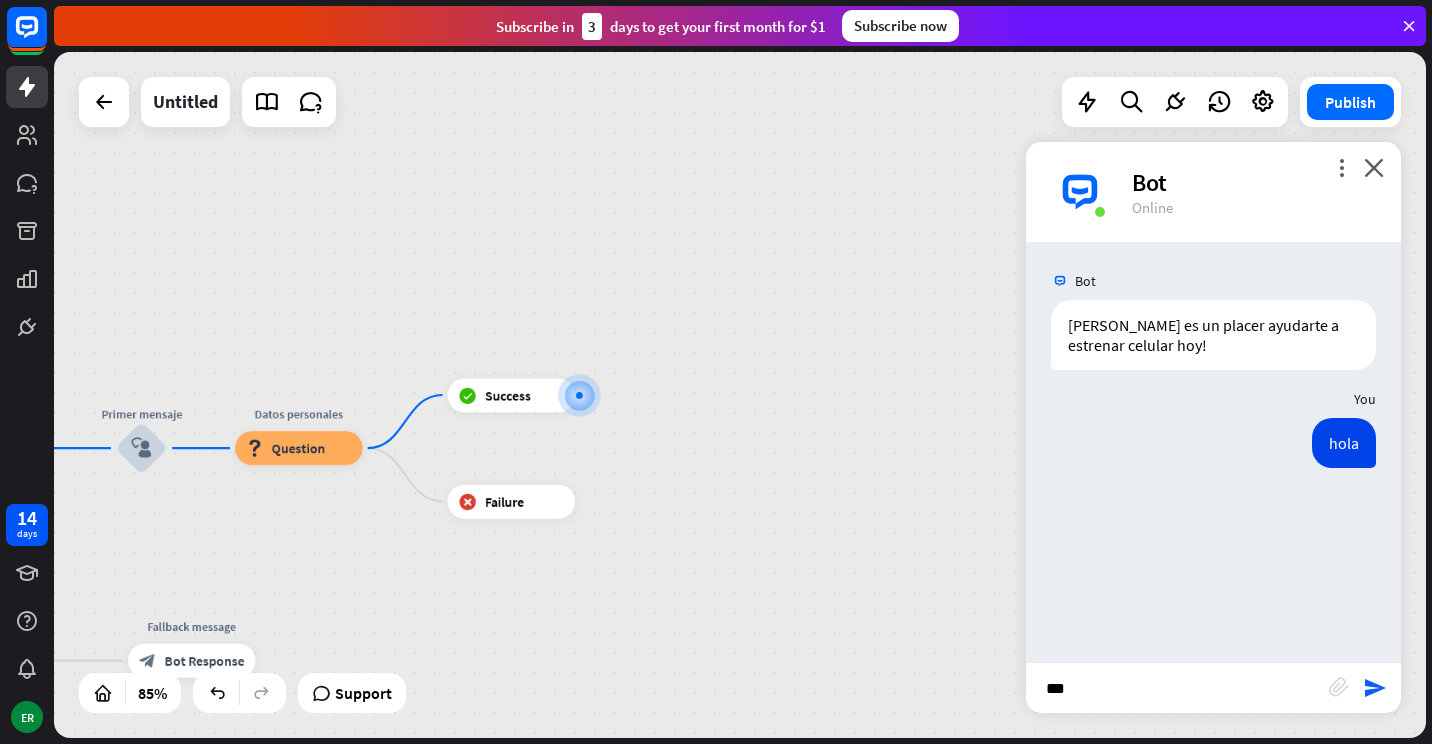 type on "****" 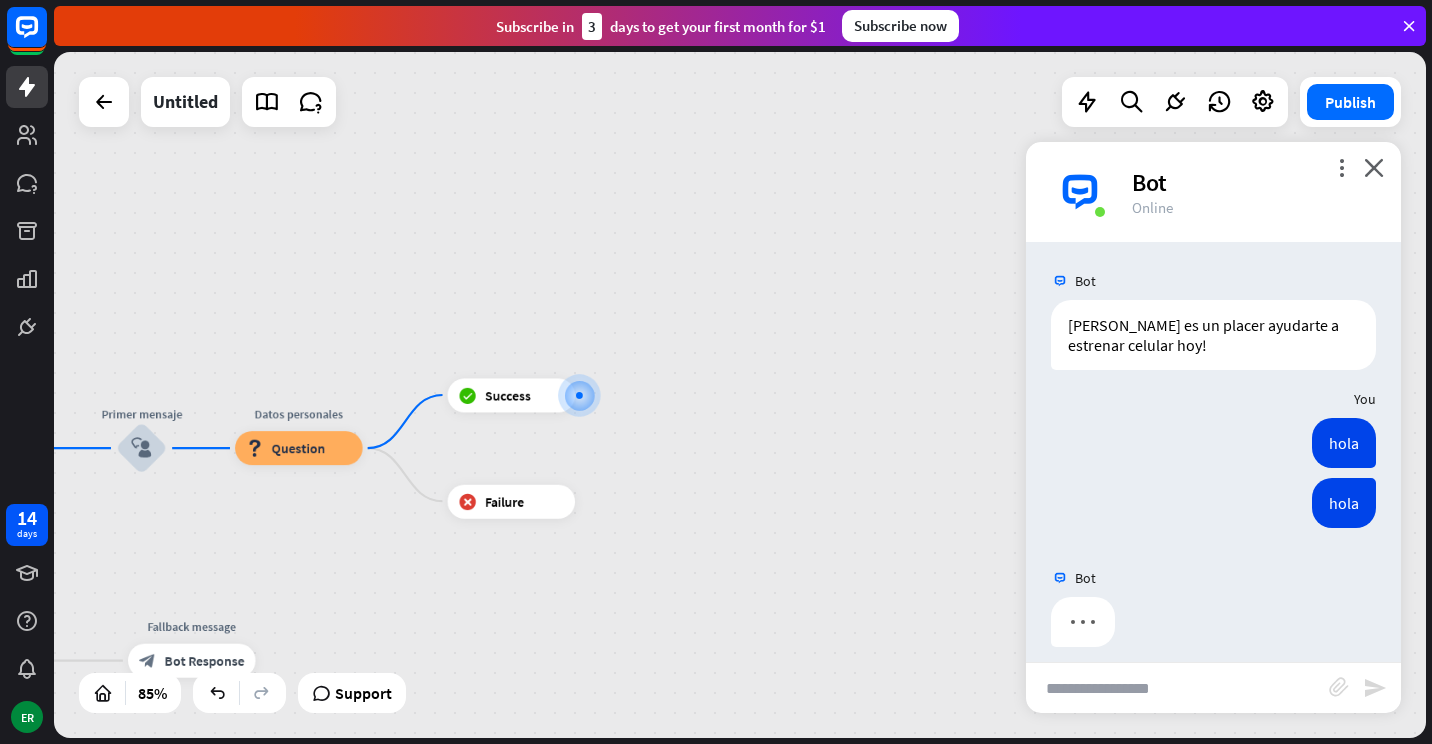 scroll, scrollTop: 0, scrollLeft: 0, axis: both 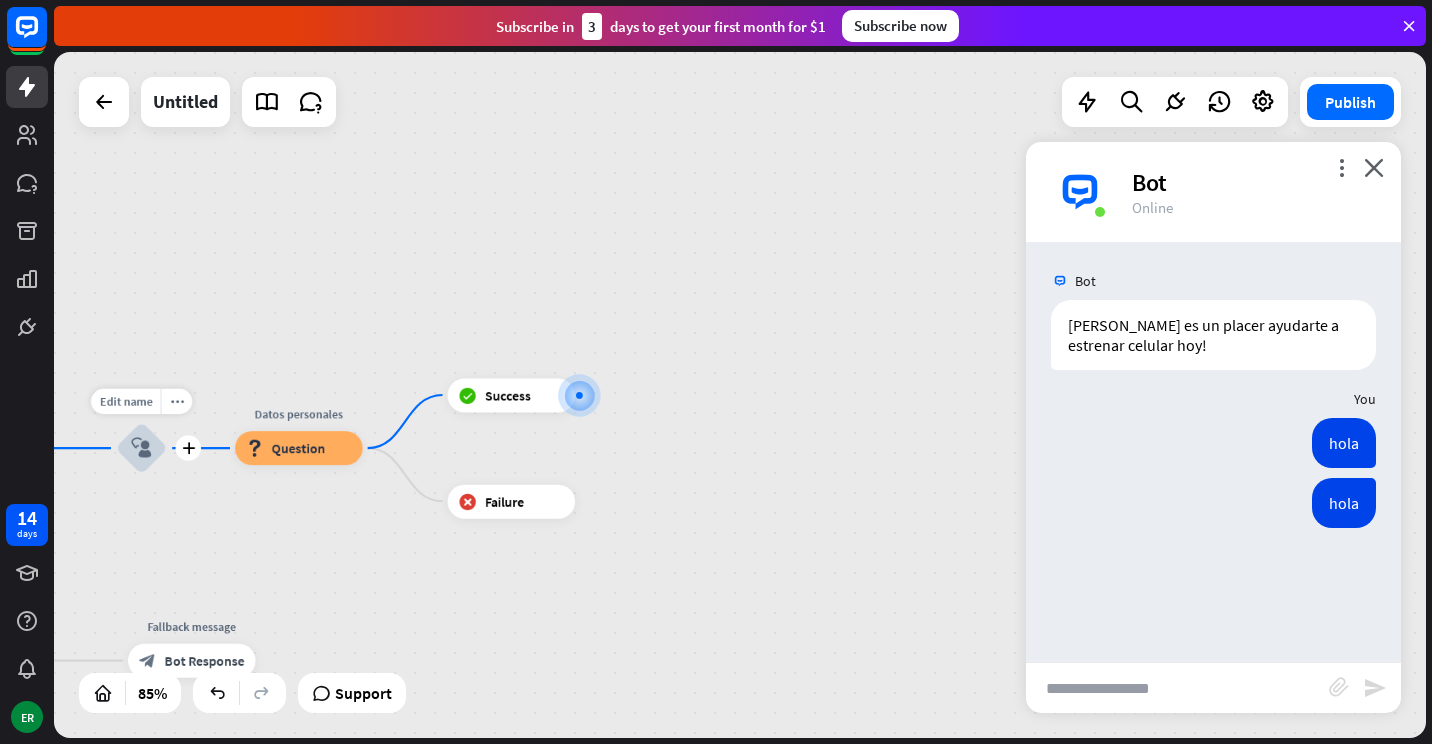 click on "block_user_input" at bounding box center (141, 448) 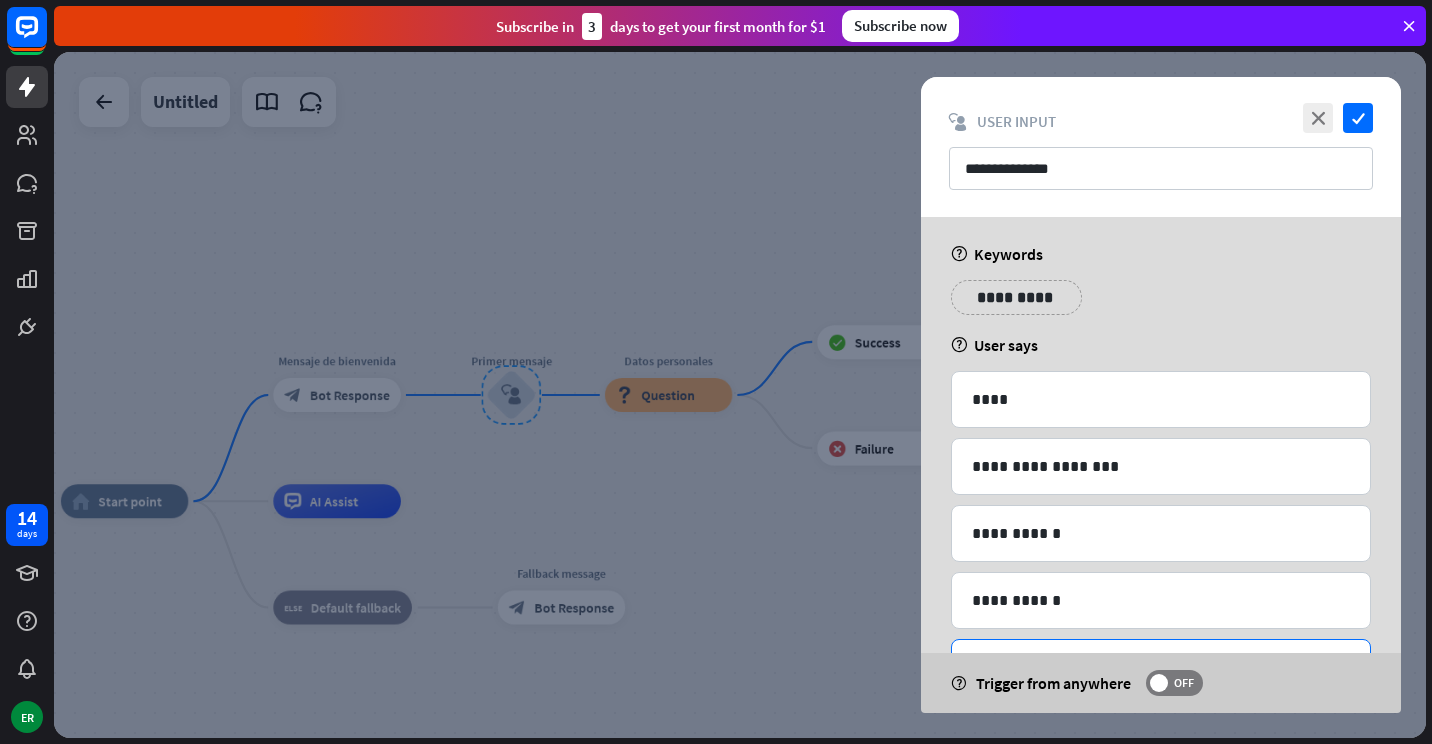 scroll, scrollTop: 0, scrollLeft: 0, axis: both 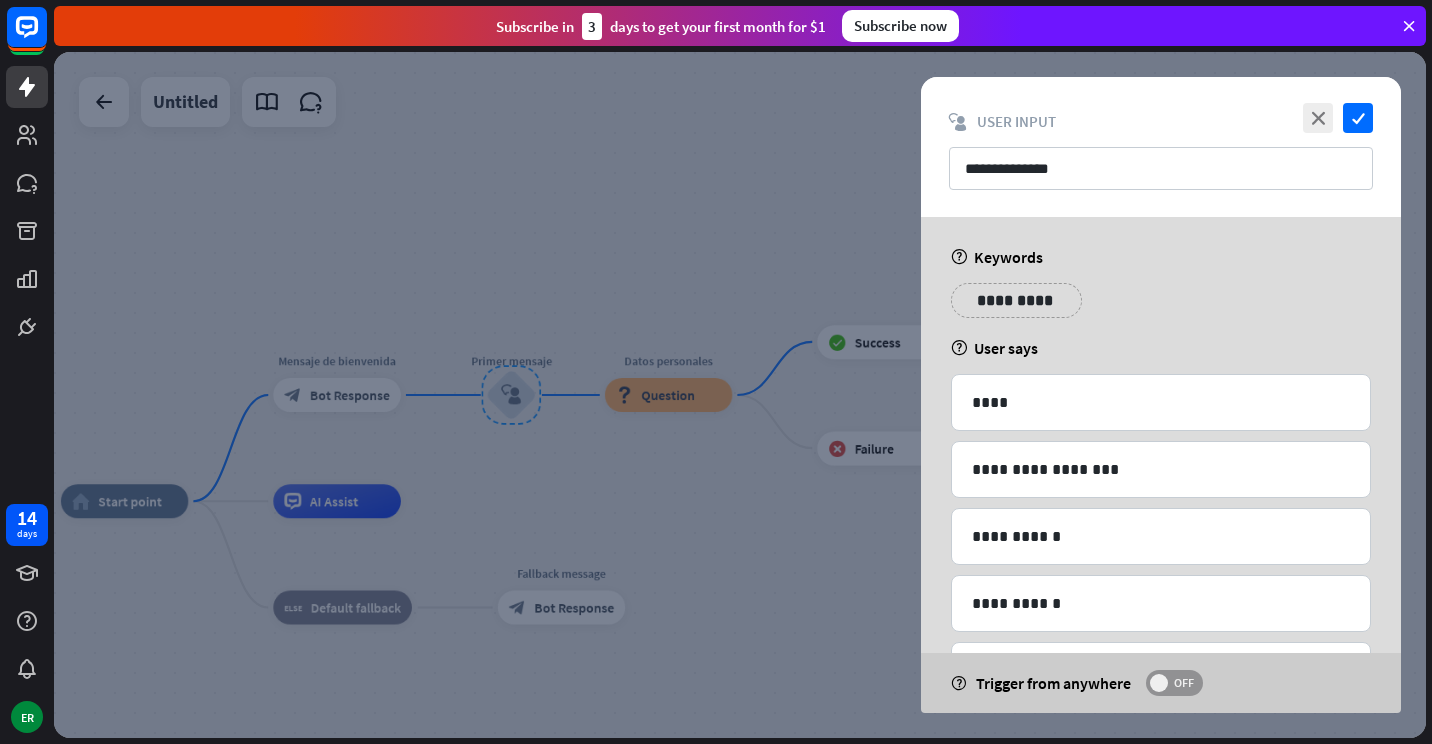 click at bounding box center [1159, 683] 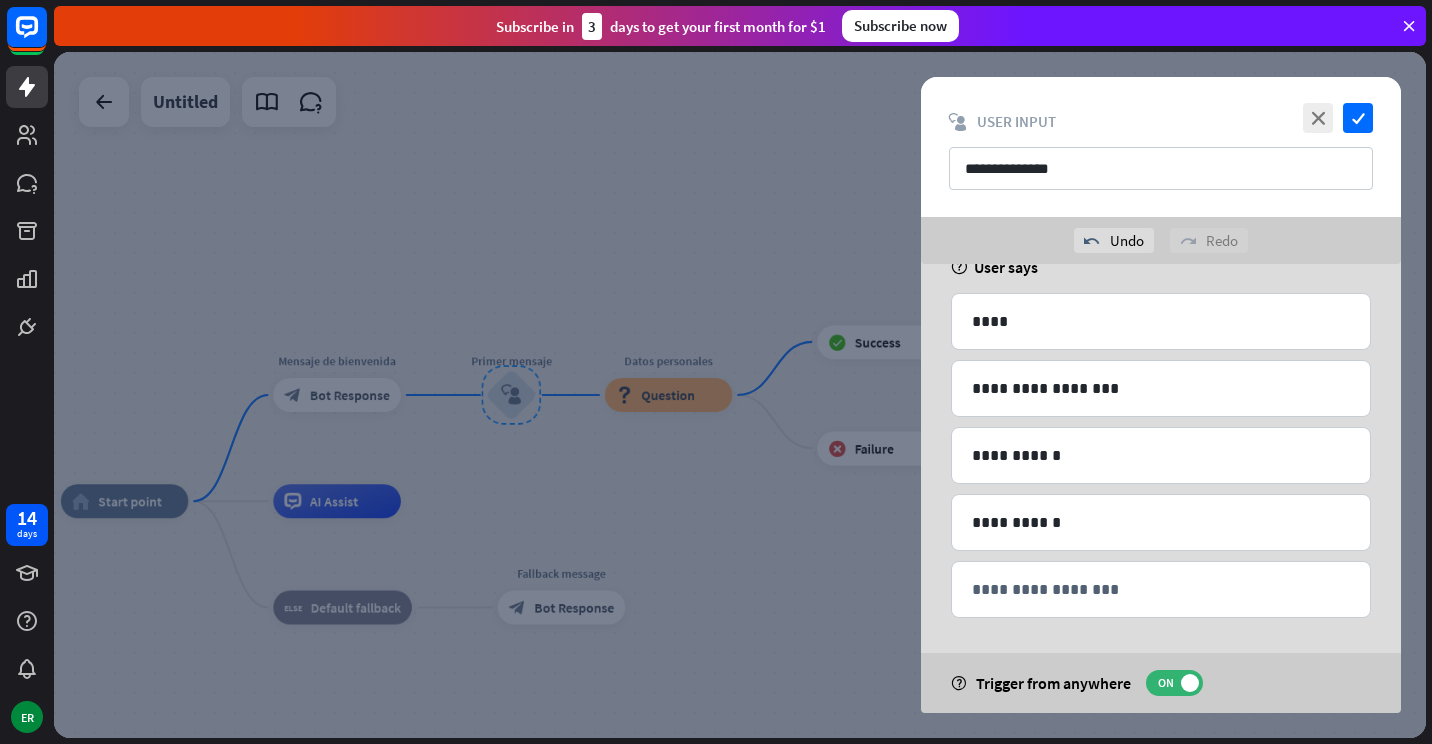 scroll, scrollTop: 133, scrollLeft: 0, axis: vertical 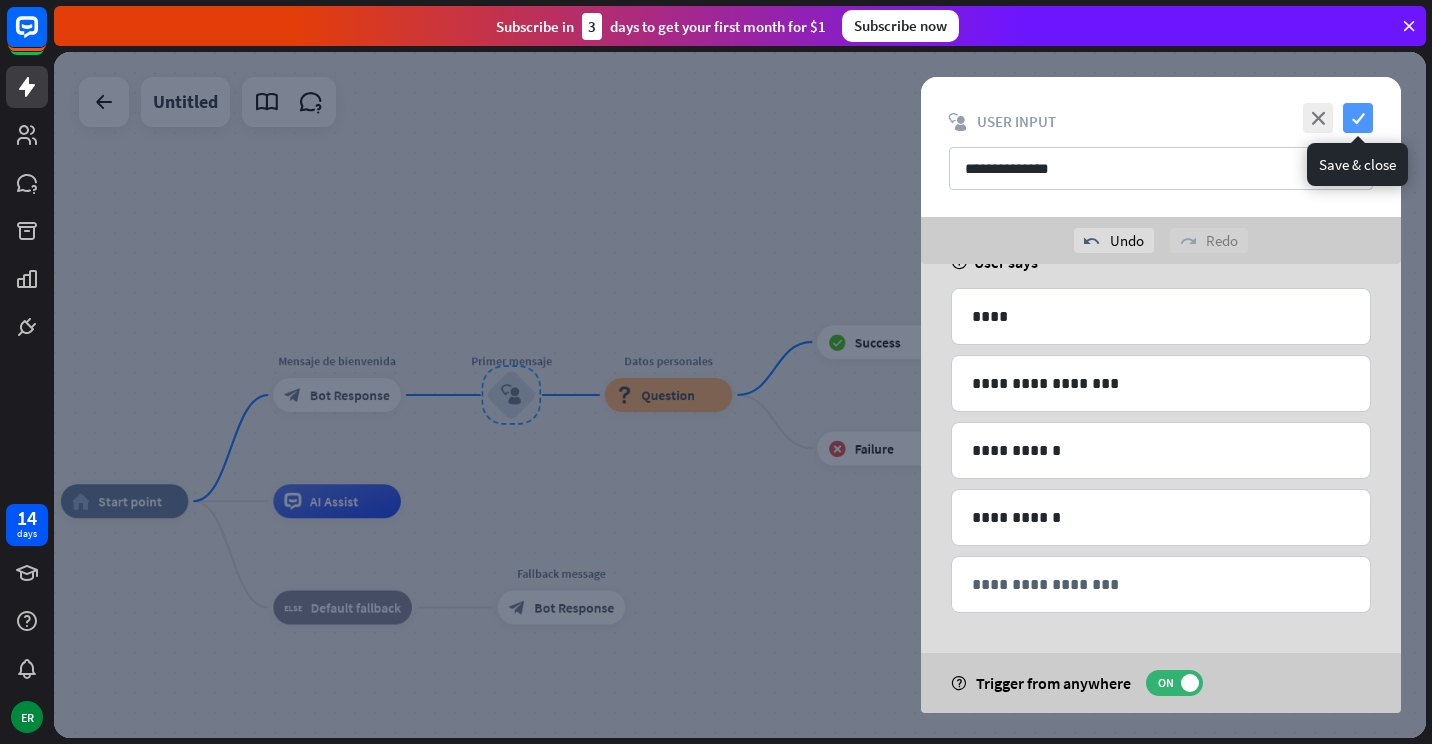 click on "check" at bounding box center (1358, 118) 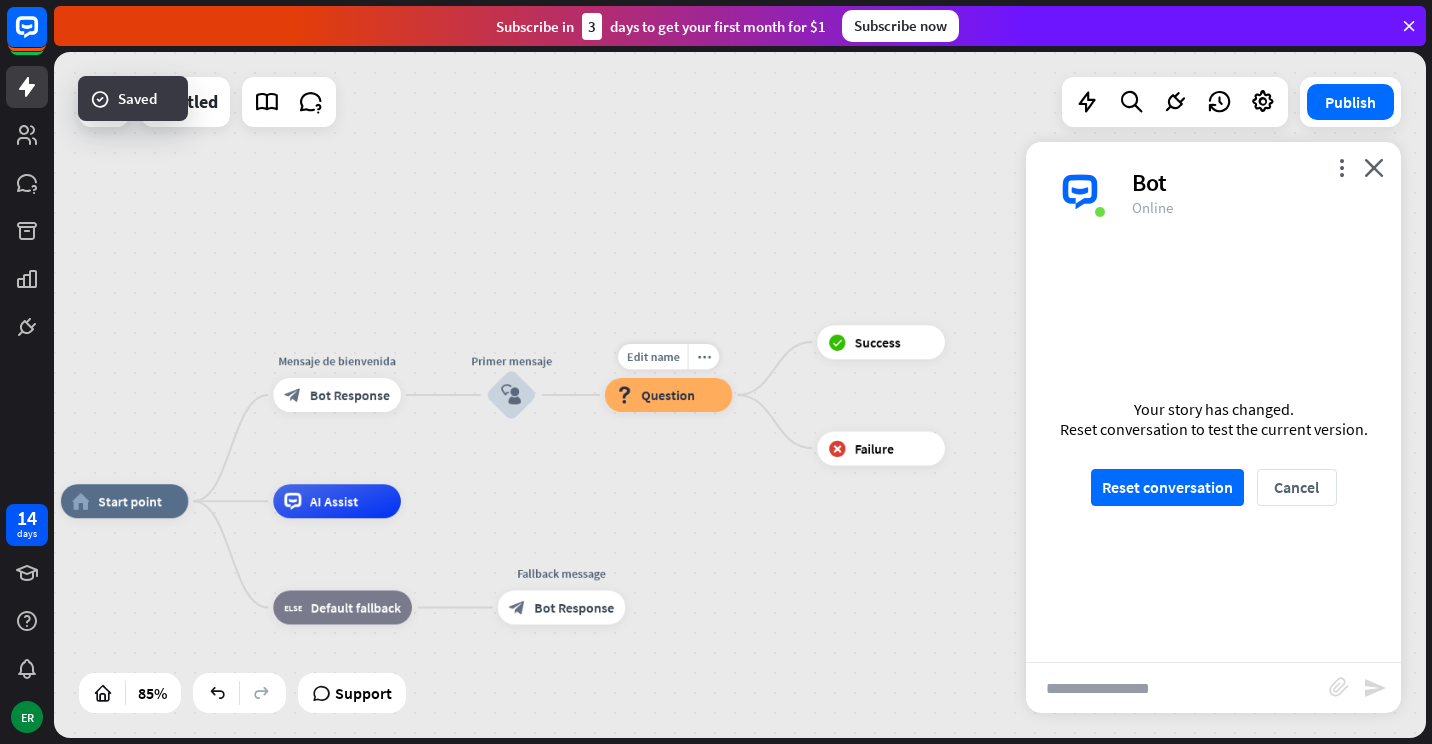 click on "Question" at bounding box center (668, 395) 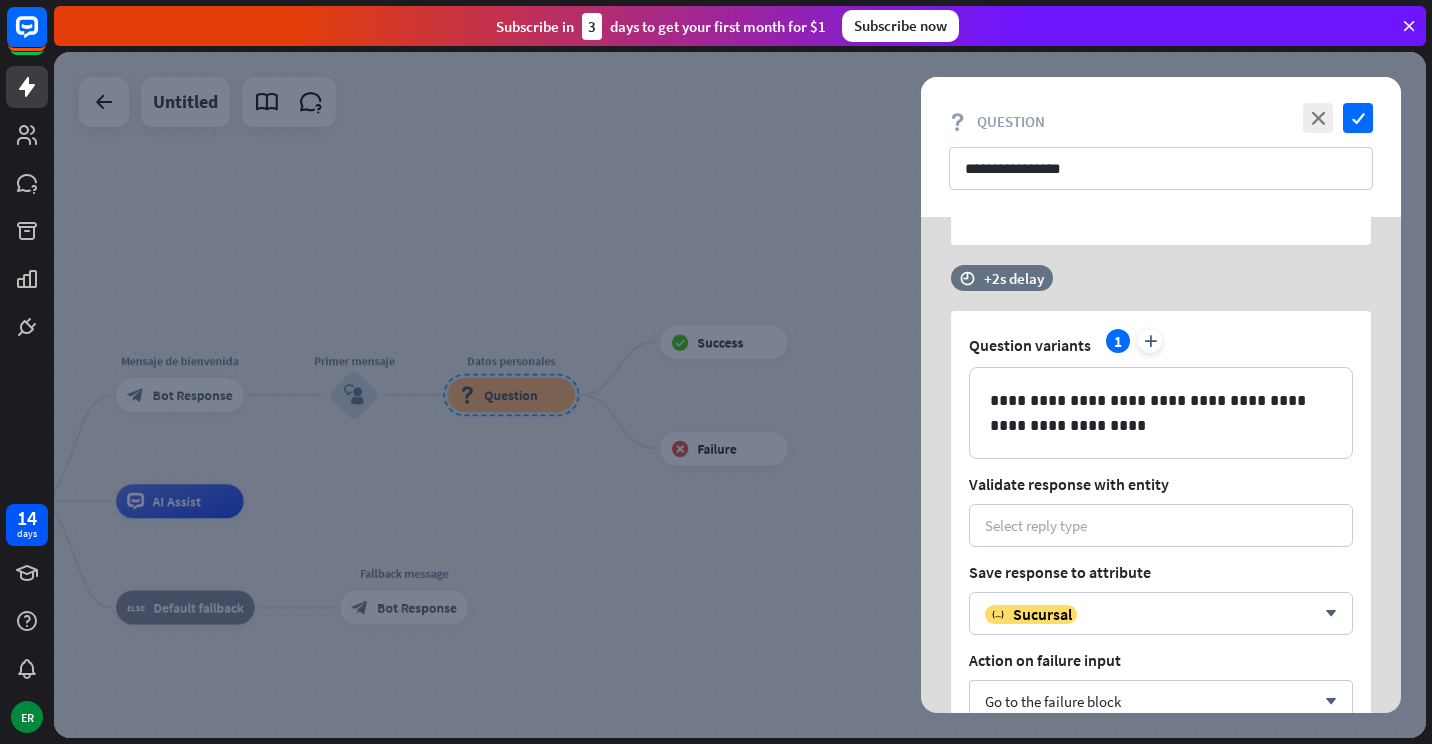 scroll, scrollTop: 695, scrollLeft: 0, axis: vertical 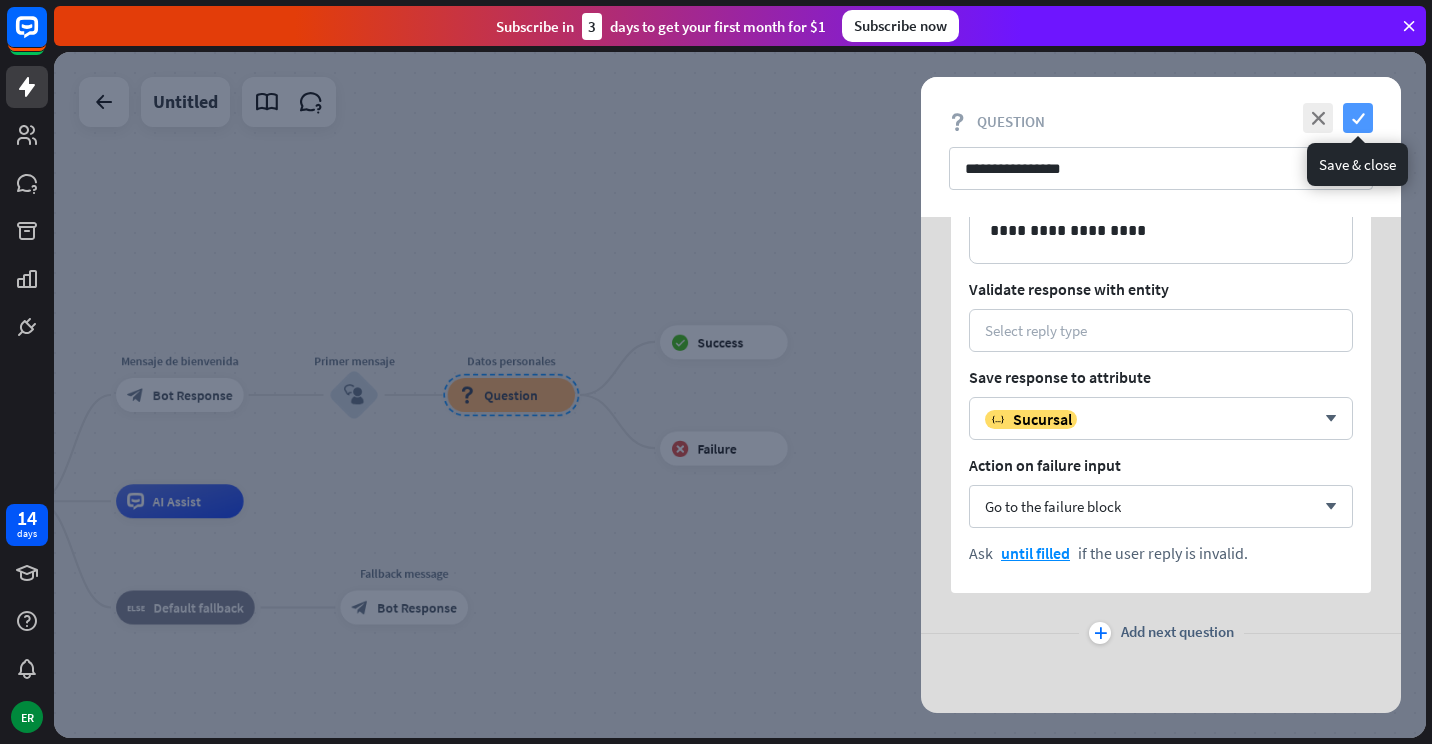 click on "check" at bounding box center (1358, 118) 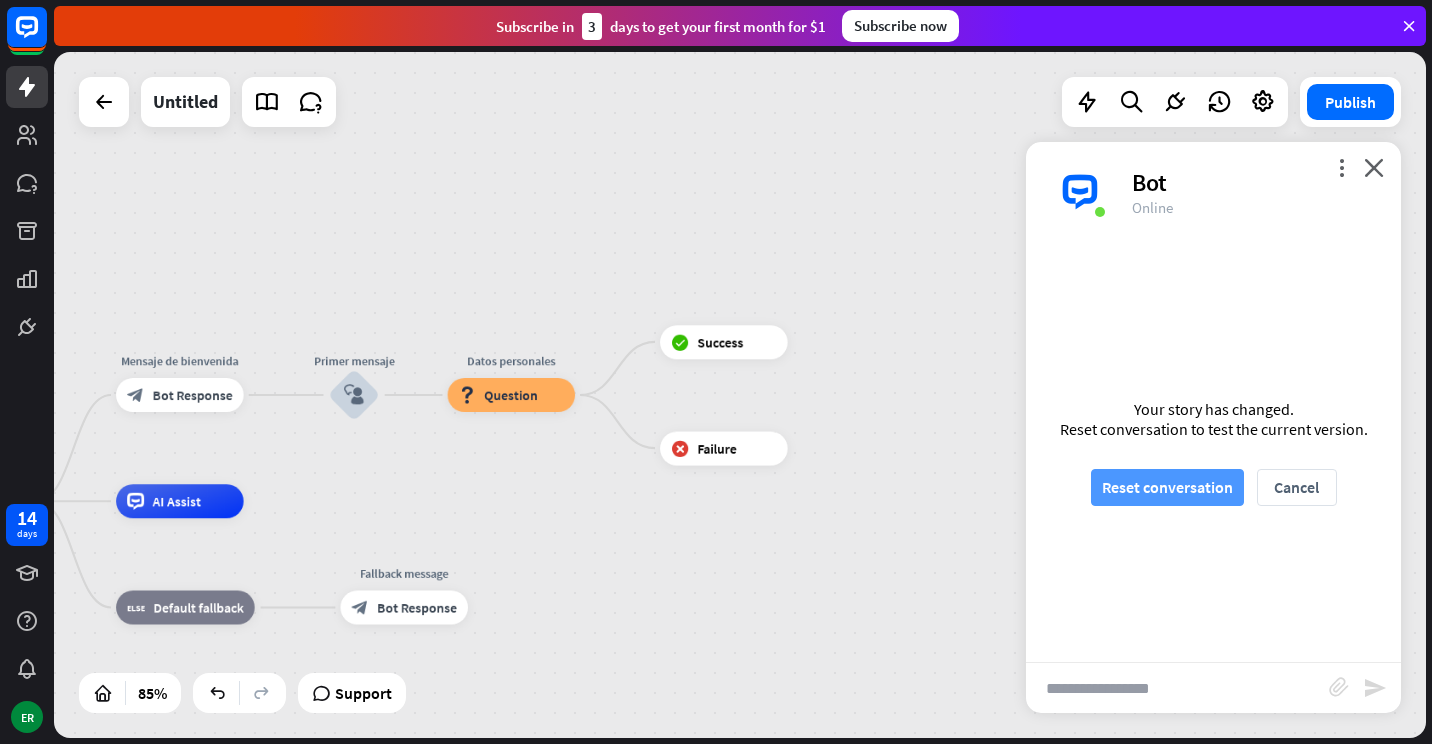 click on "Reset conversation" at bounding box center (1167, 487) 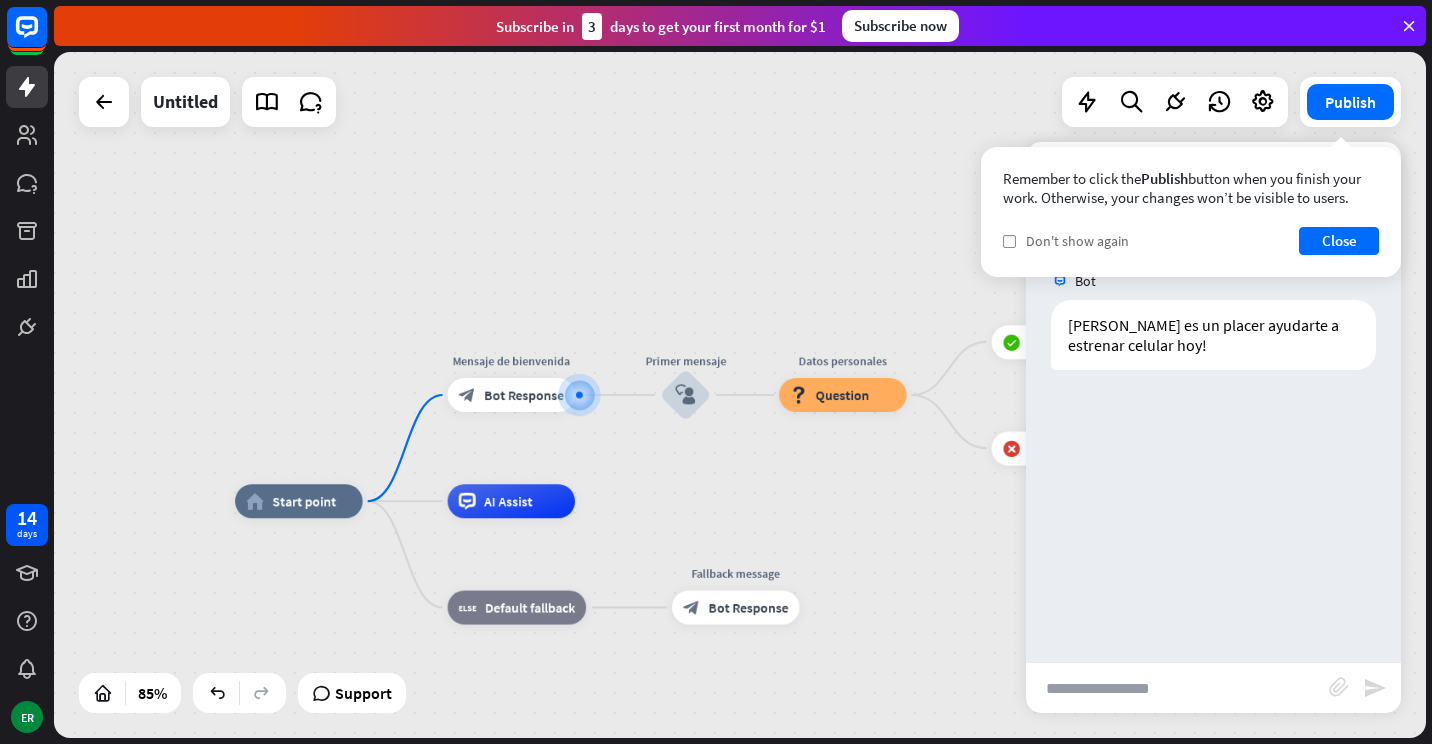 click on "Don't show again" at bounding box center (1077, 241) 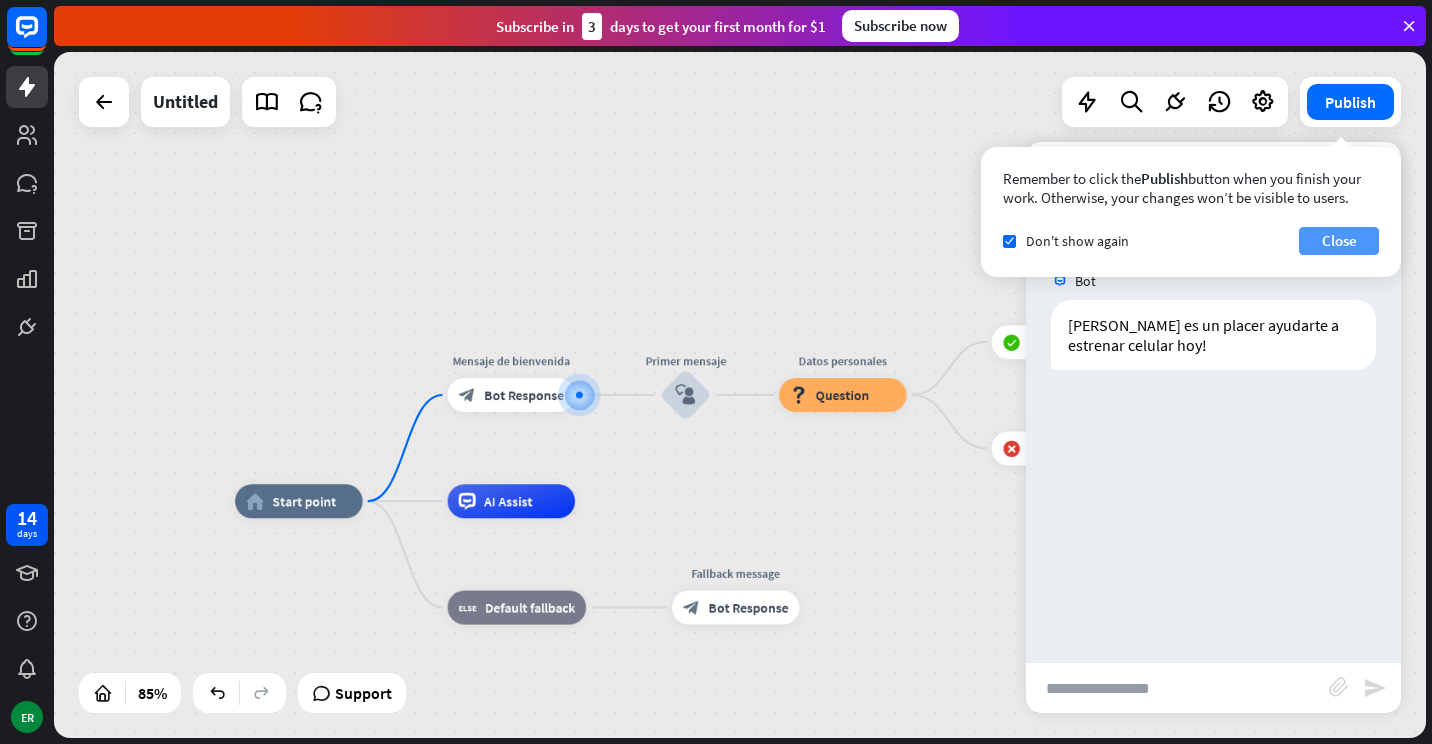 click on "Close" at bounding box center (1339, 241) 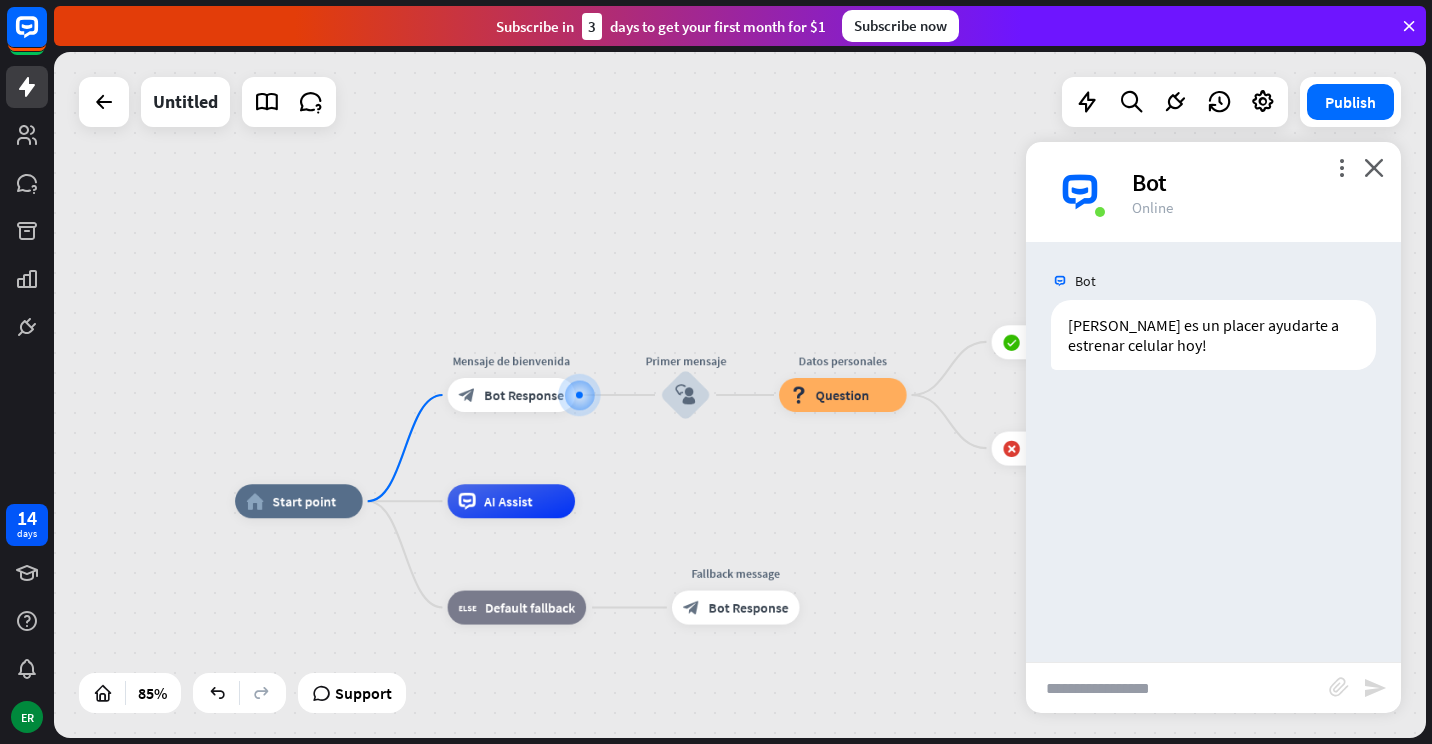 click at bounding box center [1177, 688] 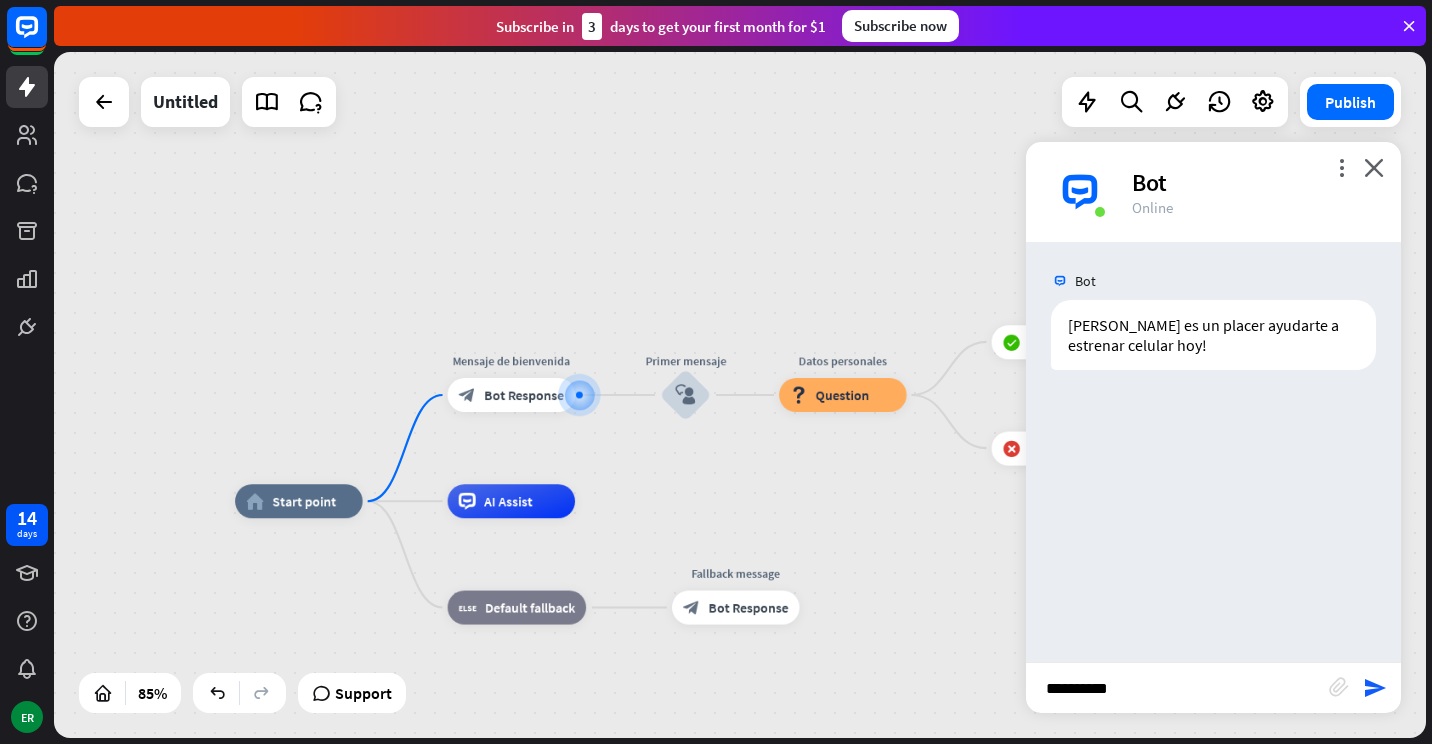 type on "**********" 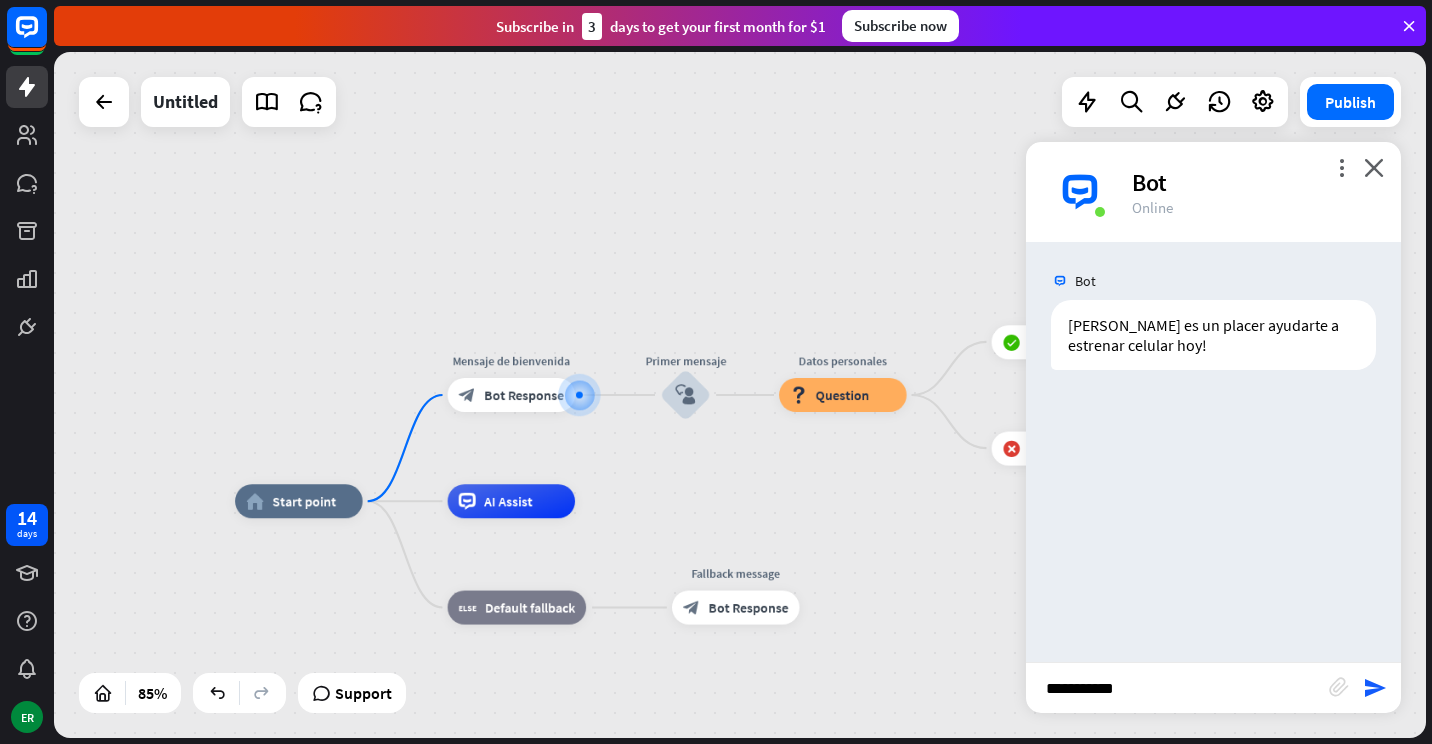 type 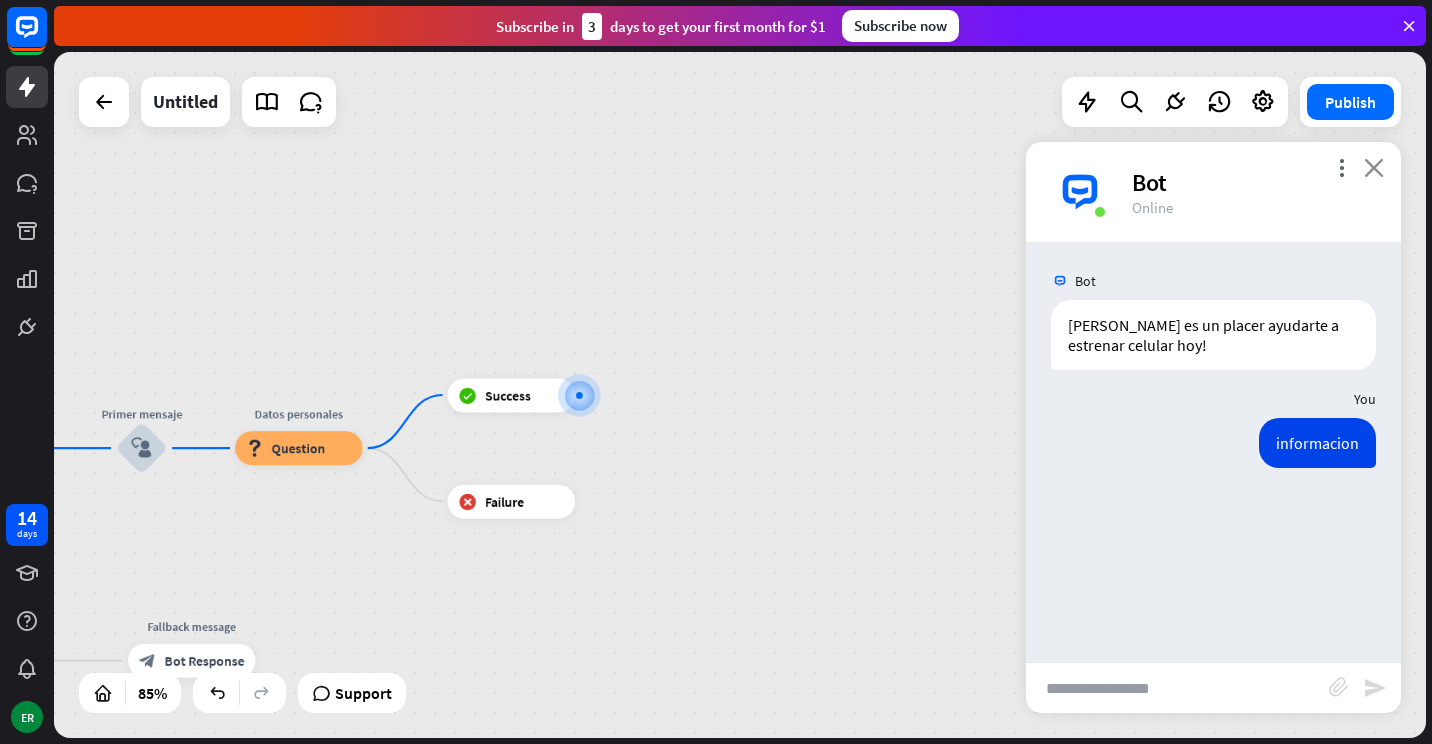 click on "close" at bounding box center [1374, 167] 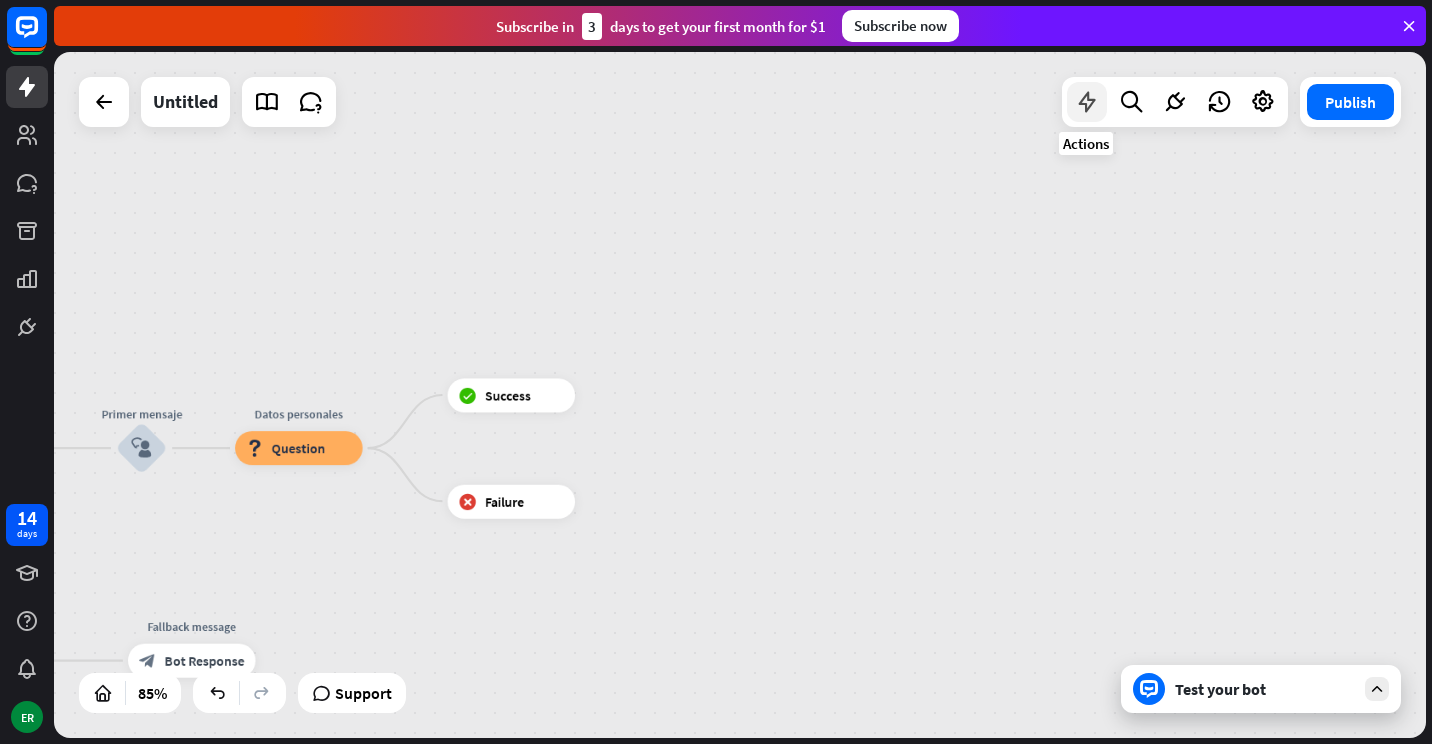 click at bounding box center (1087, 102) 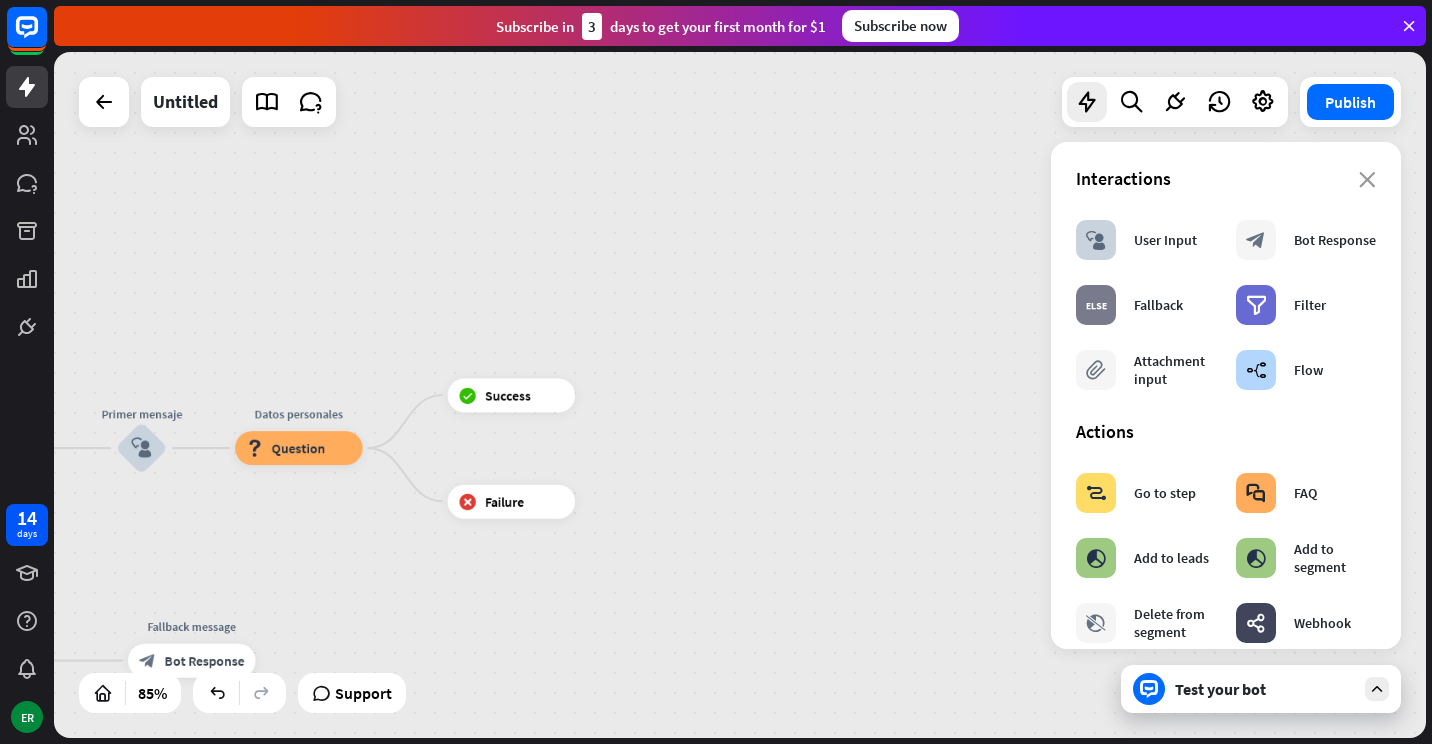 click on "home_2   Start point                 Mensaje de [PERSON_NAME]   block_bot_response   Bot Response                 Primer mensaje   block_user_input                 Datos personales   block_question   Question                   block_success   Success                   block_failure   Failure                     AI Assist                   block_fallback   Default fallback                 Fallback message   block_bot_response   Bot Response" at bounding box center (274, 845) 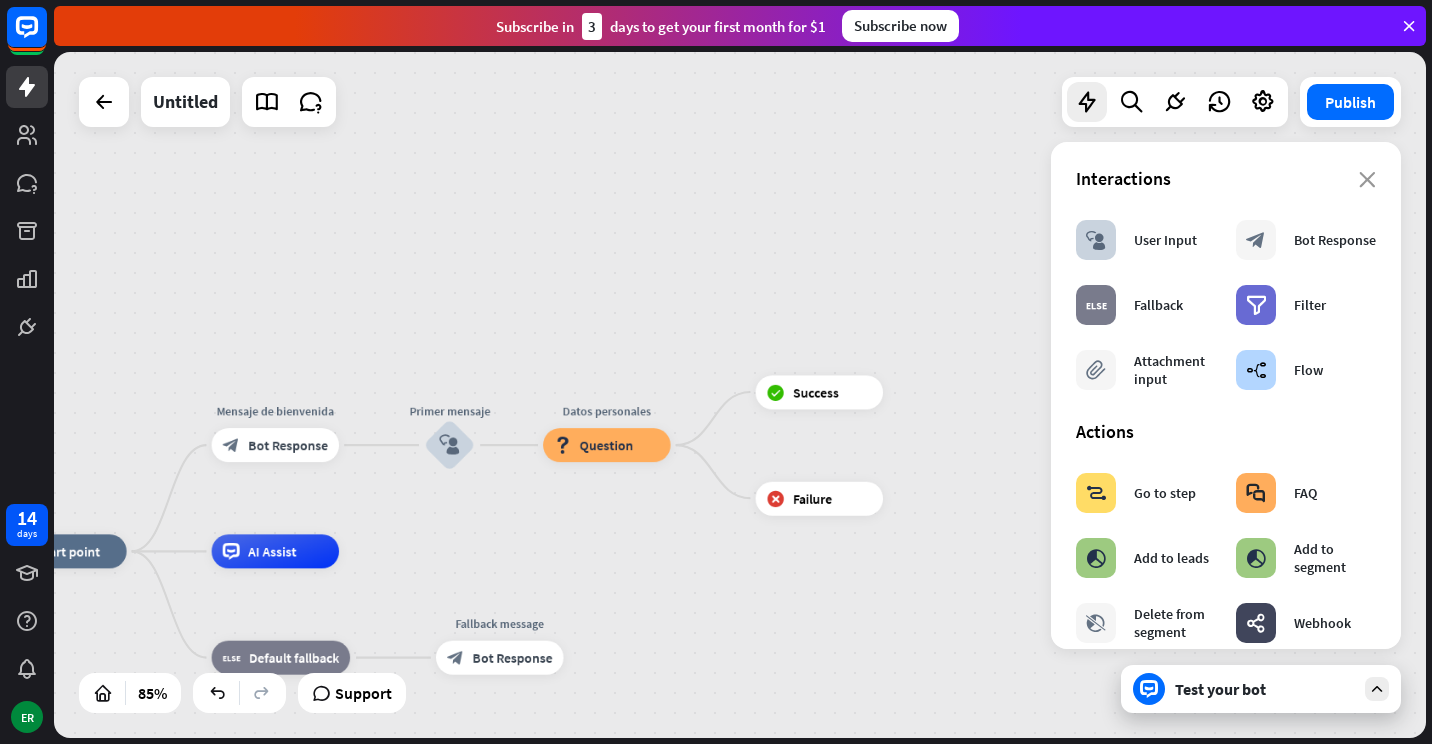 drag, startPoint x: 716, startPoint y: 654, endPoint x: 1024, endPoint y: 651, distance: 308.01462 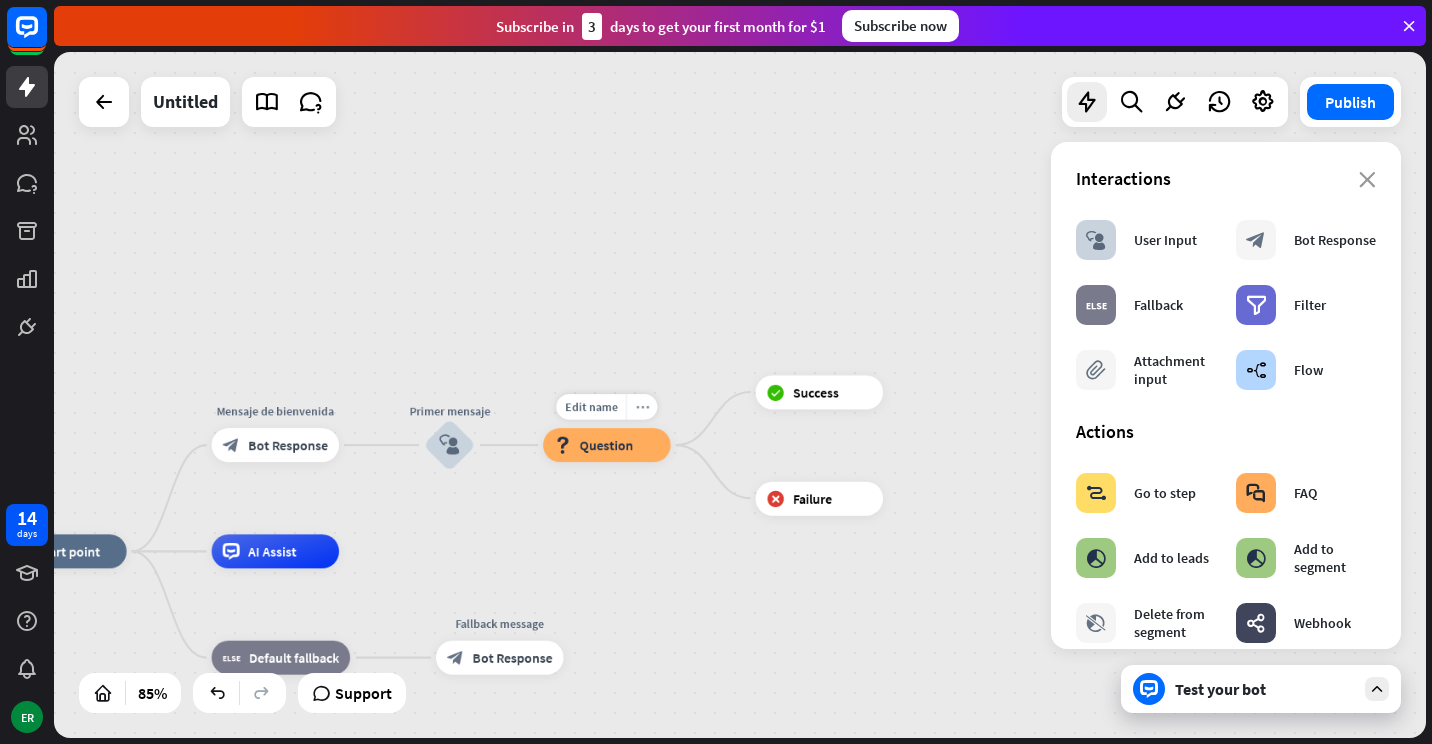 click on "more_horiz" at bounding box center [642, 407] 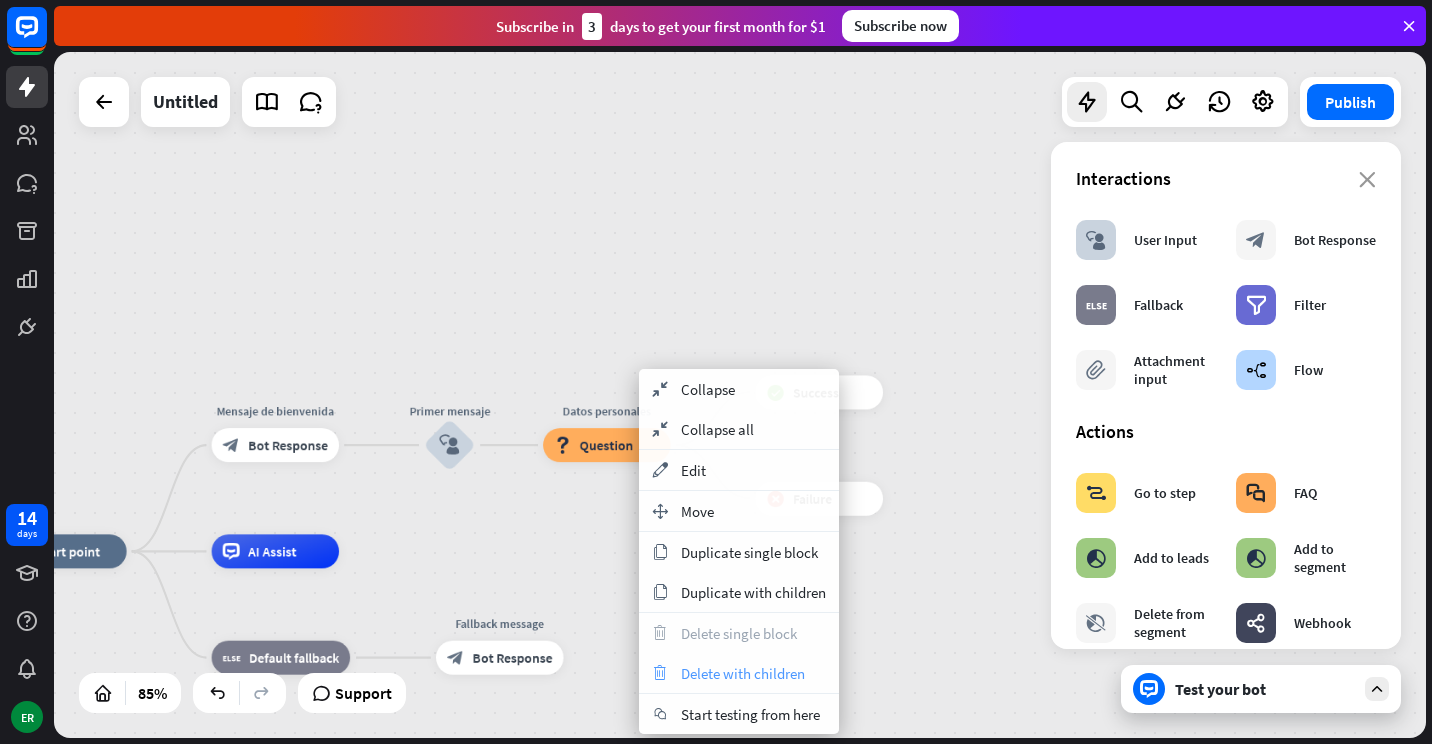 click on "Delete with children" at bounding box center [743, 673] 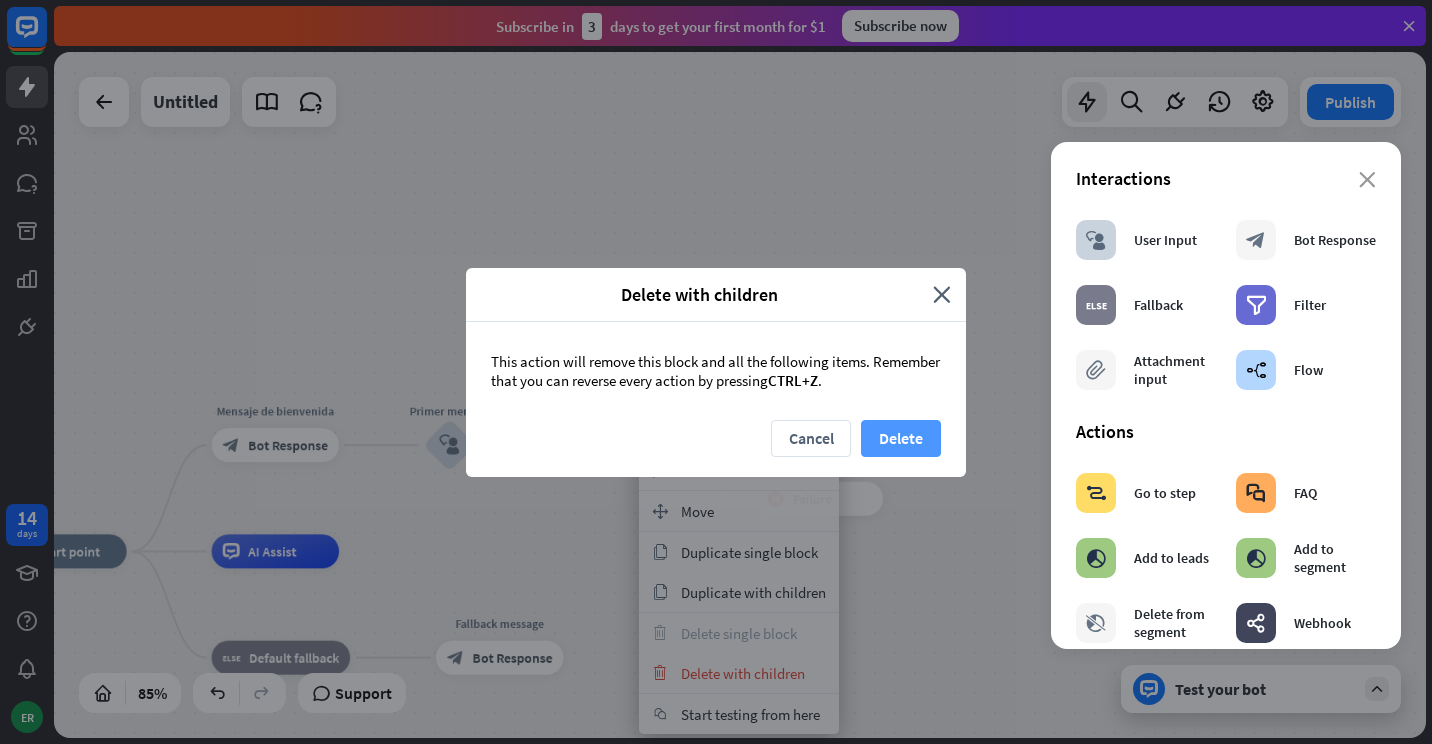 click on "Delete" at bounding box center [901, 438] 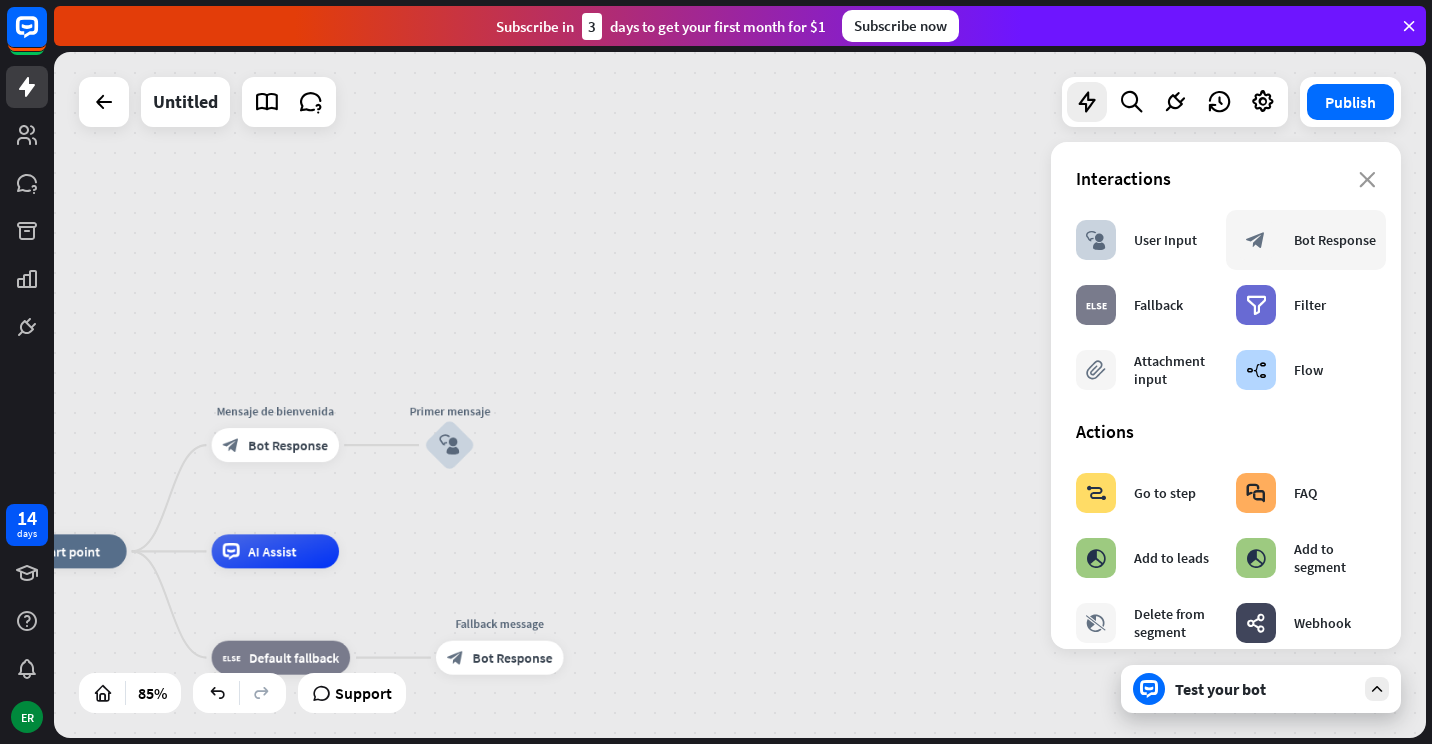 click on "Bot Response" at bounding box center (1335, 240) 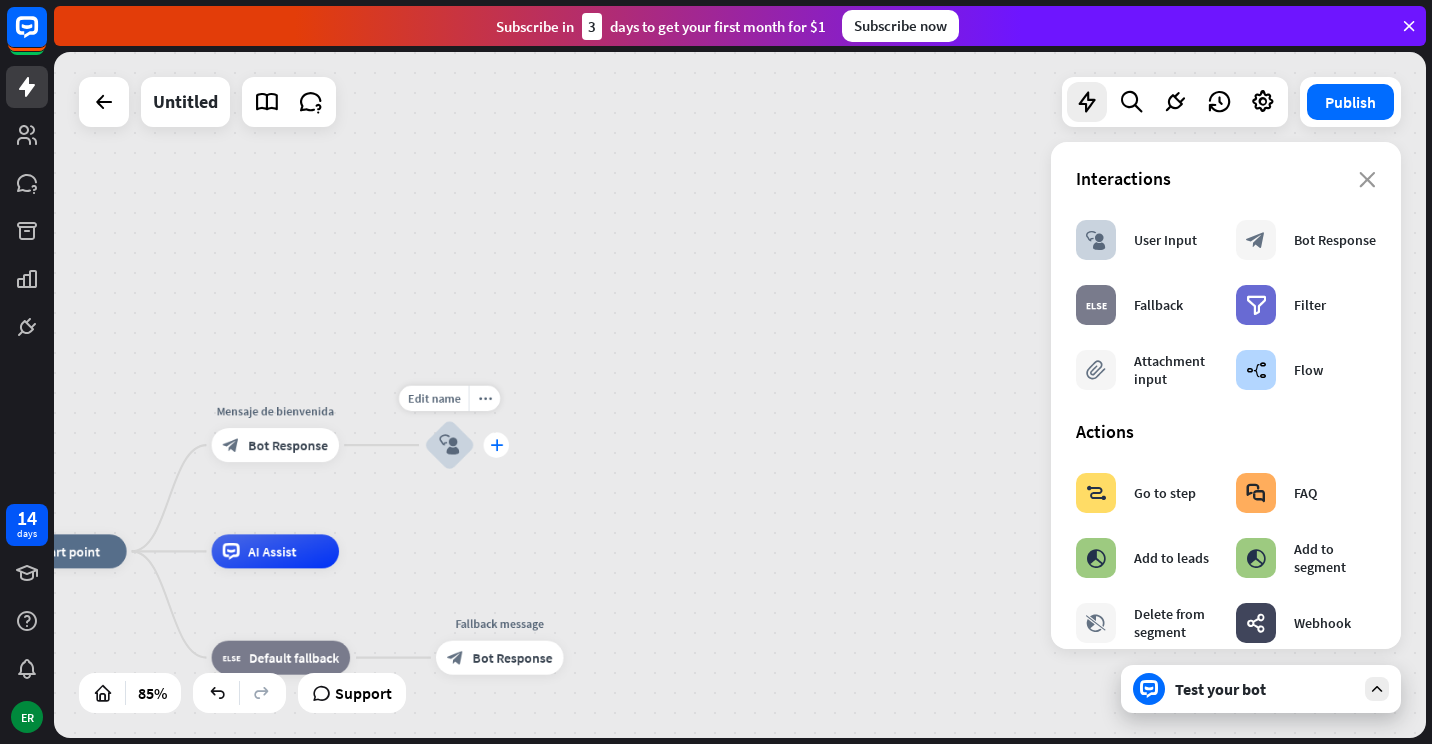 click on "plus" at bounding box center (496, 445) 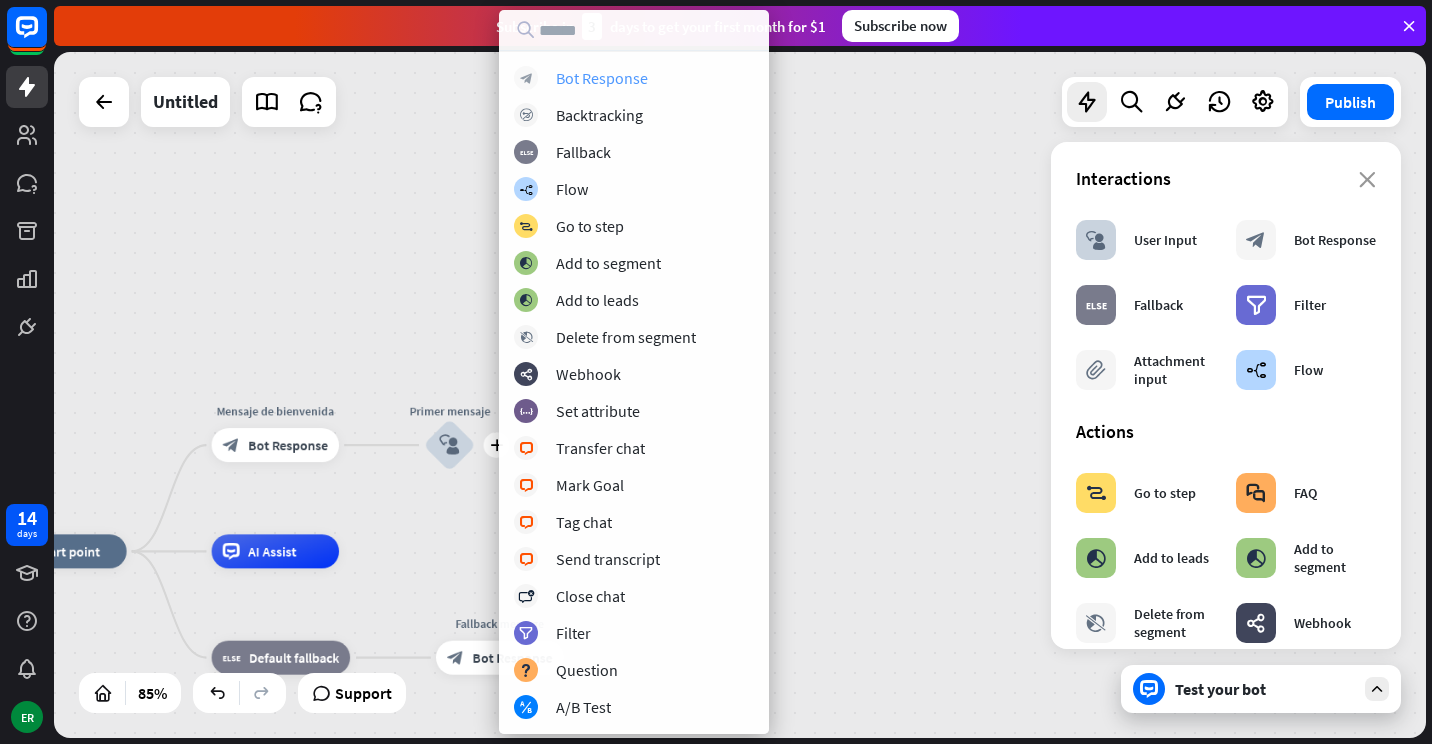click on "Bot Response" at bounding box center (602, 78) 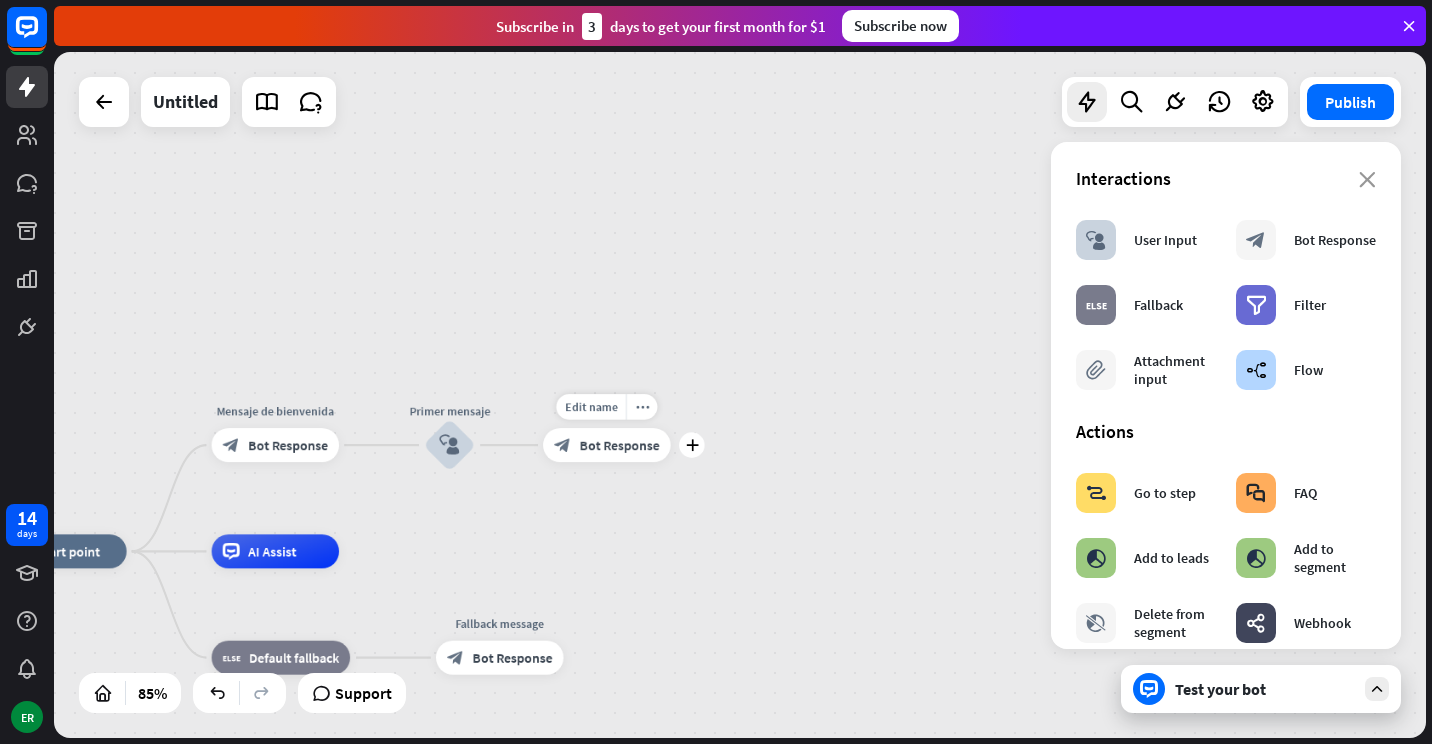click on "block_bot_response   Bot Response" at bounding box center (607, 445) 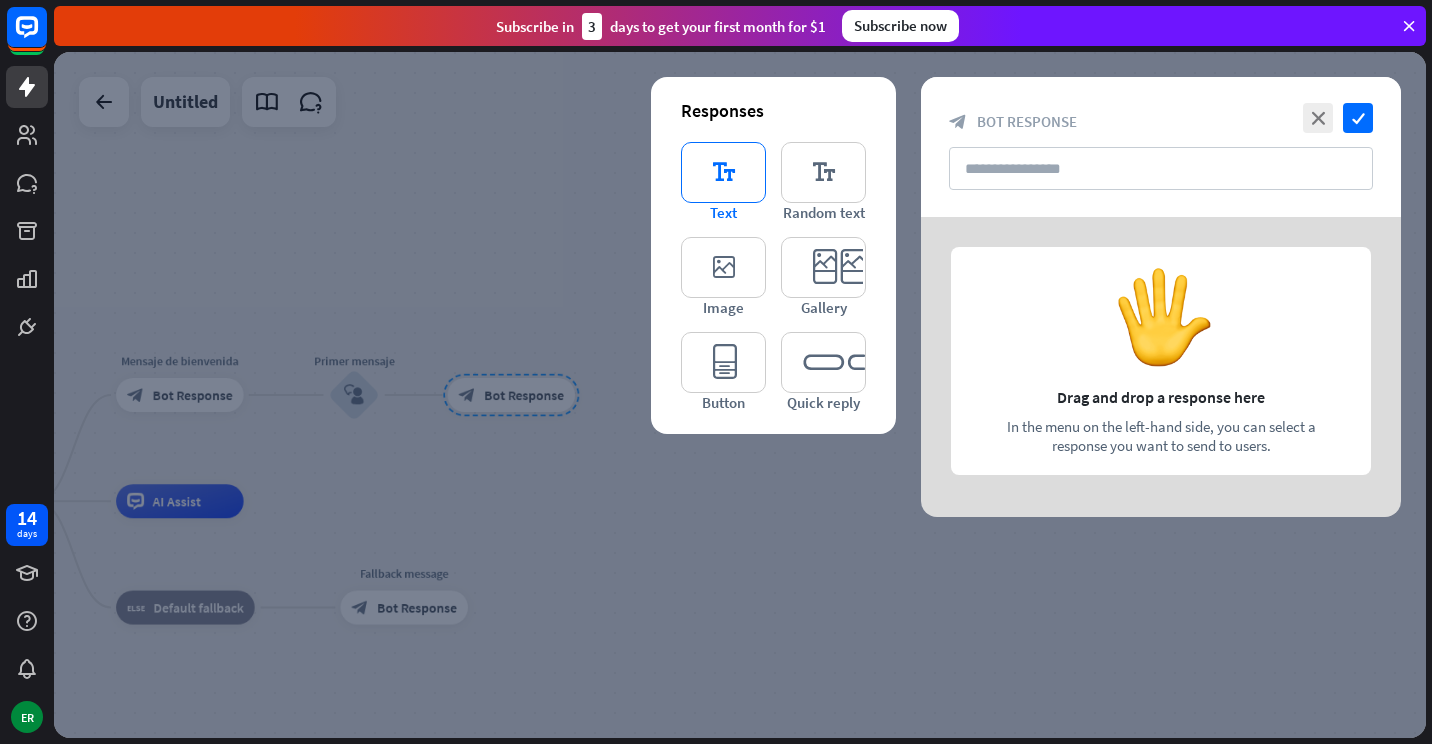 click on "editor_text" at bounding box center [723, 172] 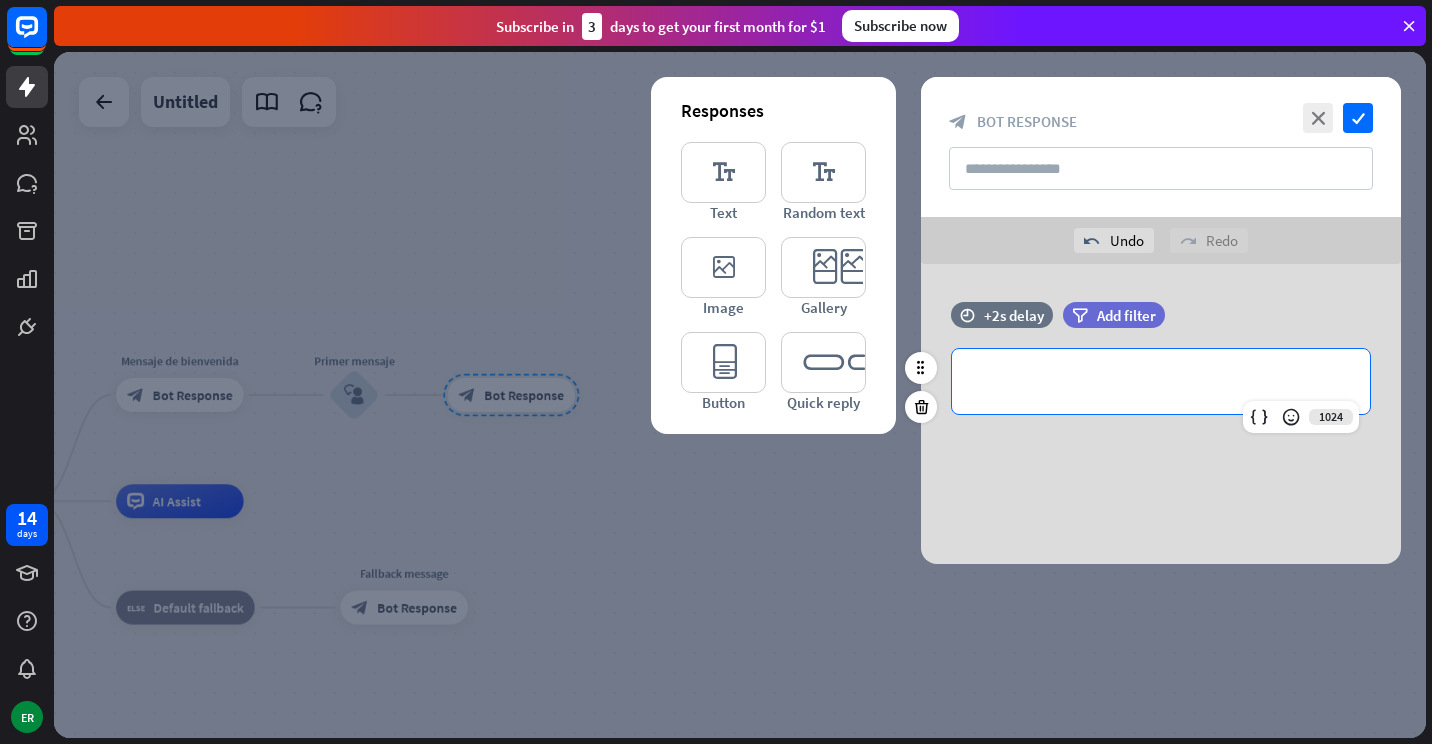 click on "**********" at bounding box center (1161, 381) 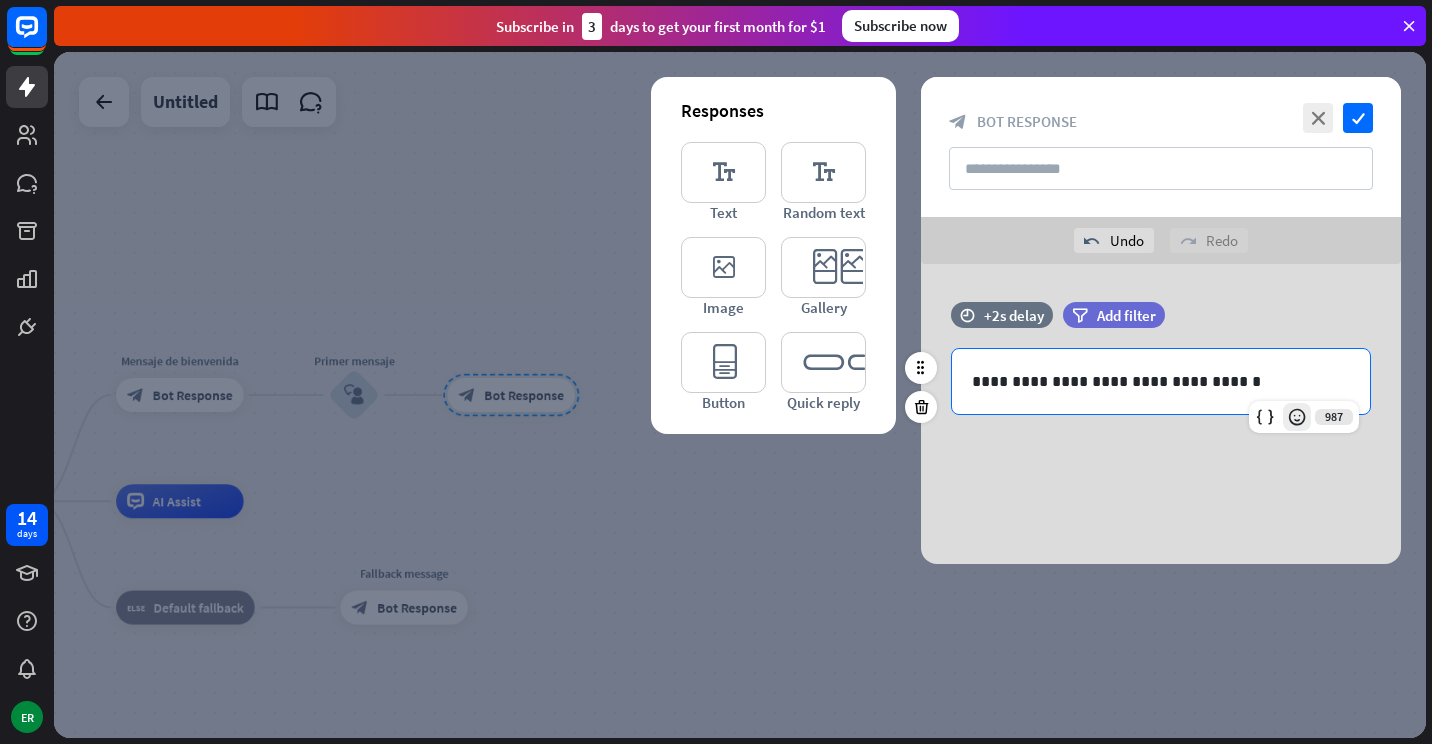 click at bounding box center (1297, 417) 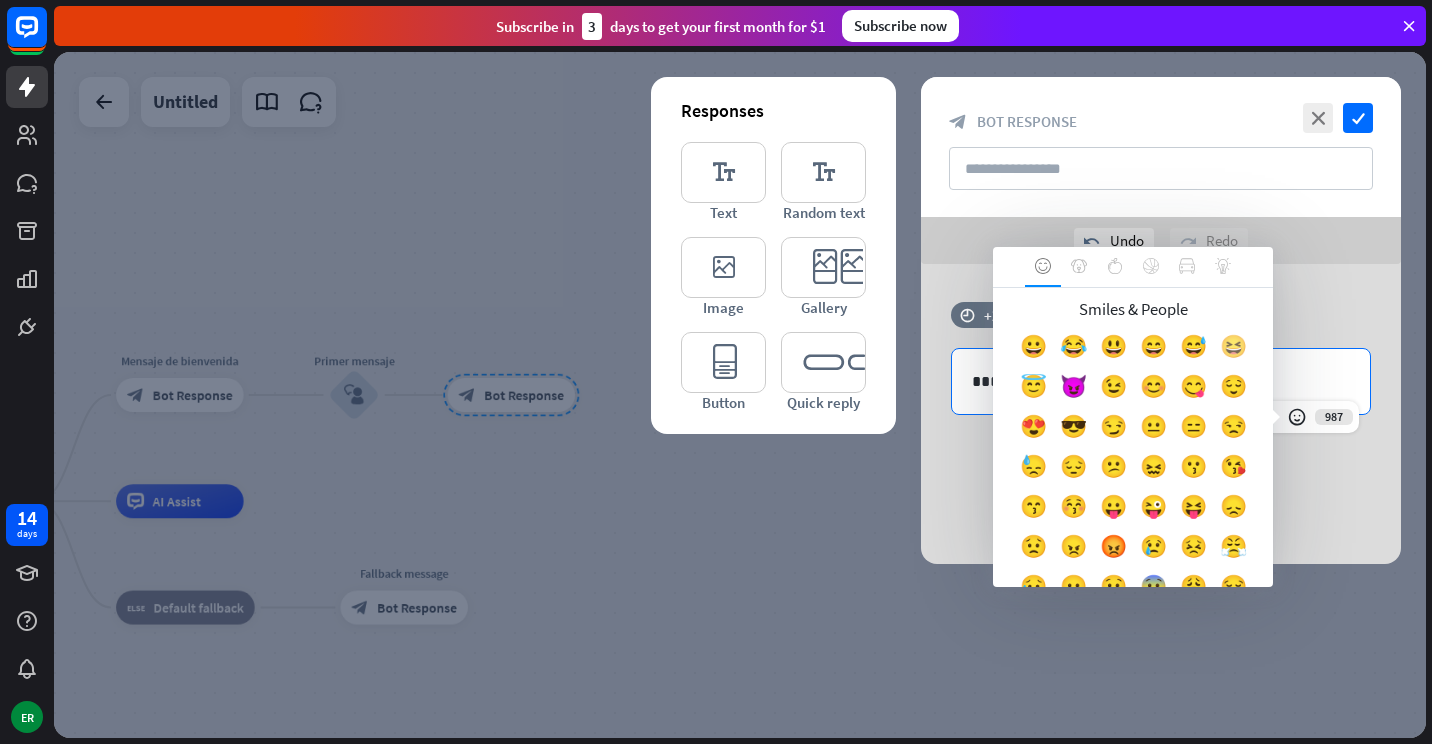 click on "😆" at bounding box center (1233, 351) 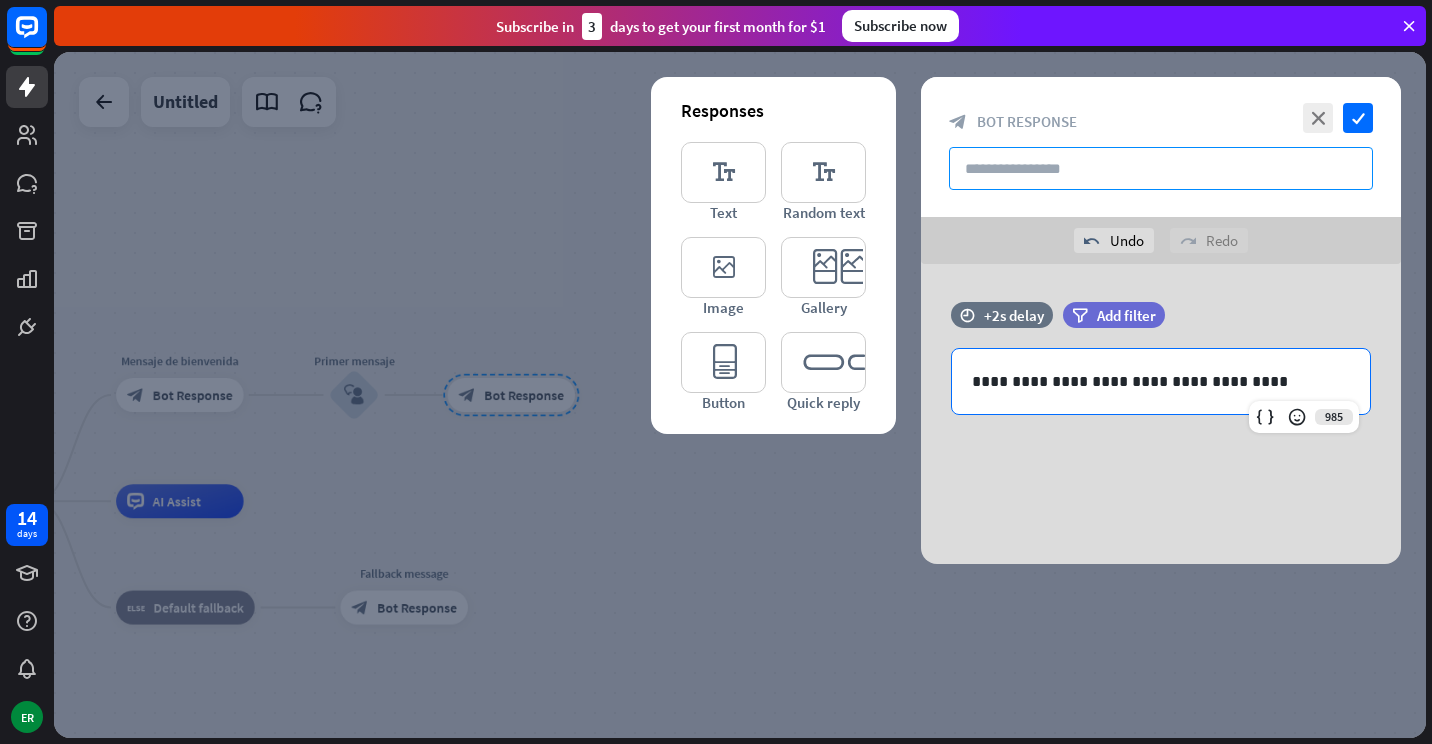 click at bounding box center [1161, 168] 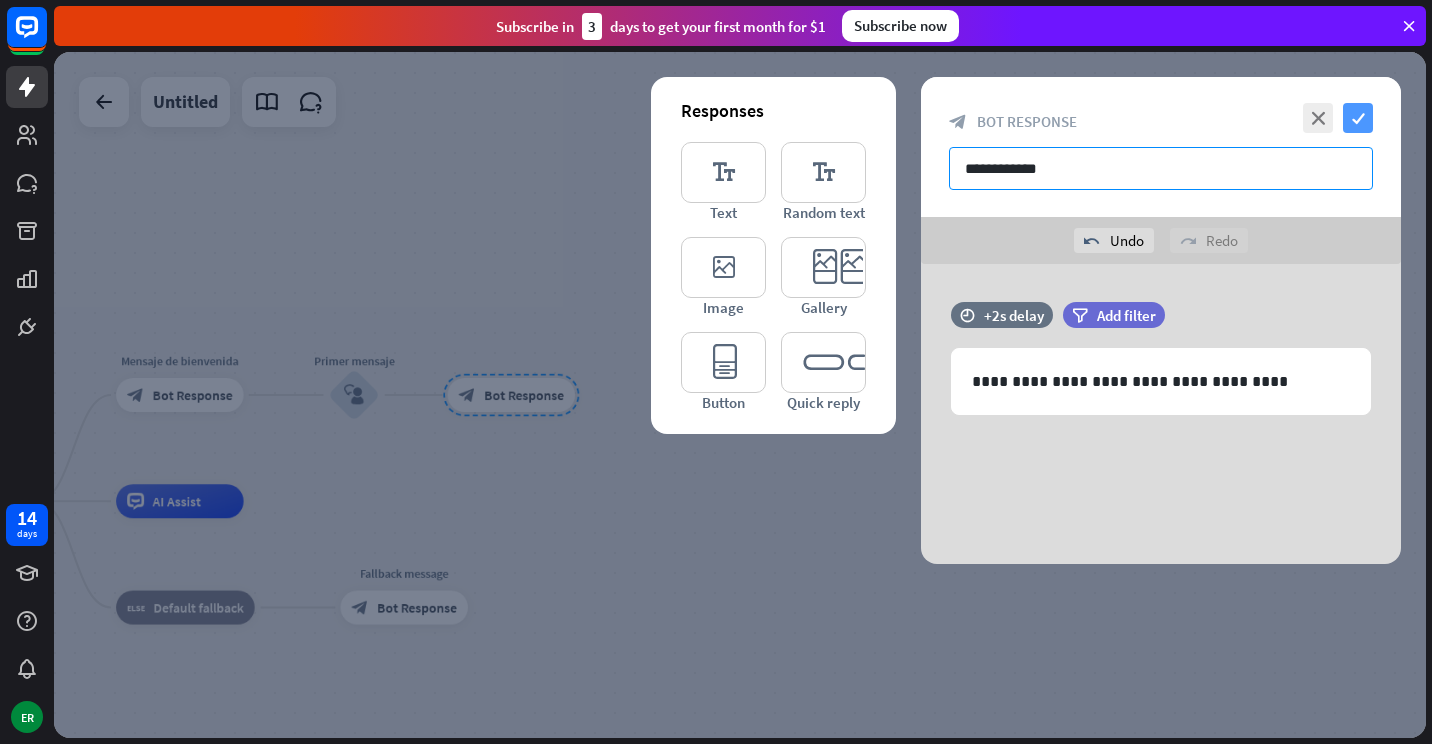 type on "**********" 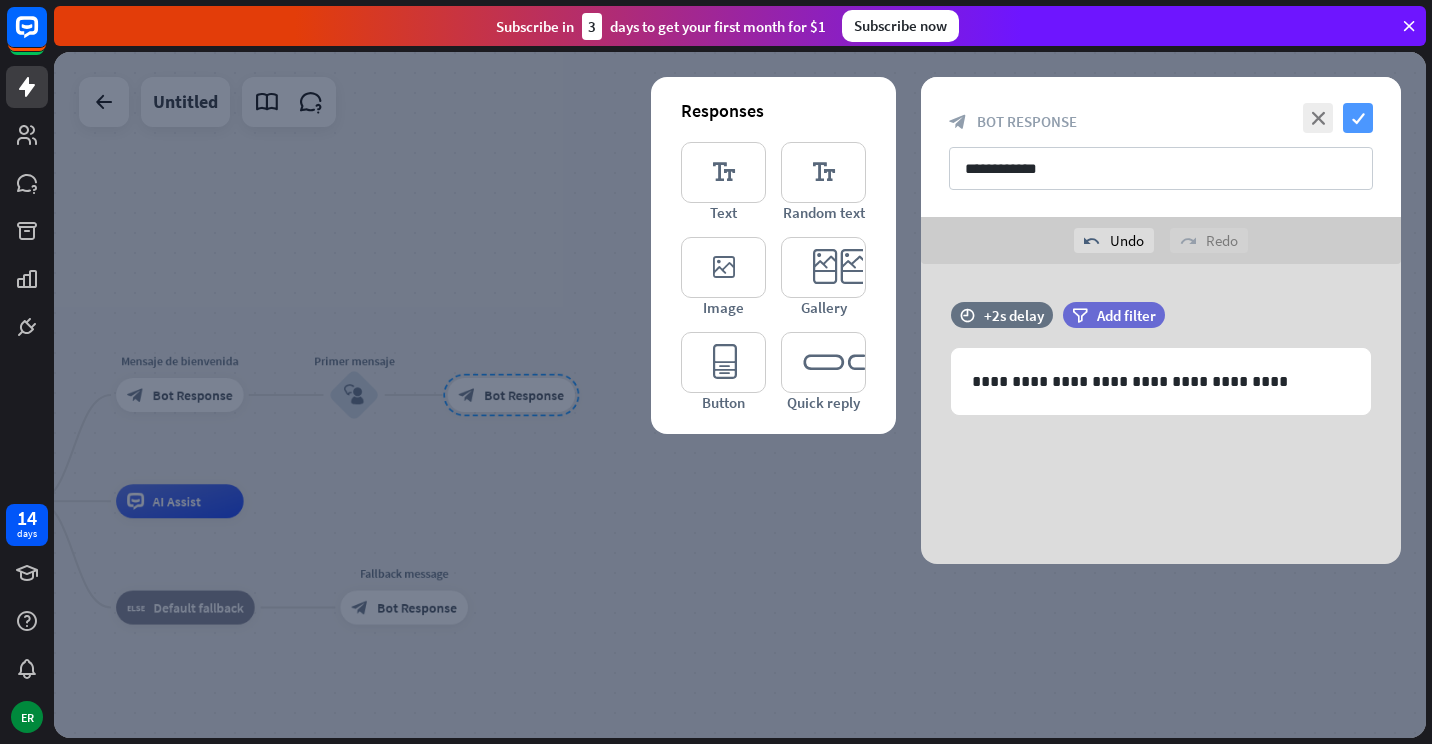 click on "check" at bounding box center [1358, 118] 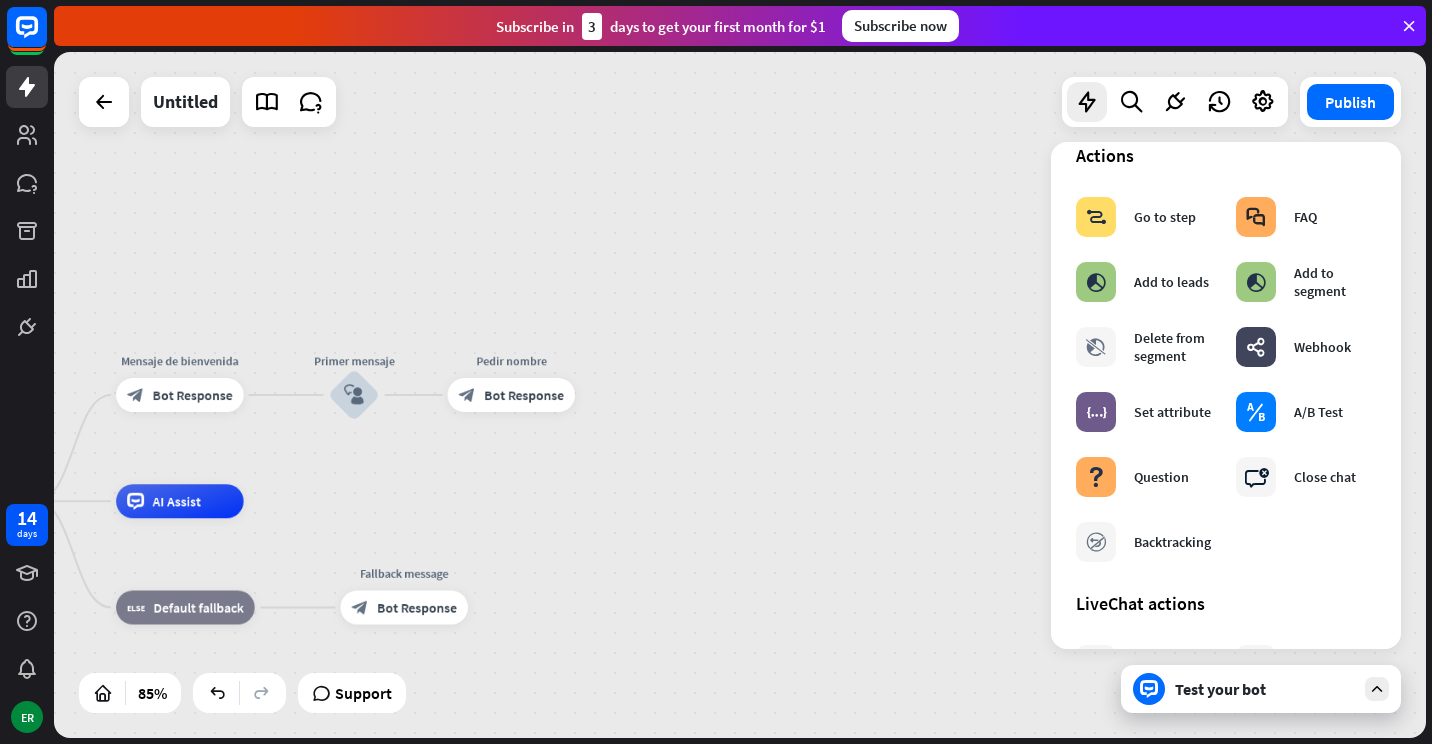 scroll, scrollTop: 300, scrollLeft: 0, axis: vertical 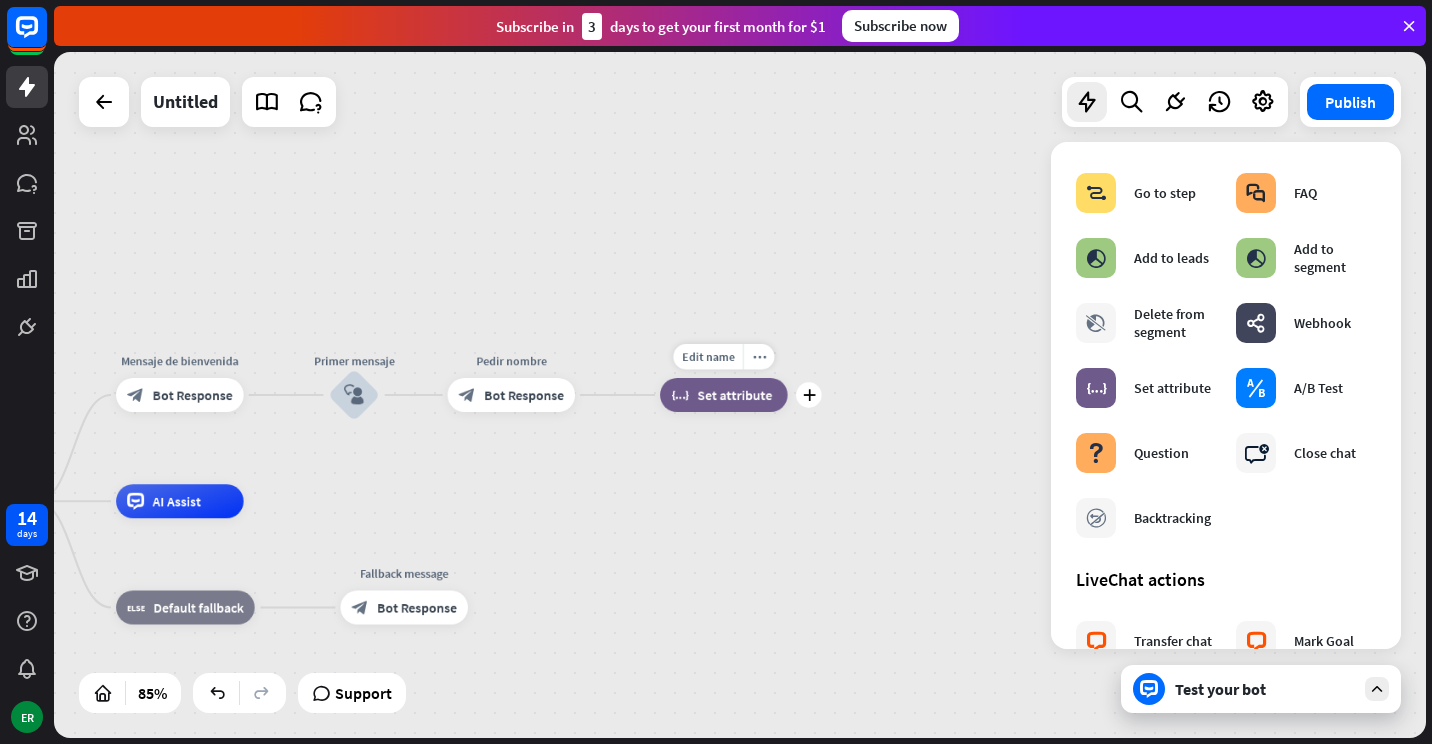 click on "Set attribute" at bounding box center (734, 395) 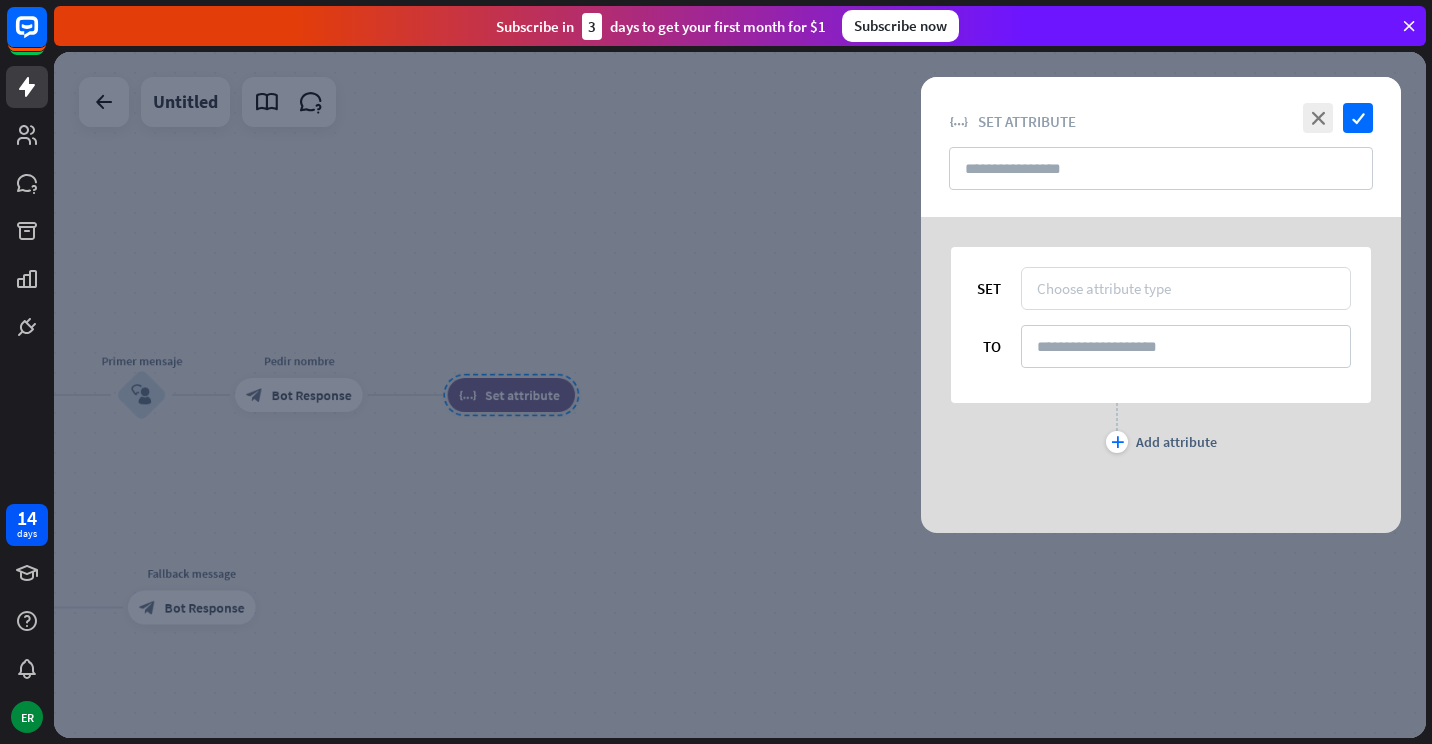 click on "Choose attribute type" at bounding box center [1104, 288] 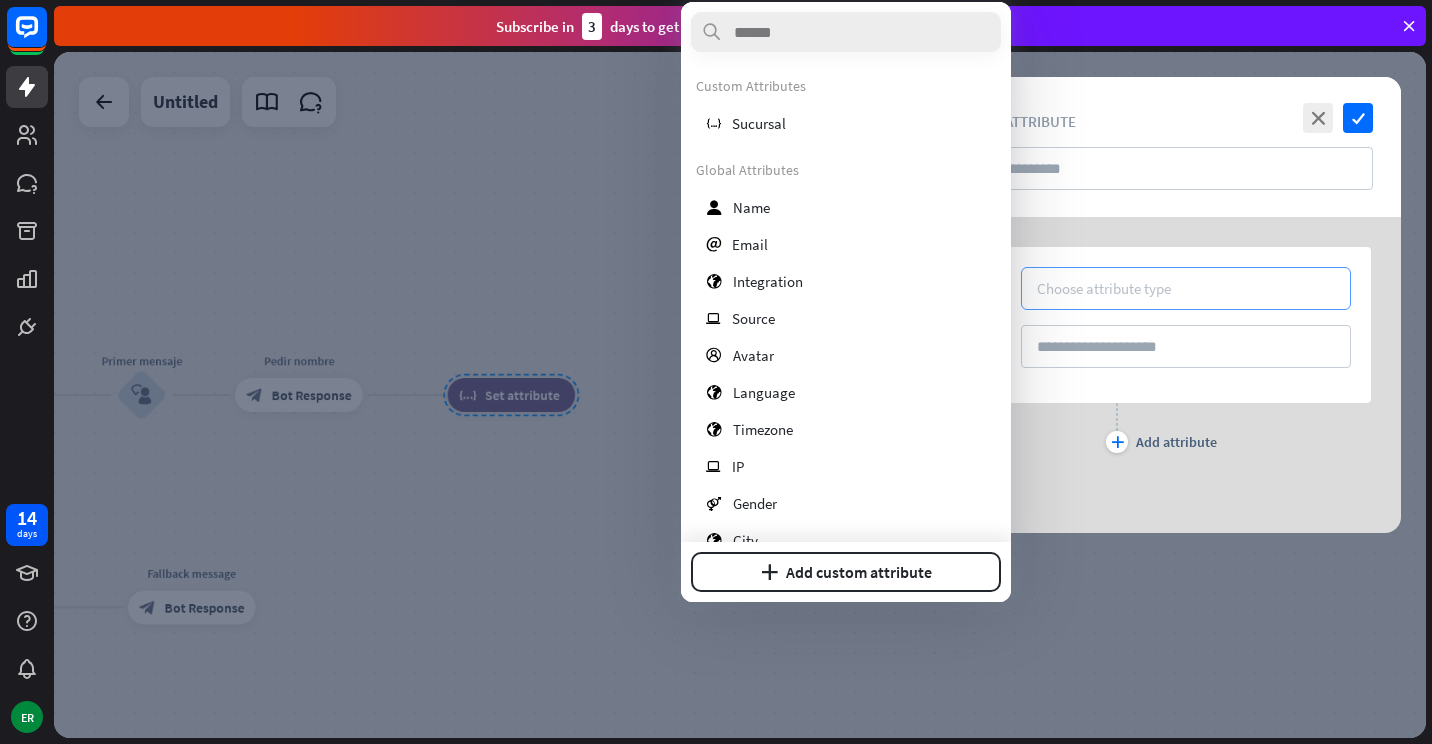 click on "Choose attribute type" at bounding box center [1104, 288] 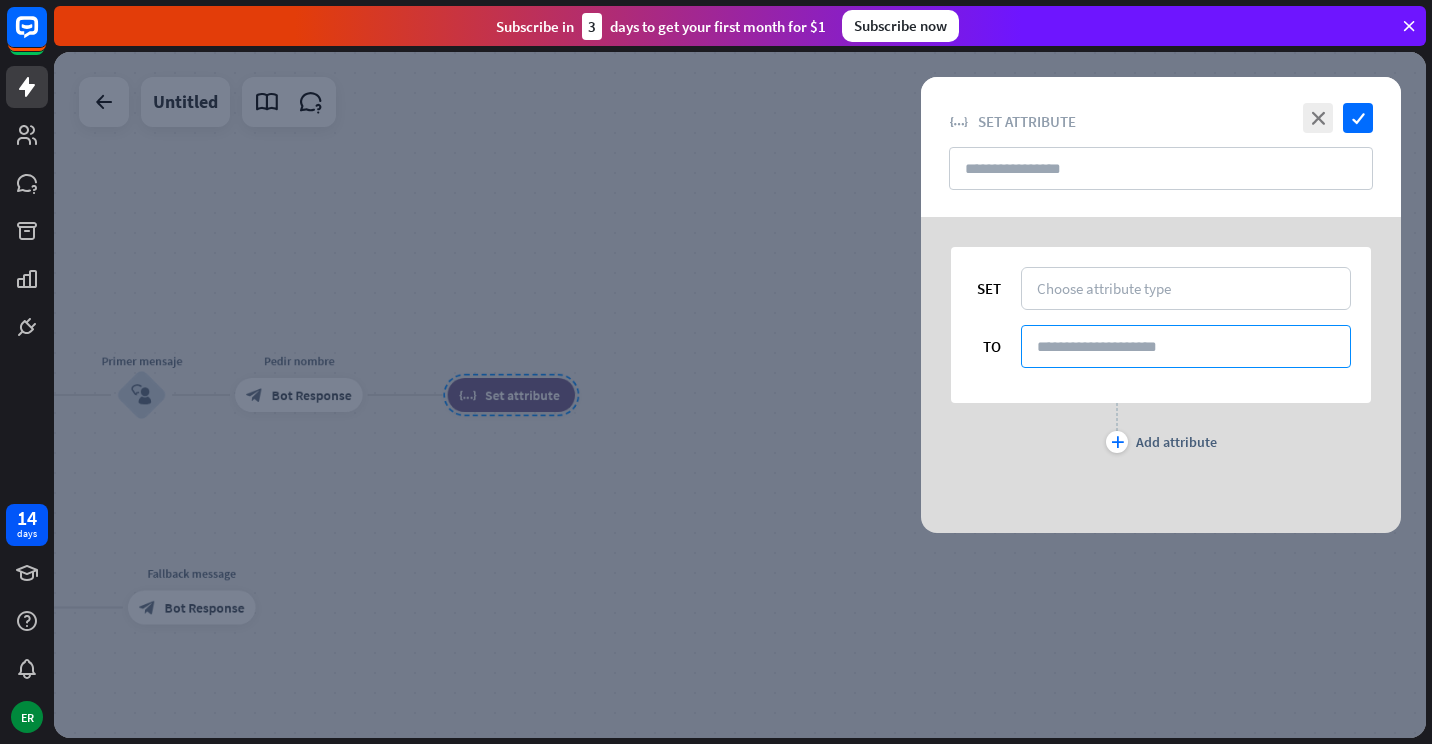 click at bounding box center (1186, 346) 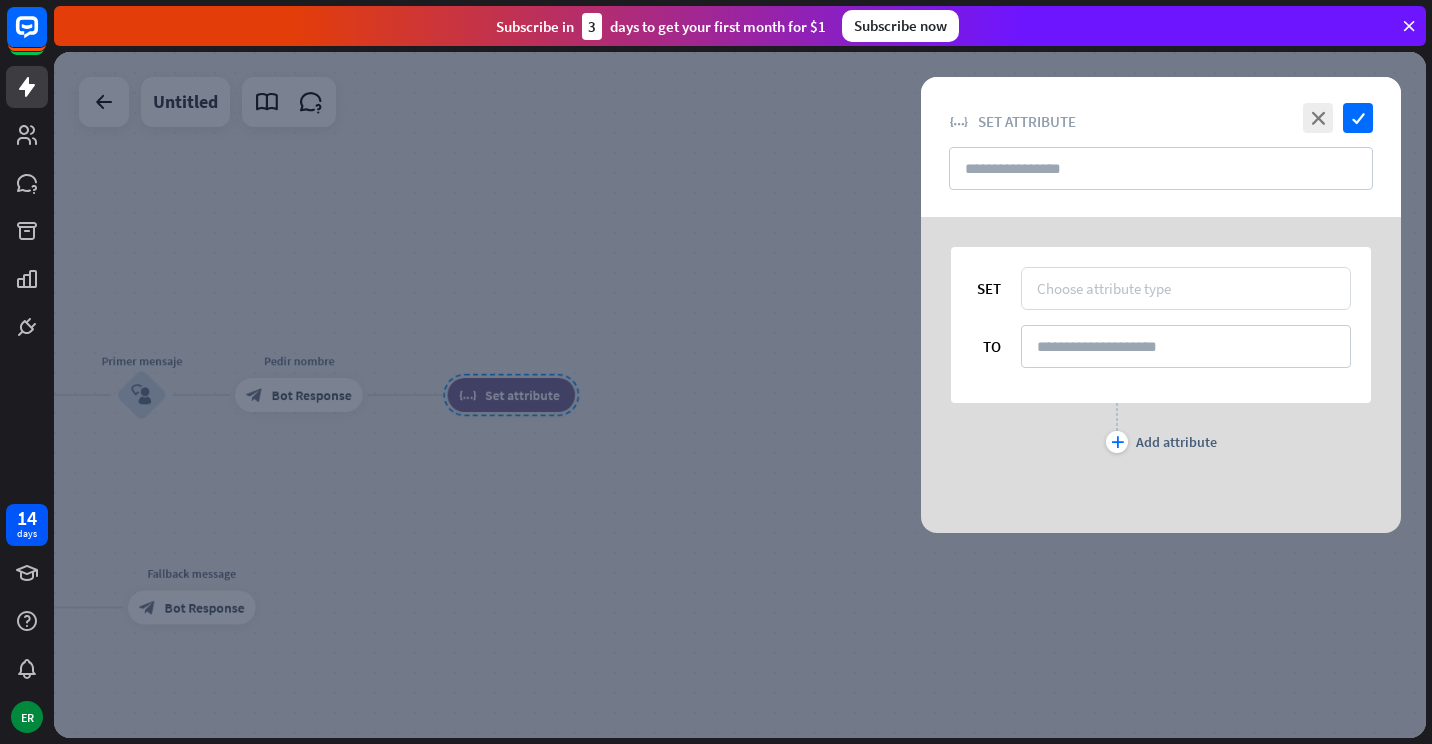 click on "Choose attribute type" at bounding box center (1104, 288) 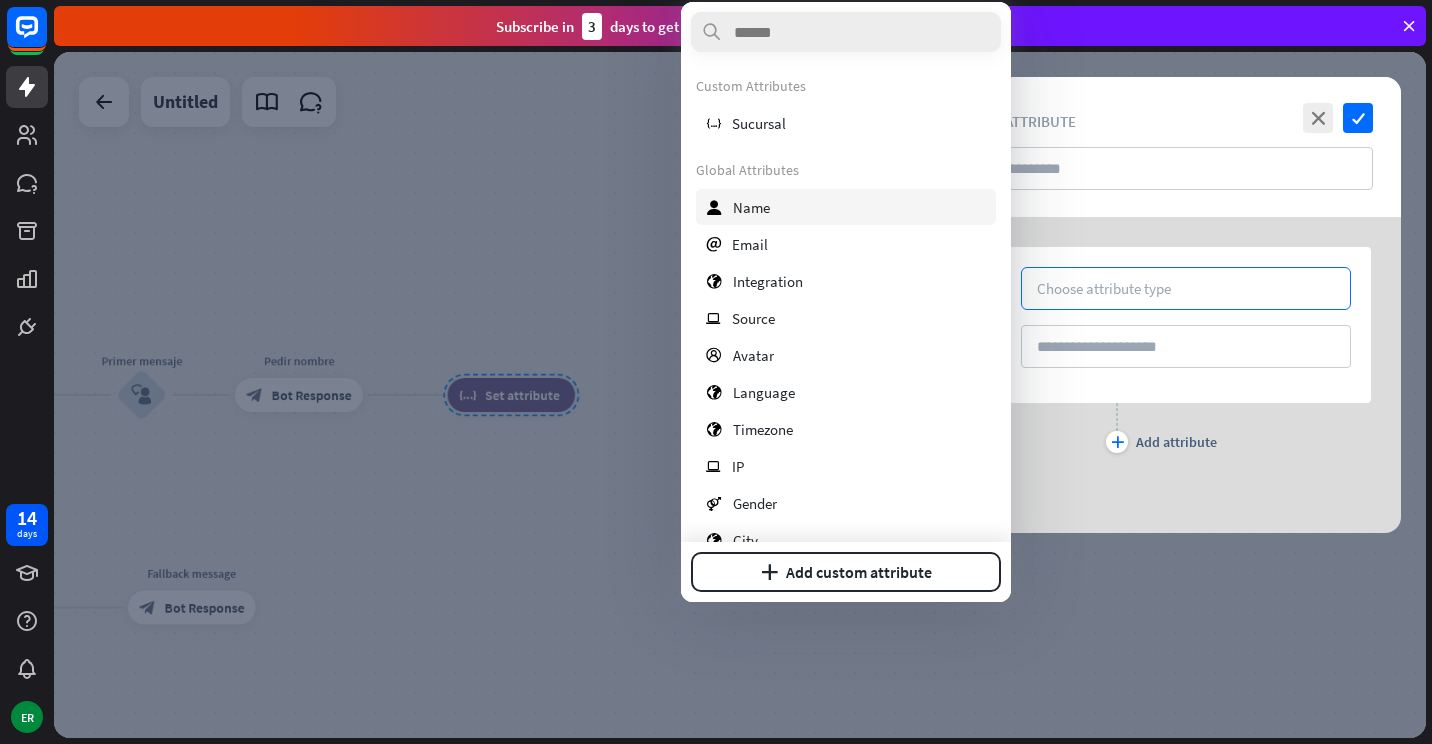 click on "Name" at bounding box center [751, 207] 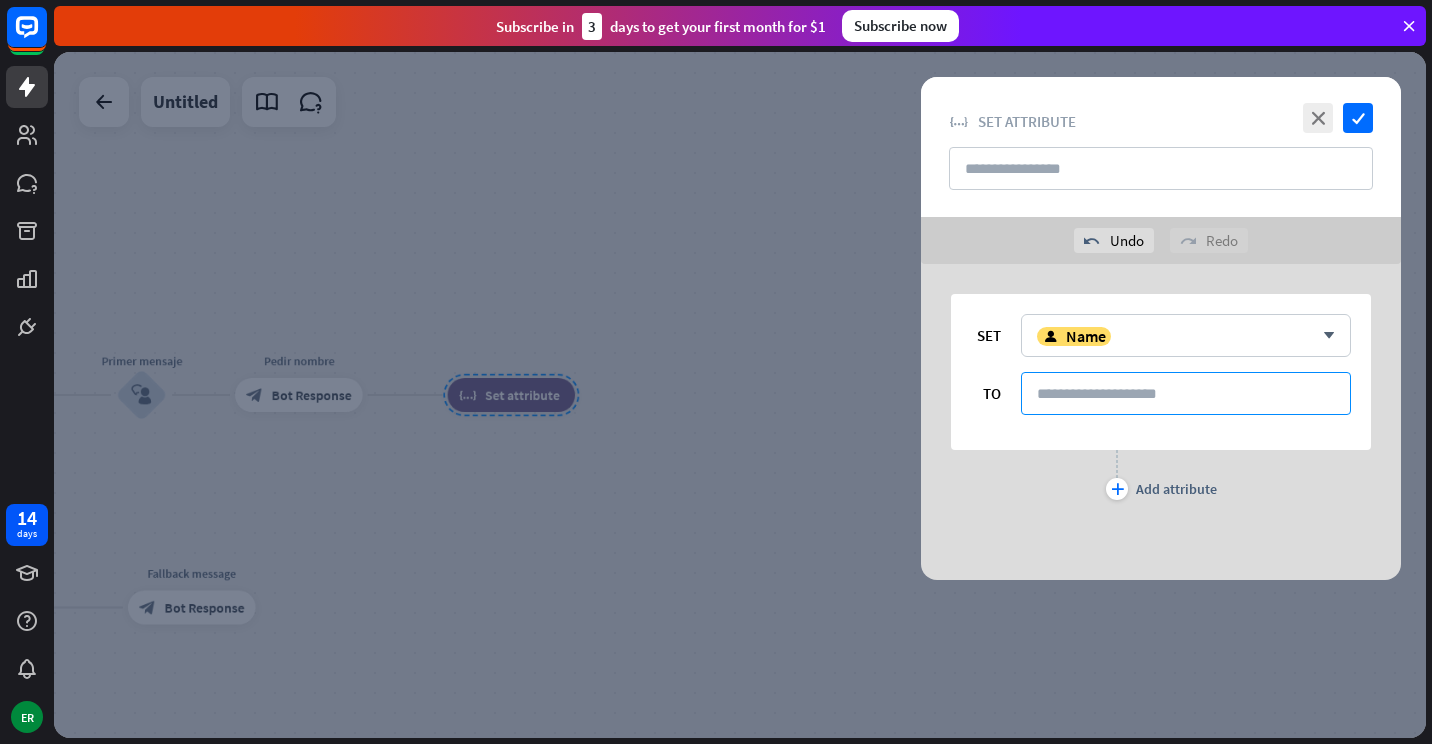 click at bounding box center (1186, 393) 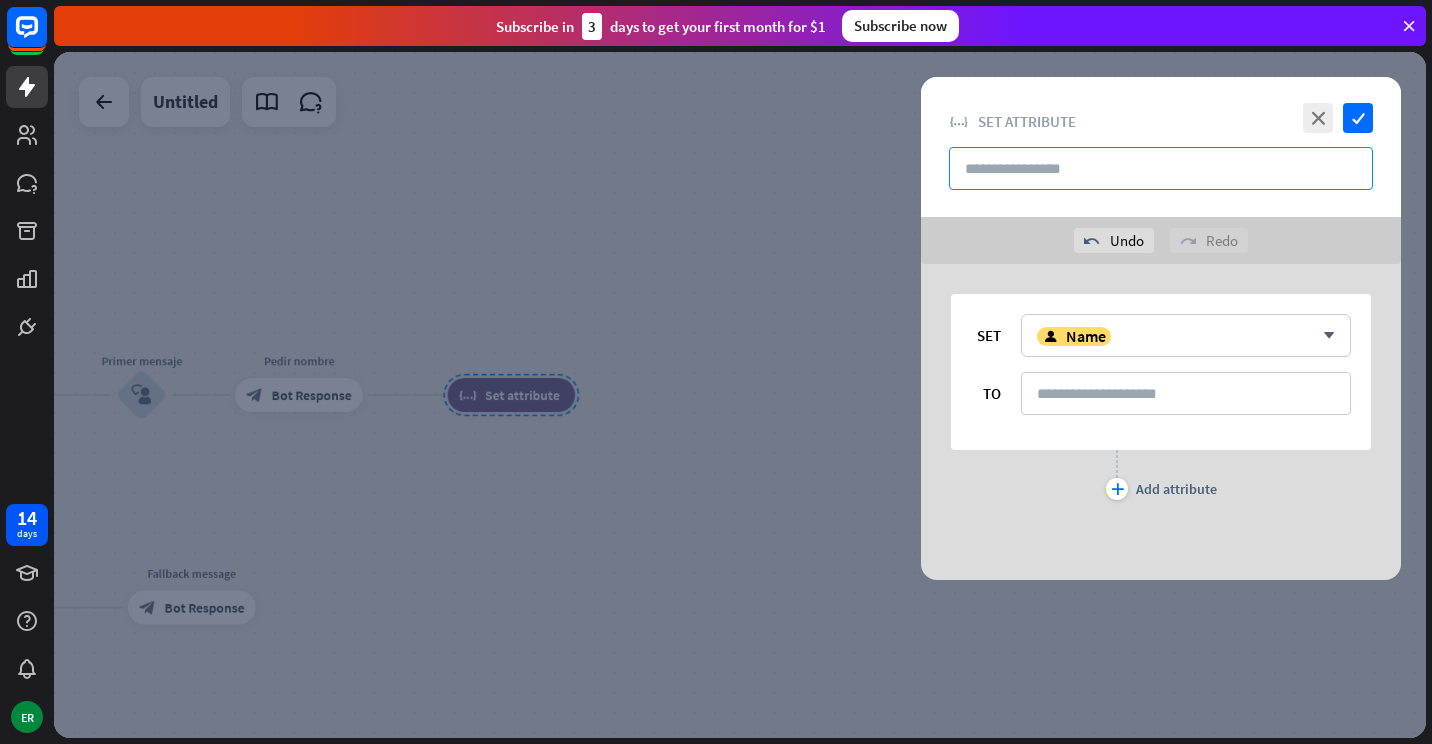 click at bounding box center (1161, 168) 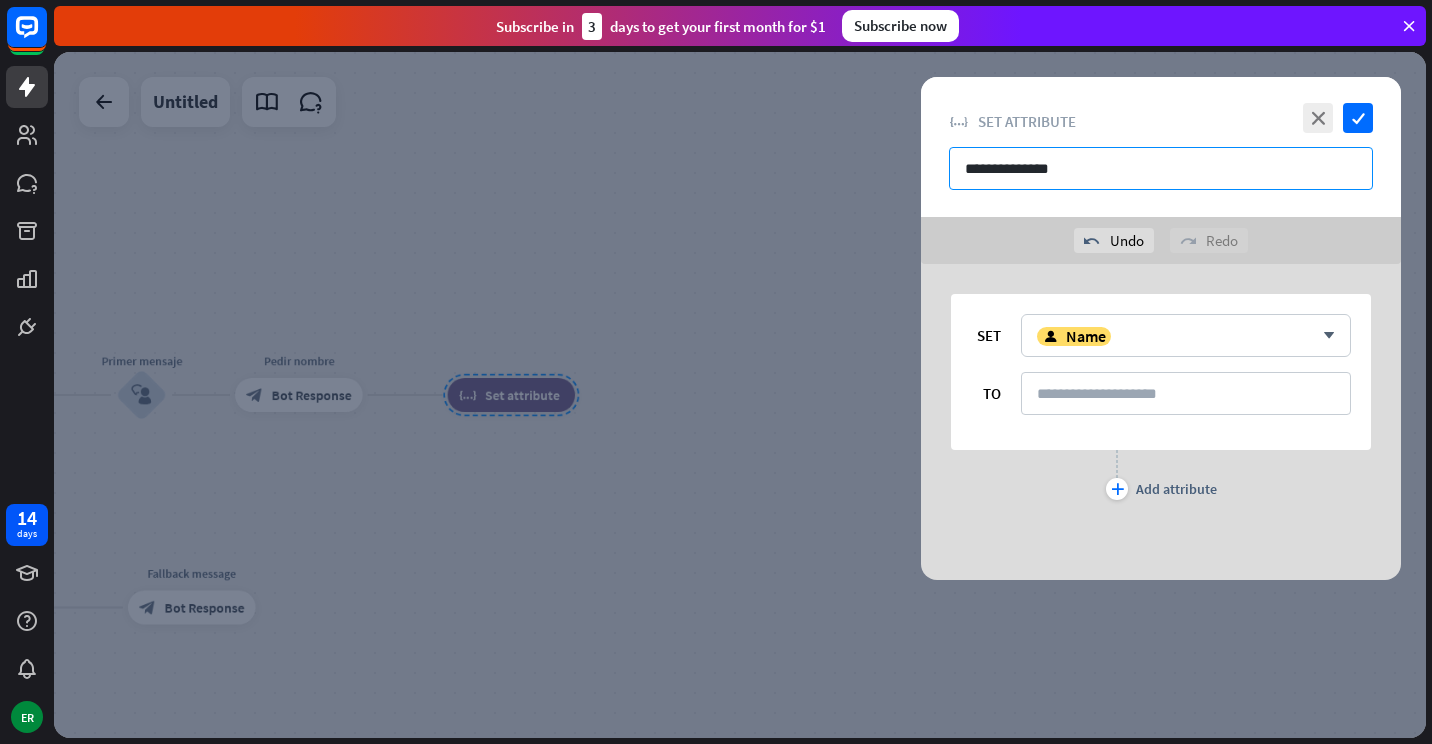 type on "**********" 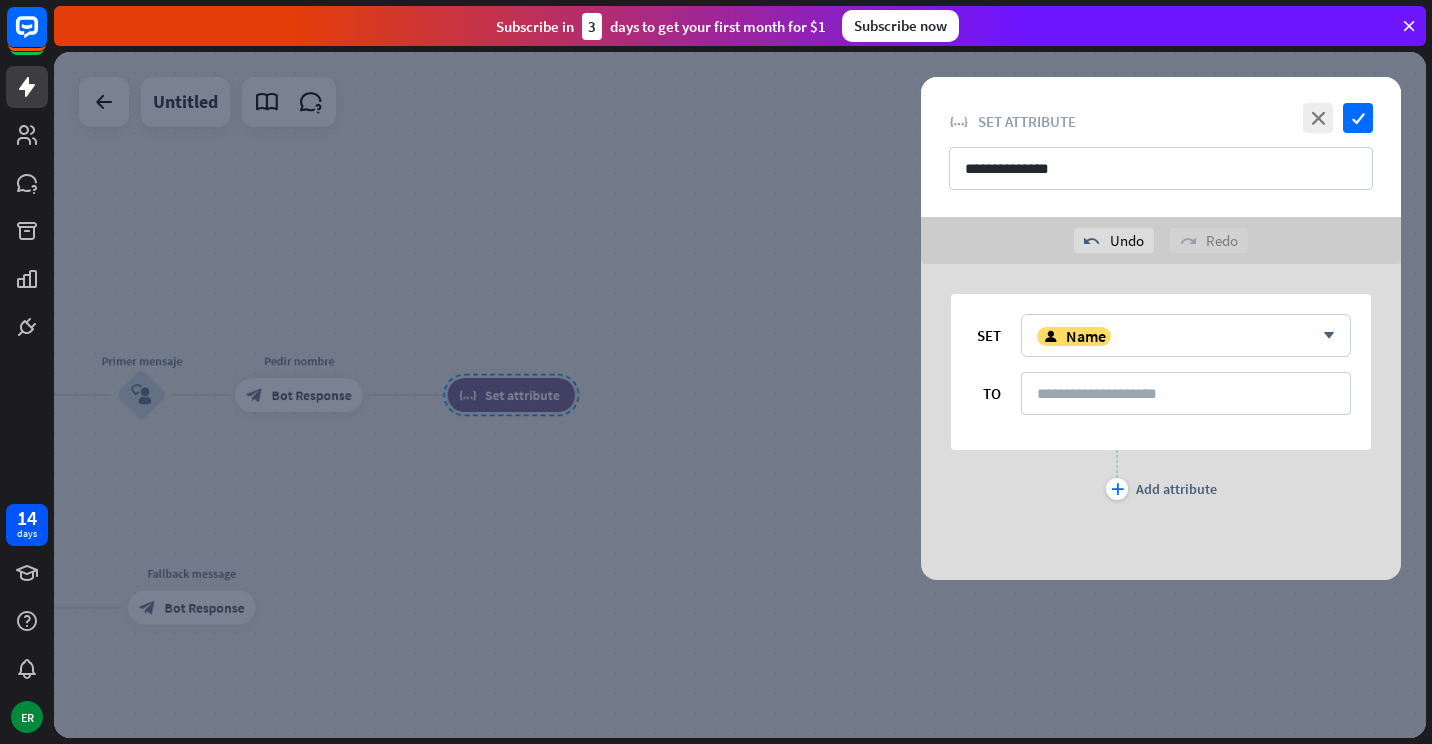 click on "close
check" at bounding box center (1335, 118) 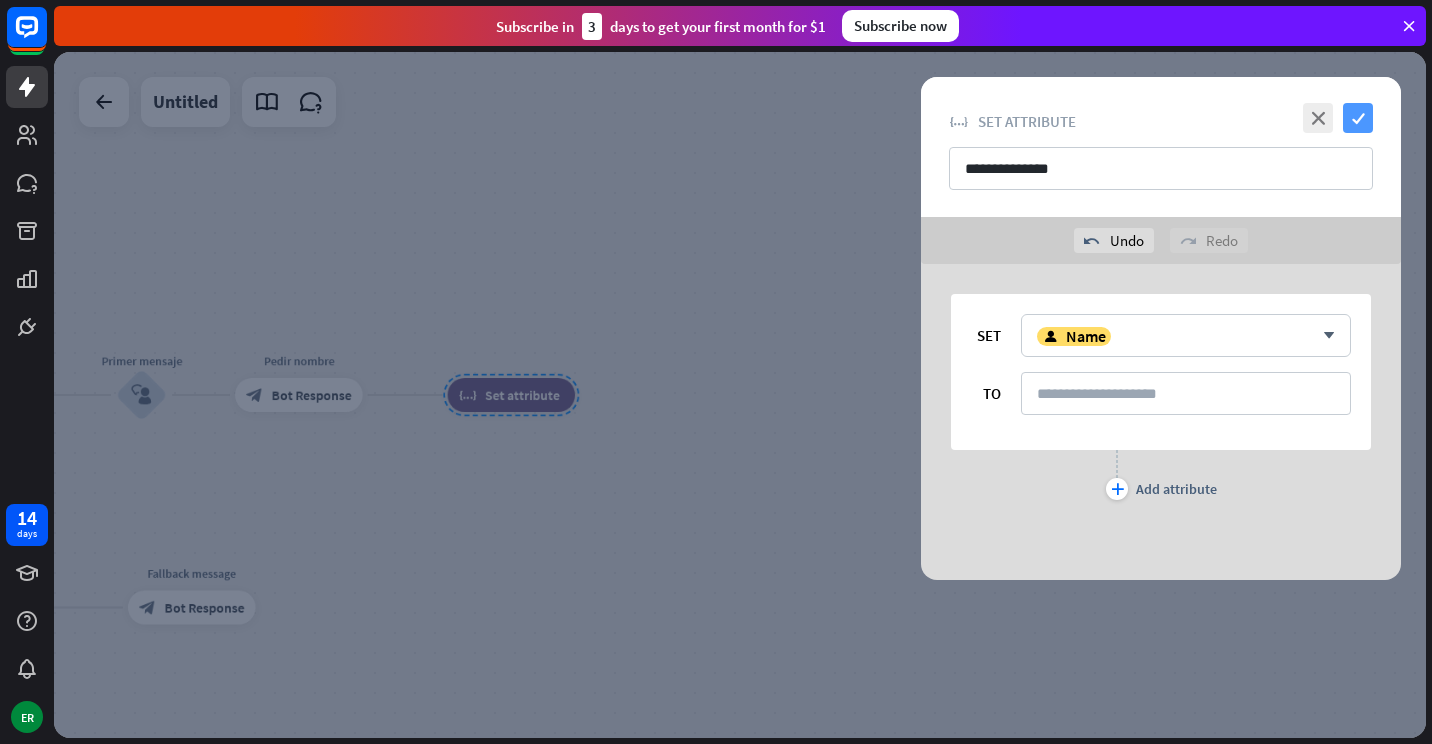 click on "check" at bounding box center [1358, 118] 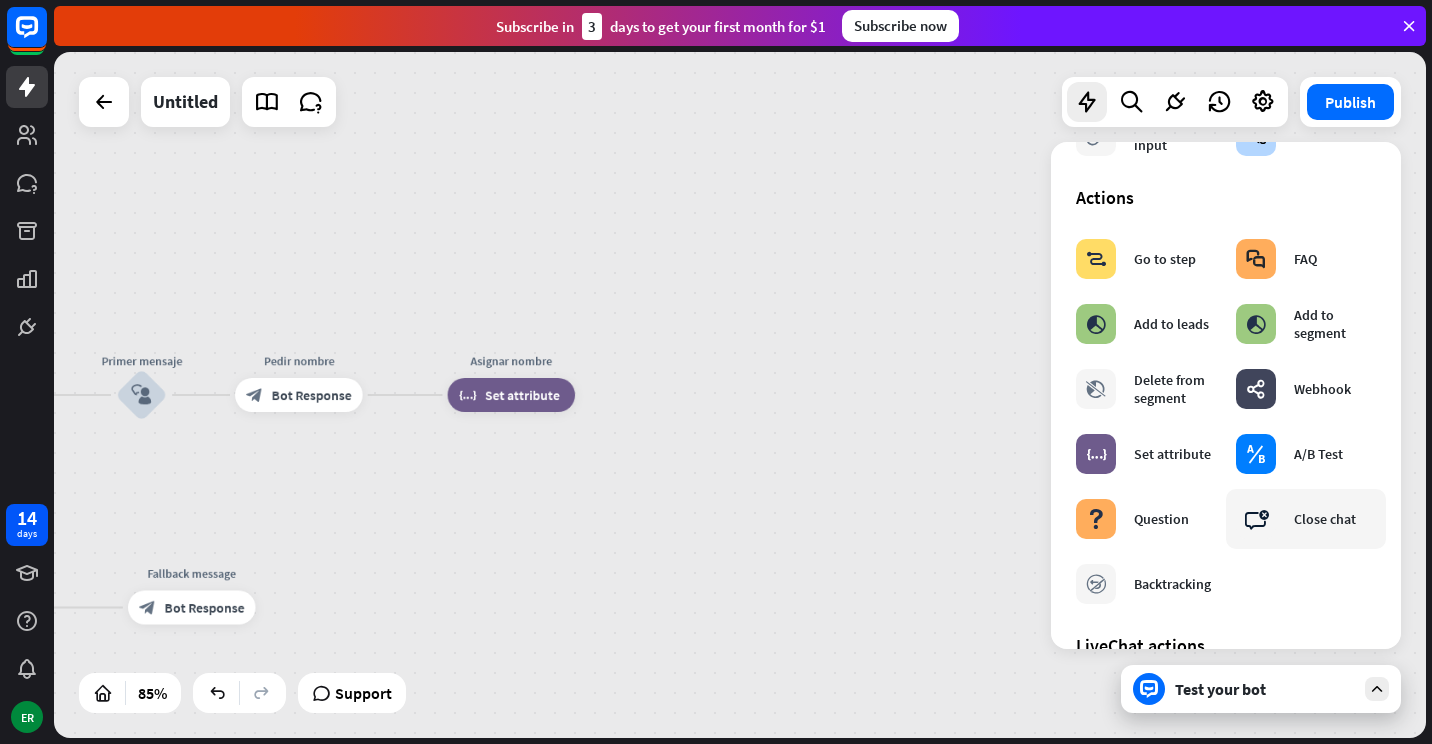 scroll, scrollTop: 200, scrollLeft: 0, axis: vertical 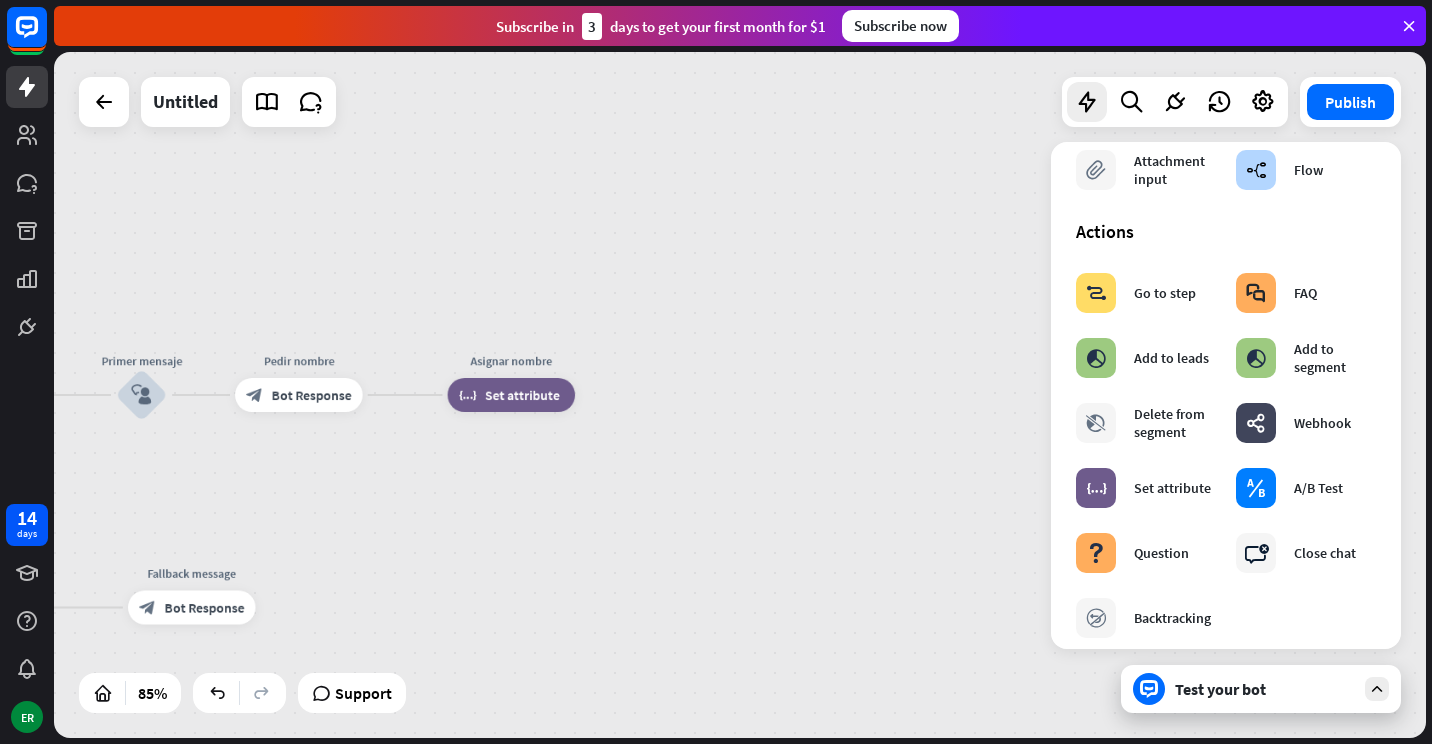 click on "home_2   Start point                 Mensaje de [PERSON_NAME]   block_bot_response   Bot Response                 Primer mensaje   block_user_input                 Pedir nombre   block_bot_response   Bot Response                 Asignar nombre   block_set_attribute   Set attribute                     AI Assist                   block_fallback   Default fallback                 Fallback message   block_bot_response   Bot Response" at bounding box center [740, 395] 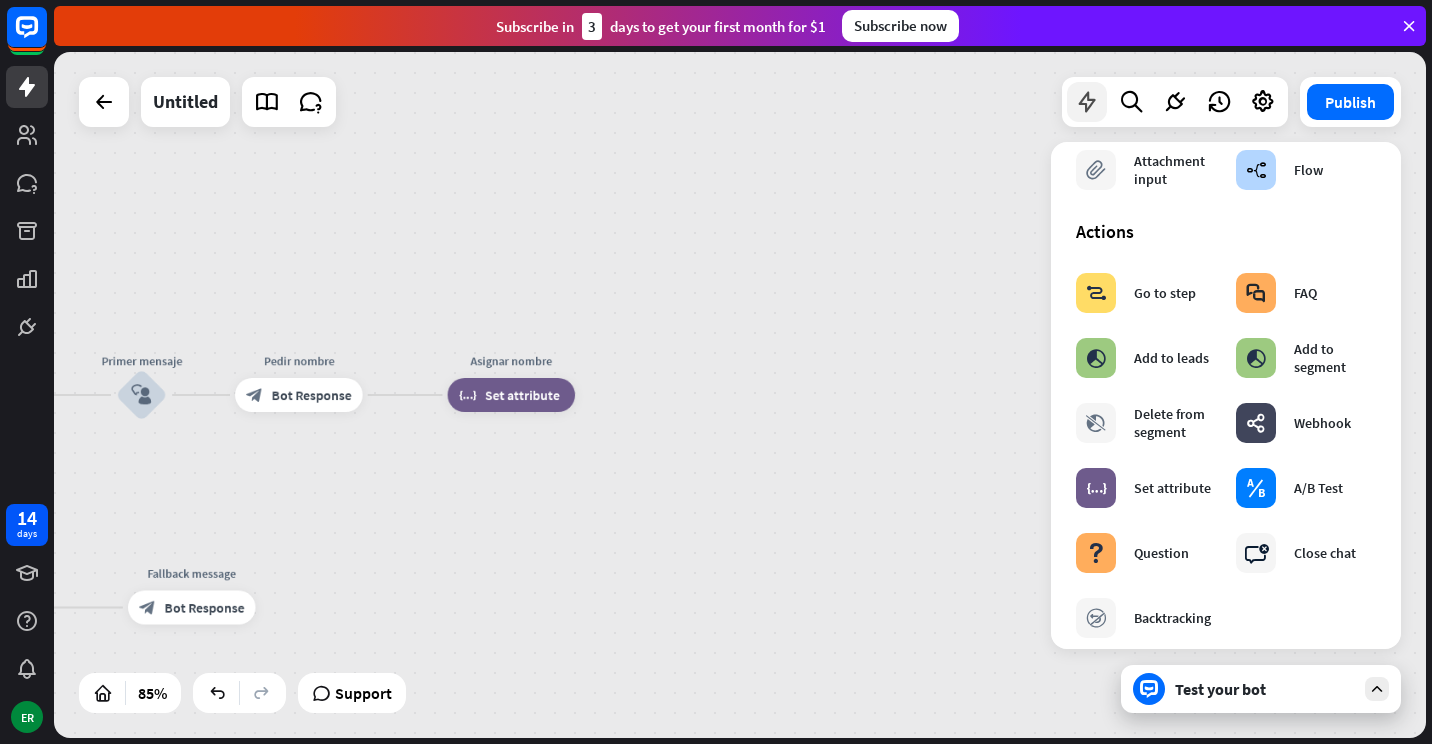 click at bounding box center (1087, 102) 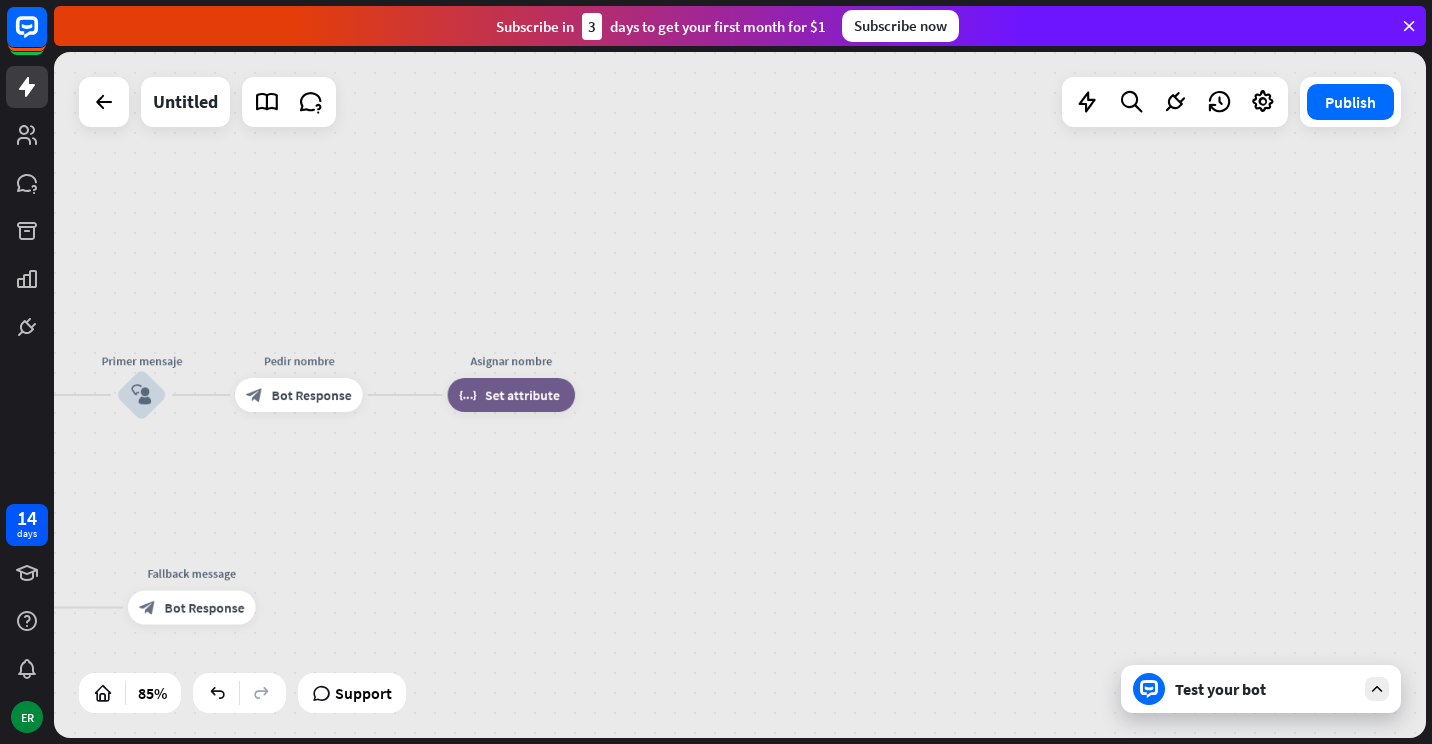 click on "Test your bot" at bounding box center (1265, 689) 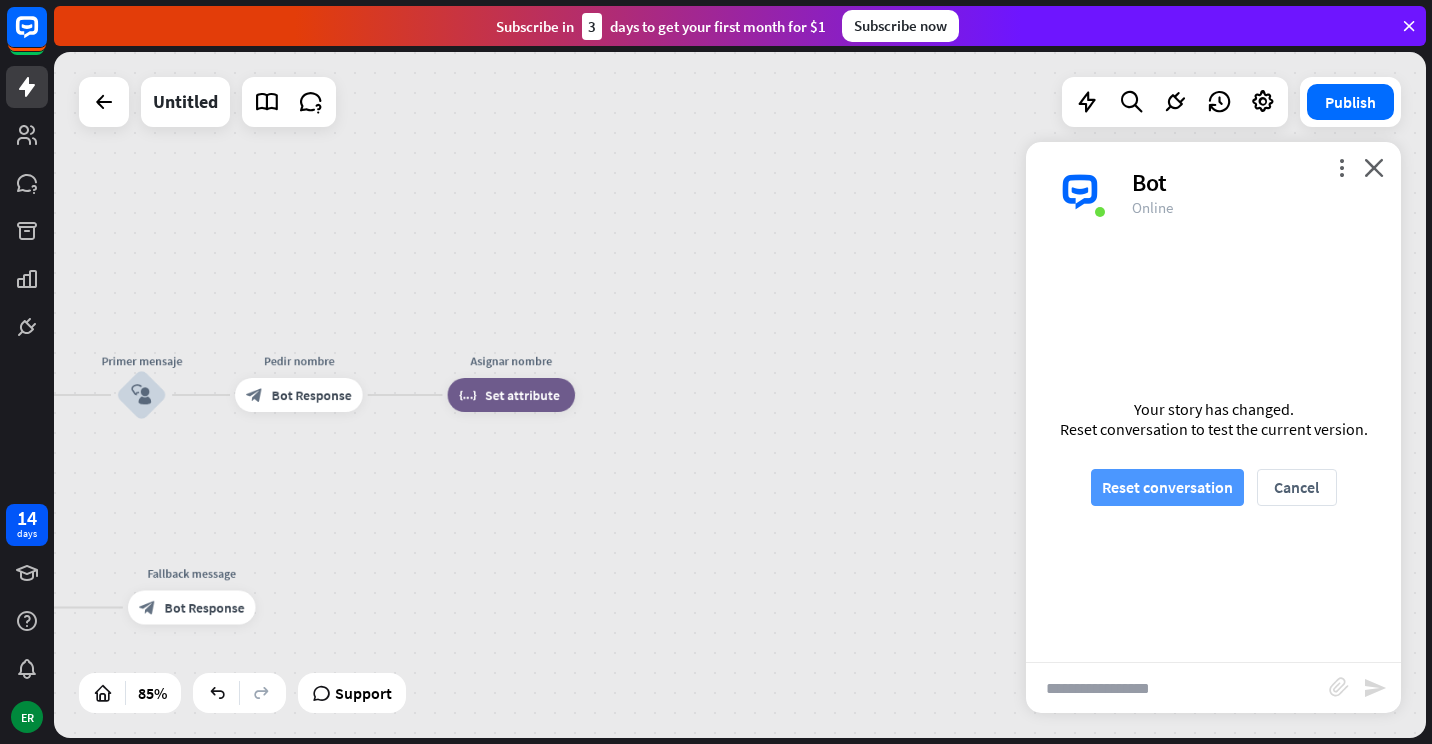 click on "Reset conversation" at bounding box center (1167, 487) 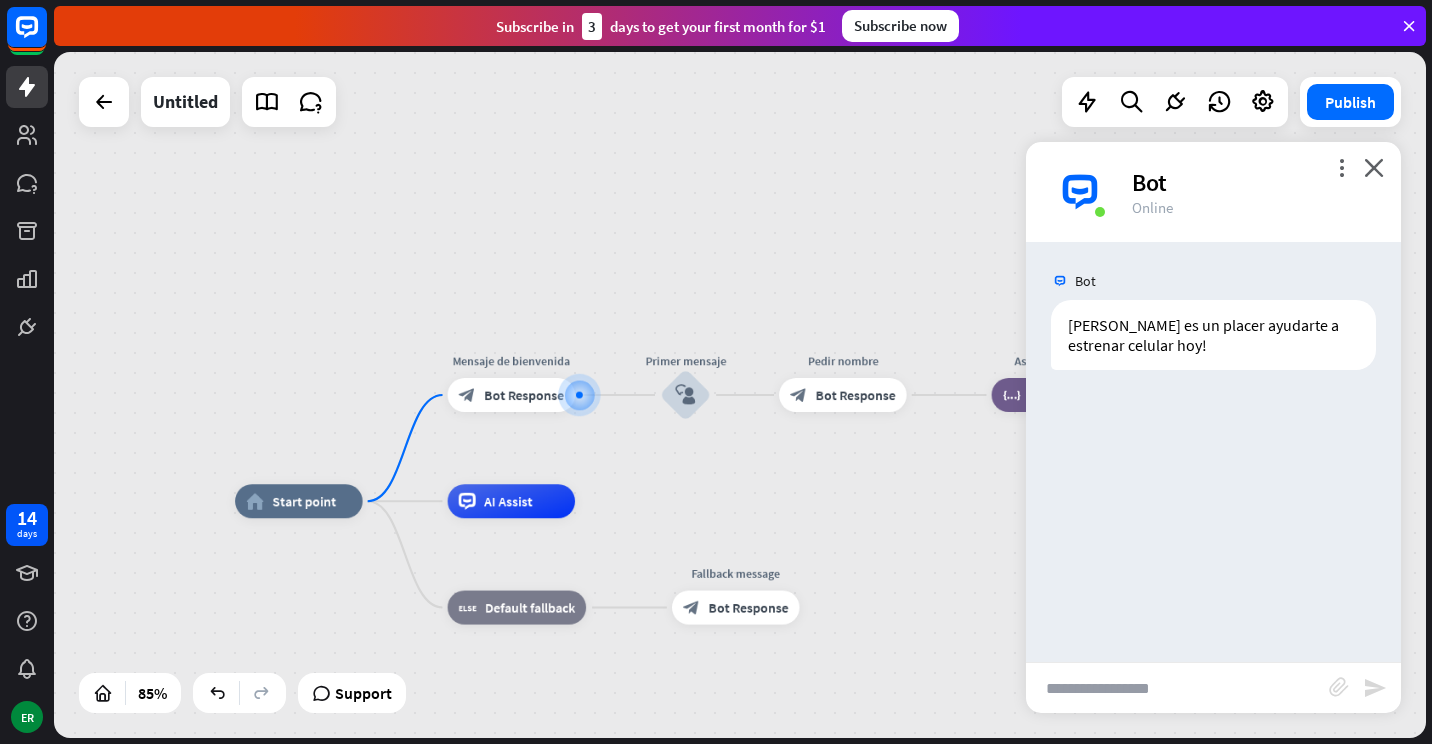 click at bounding box center (1177, 688) 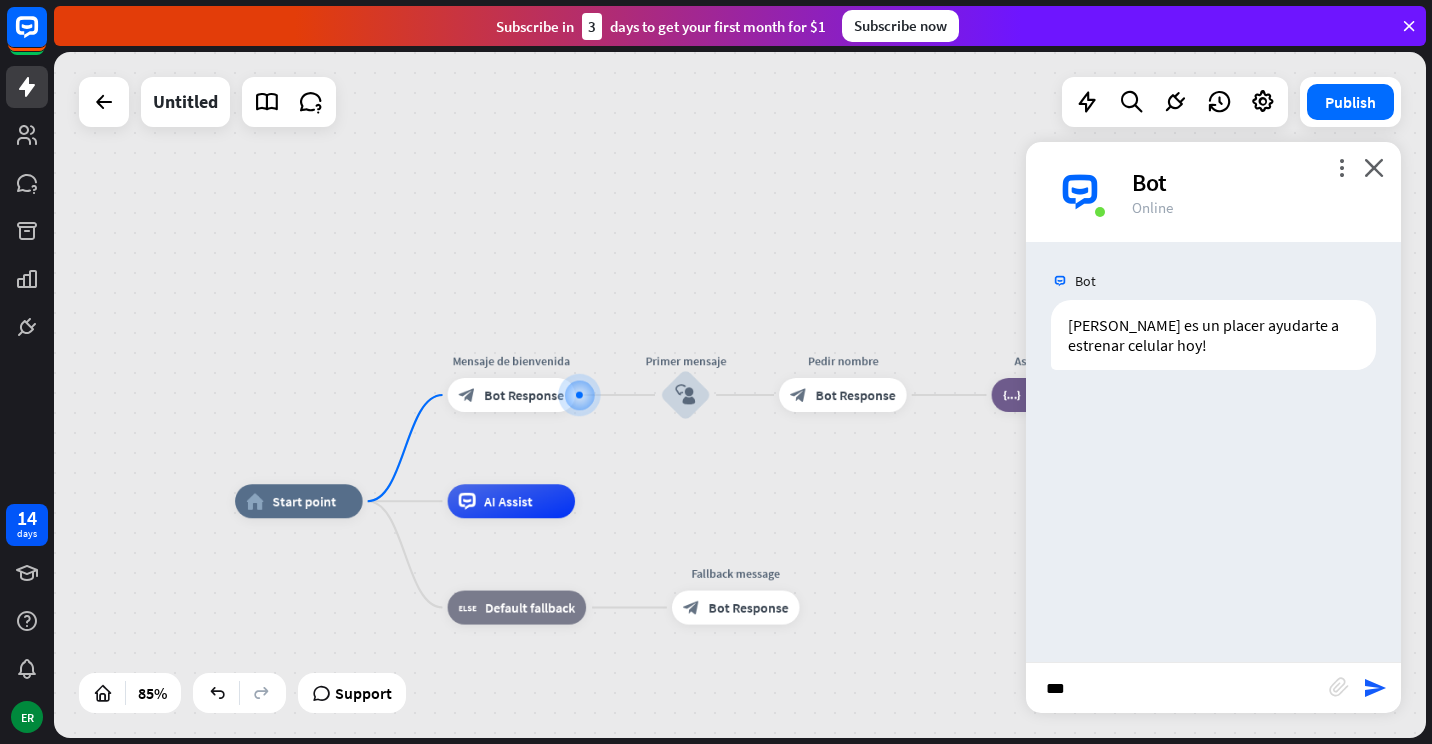 type on "****" 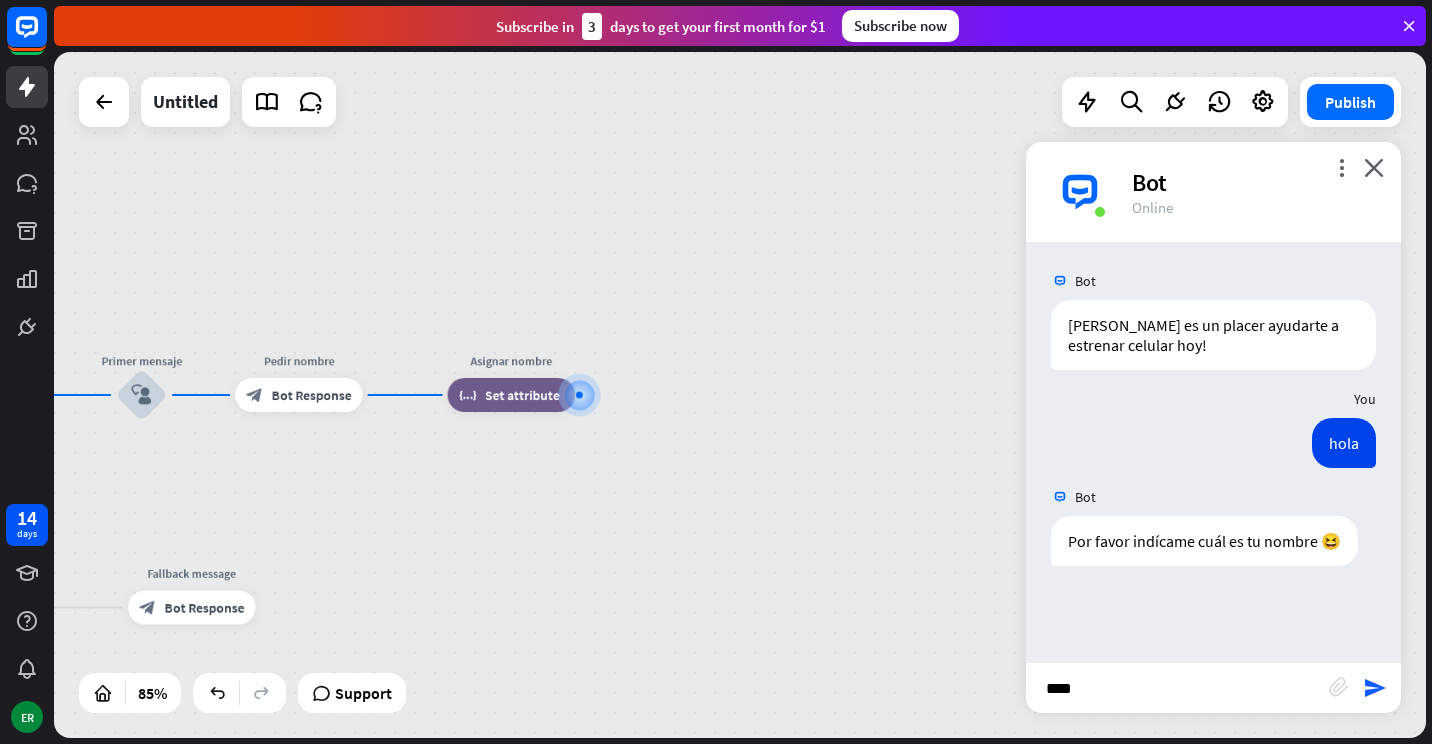 type on "*****" 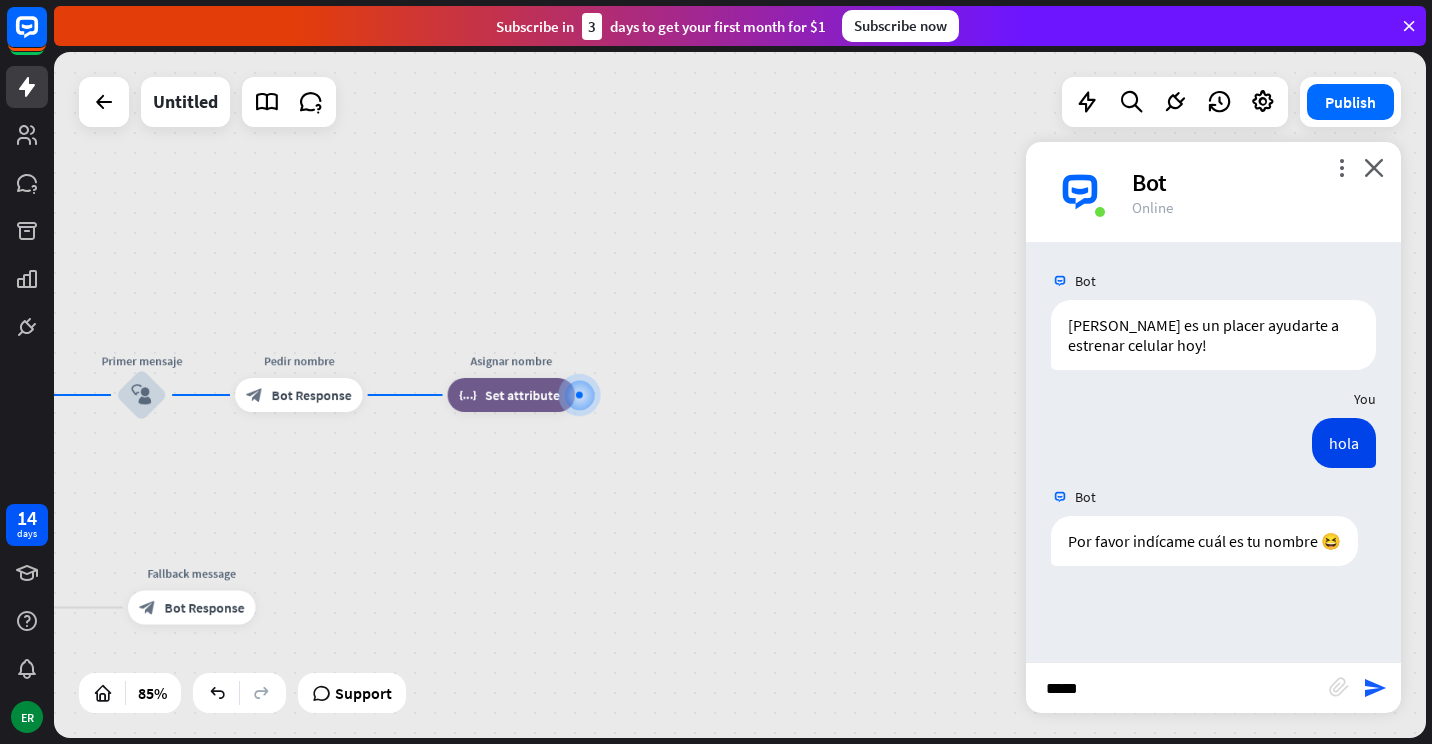 type 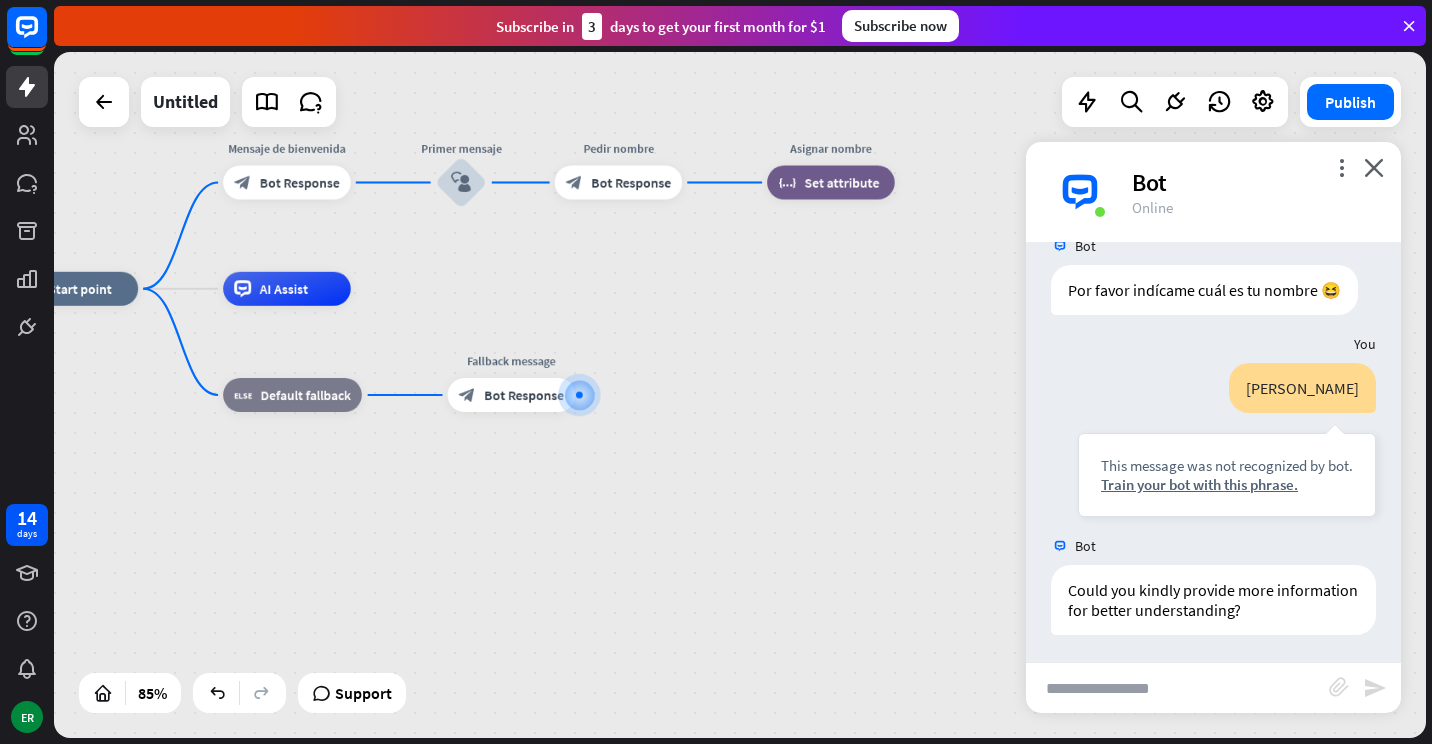 scroll, scrollTop: 254, scrollLeft: 0, axis: vertical 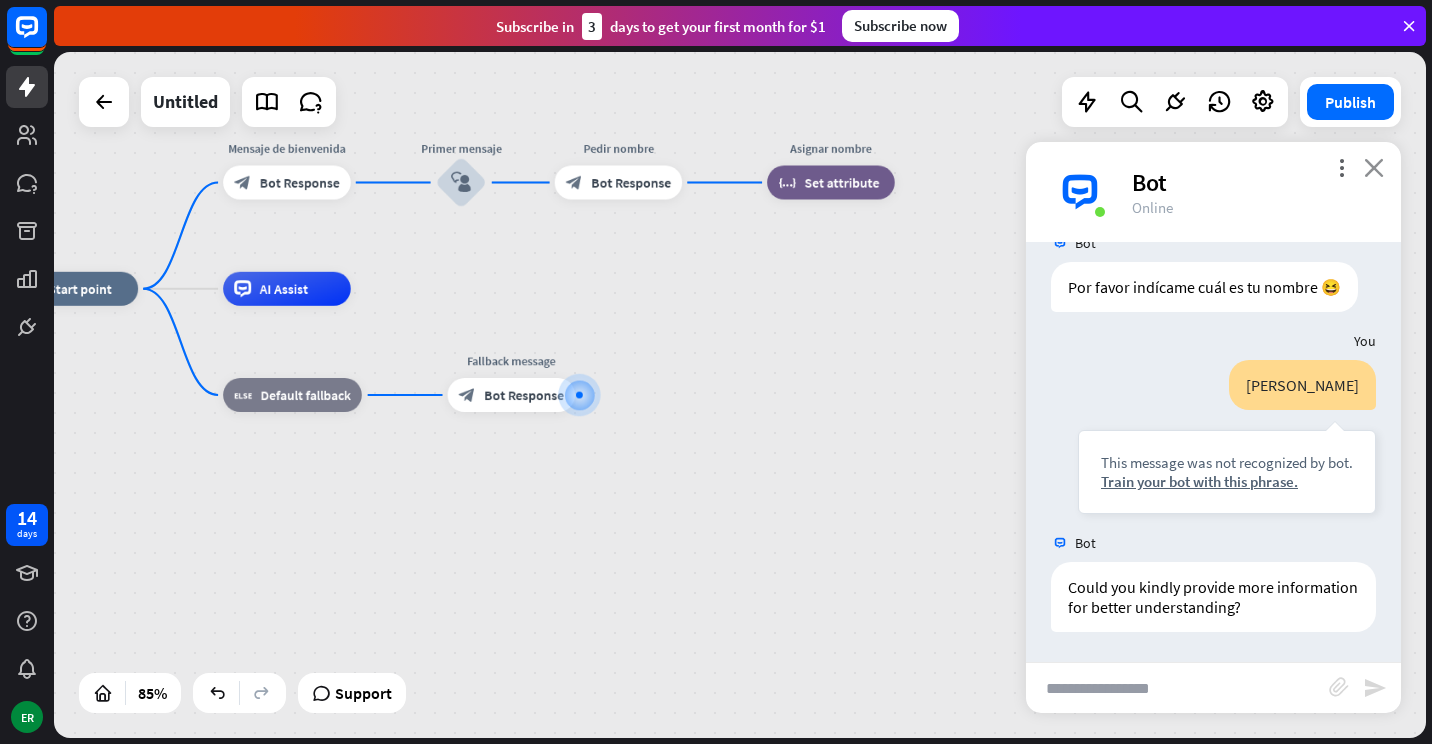 click on "close" at bounding box center [1374, 167] 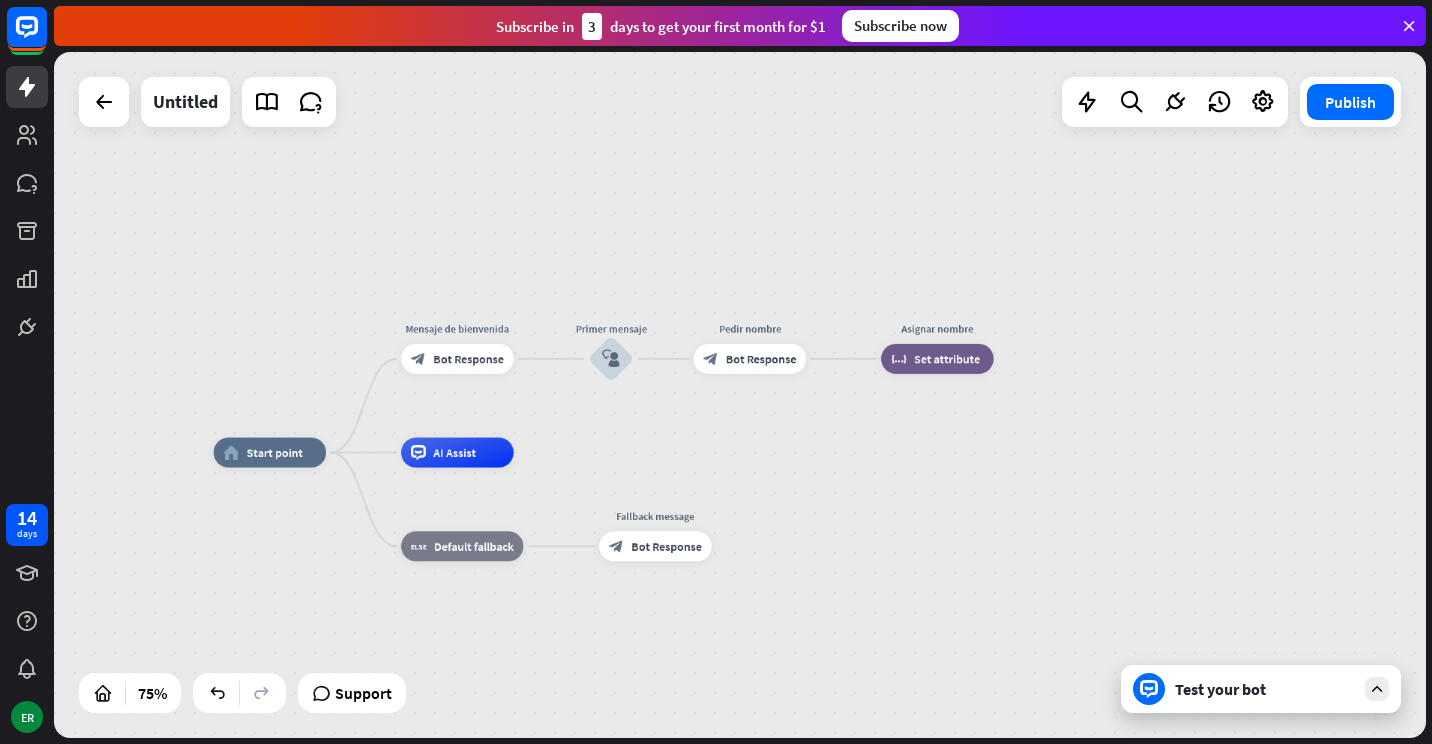 drag, startPoint x: 820, startPoint y: 392, endPoint x: 907, endPoint y: 532, distance: 164.83022 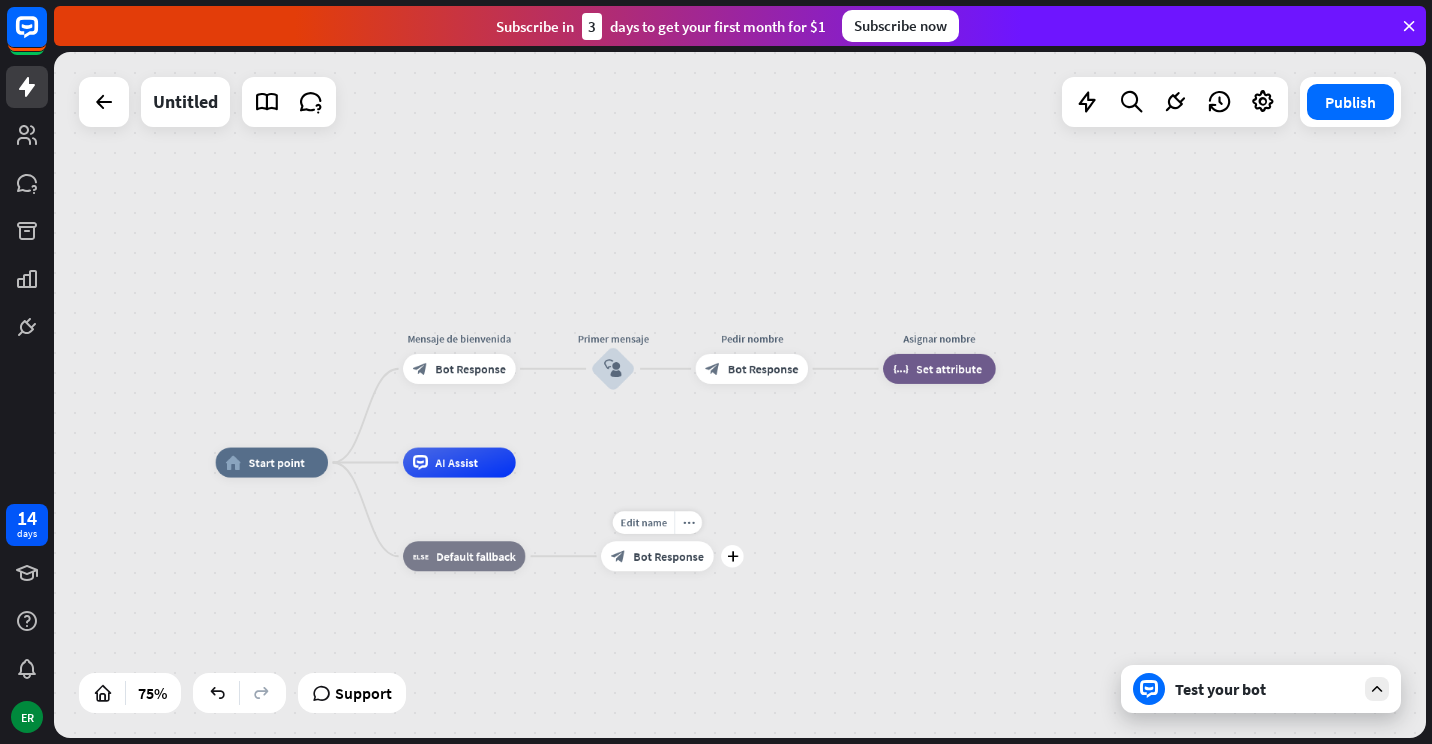 click on "Bot Response" at bounding box center (668, 556) 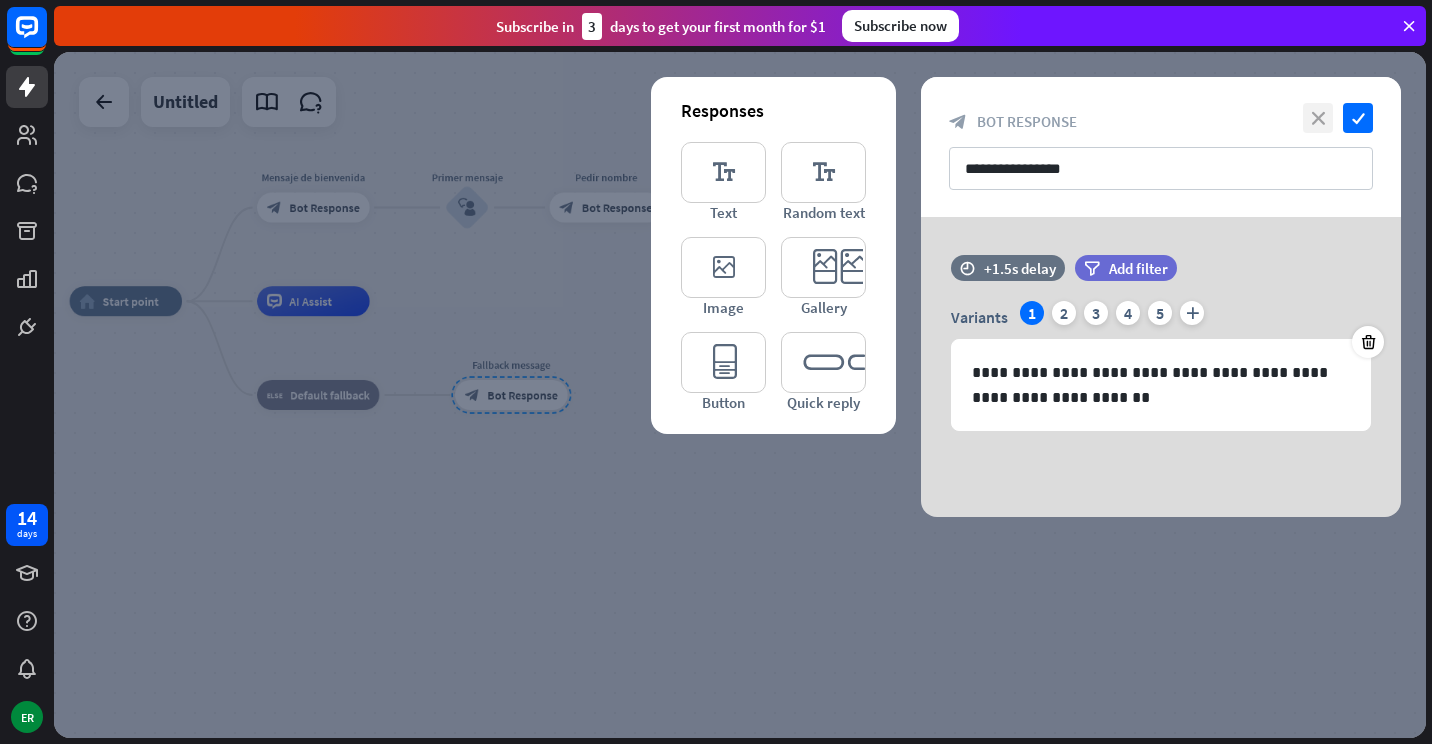 click on "close" at bounding box center [1318, 118] 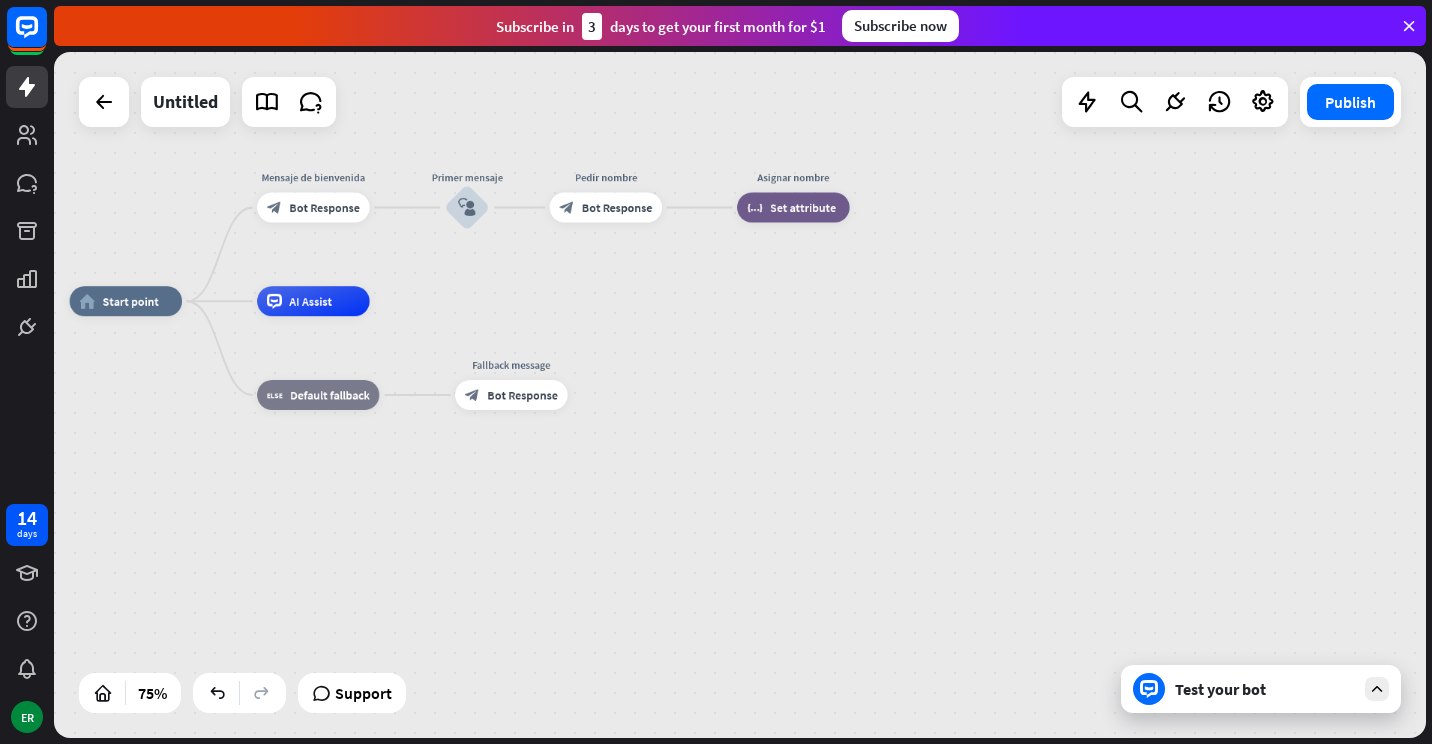 click at bounding box center [1409, 26] 